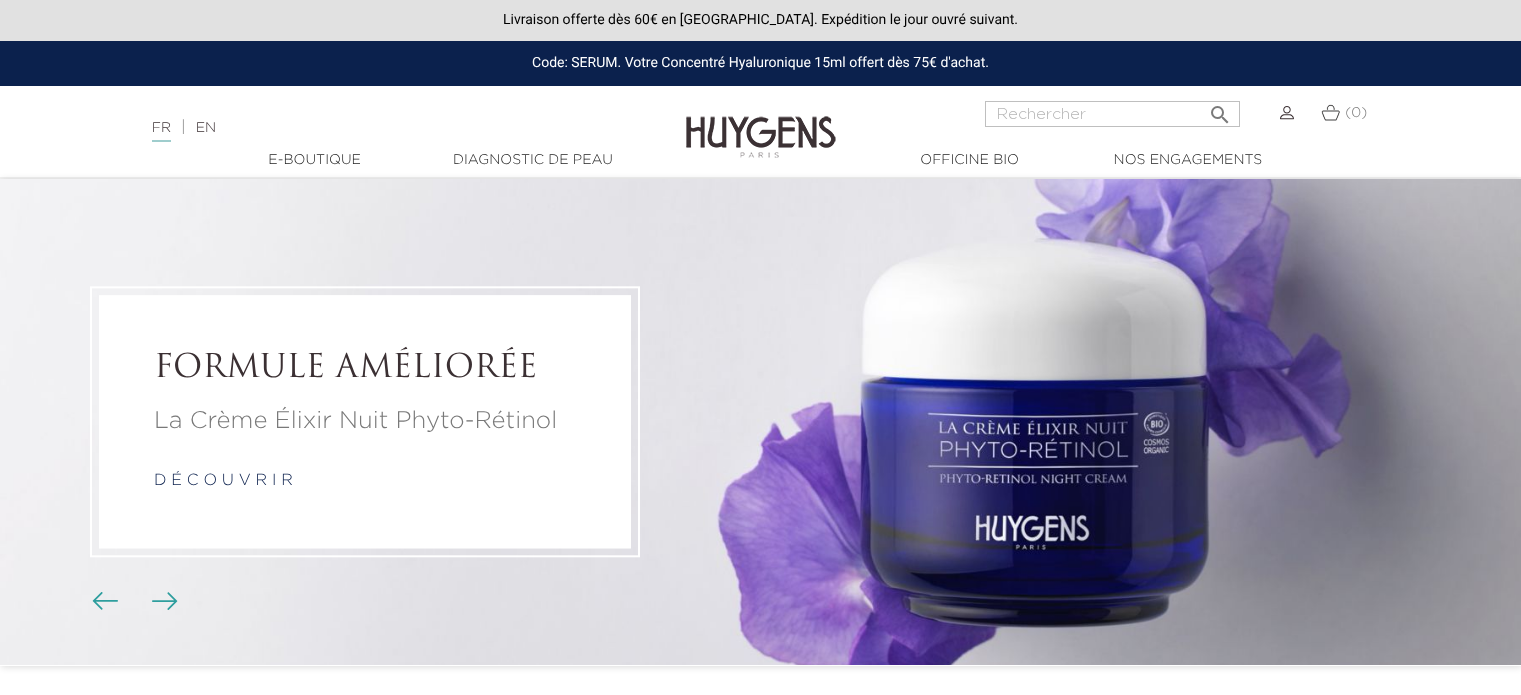 scroll, scrollTop: 0, scrollLeft: 0, axis: both 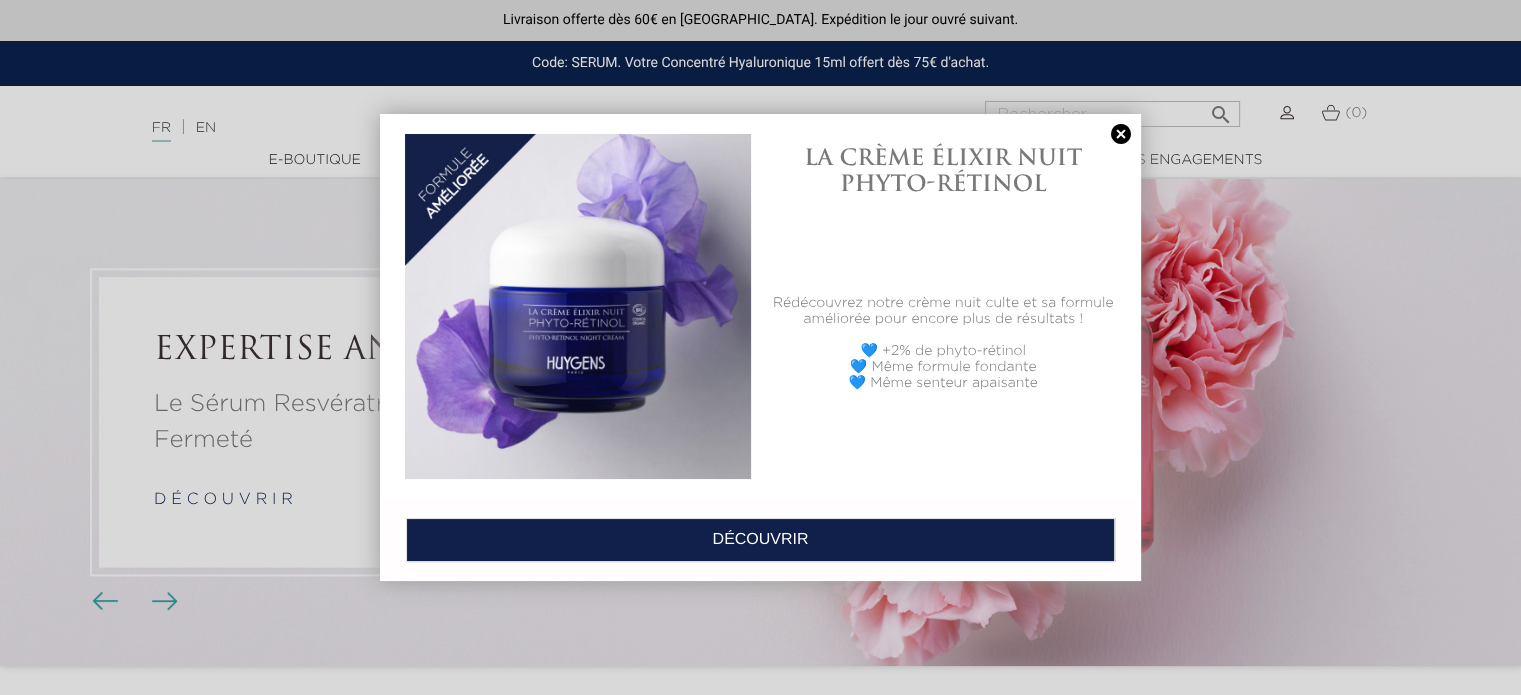 click at bounding box center (1121, 134) 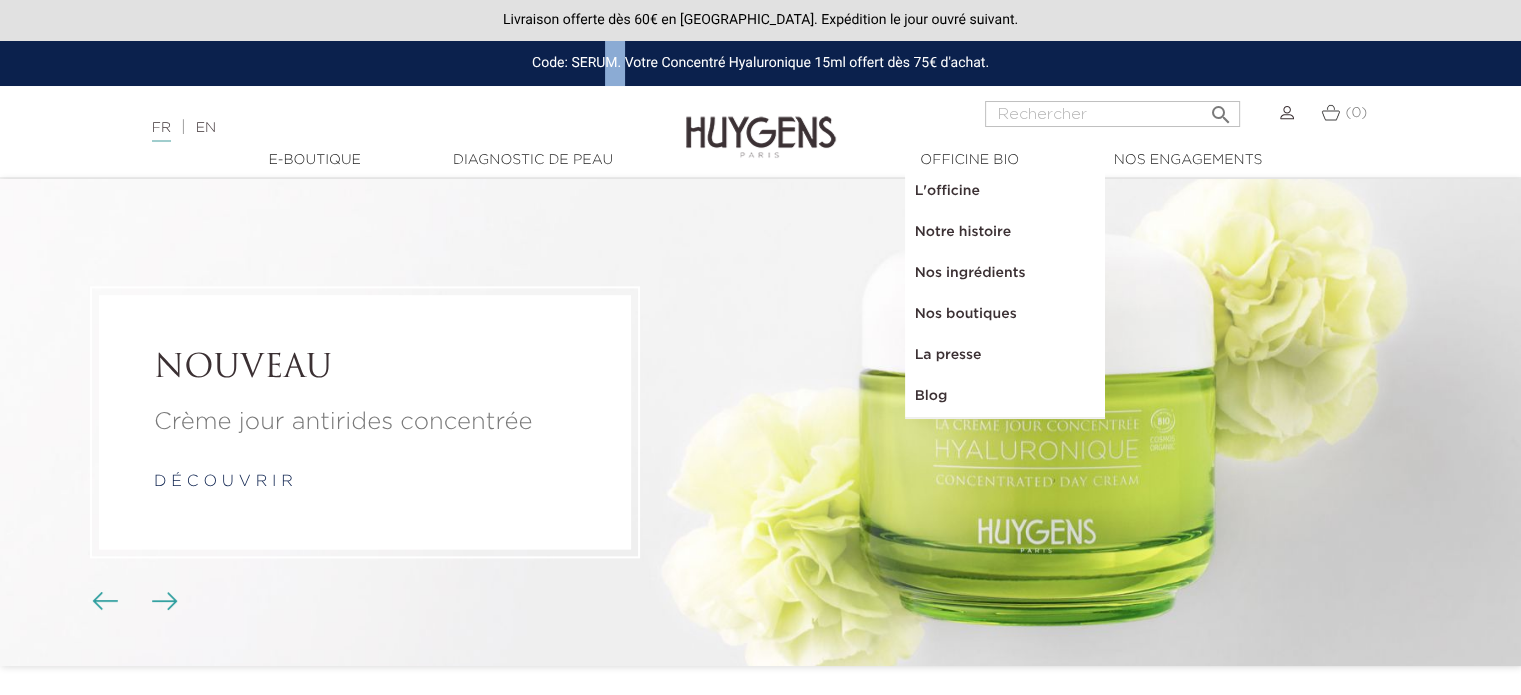 drag, startPoint x: 618, startPoint y: 58, endPoint x: 589, endPoint y: 59, distance: 29.017237 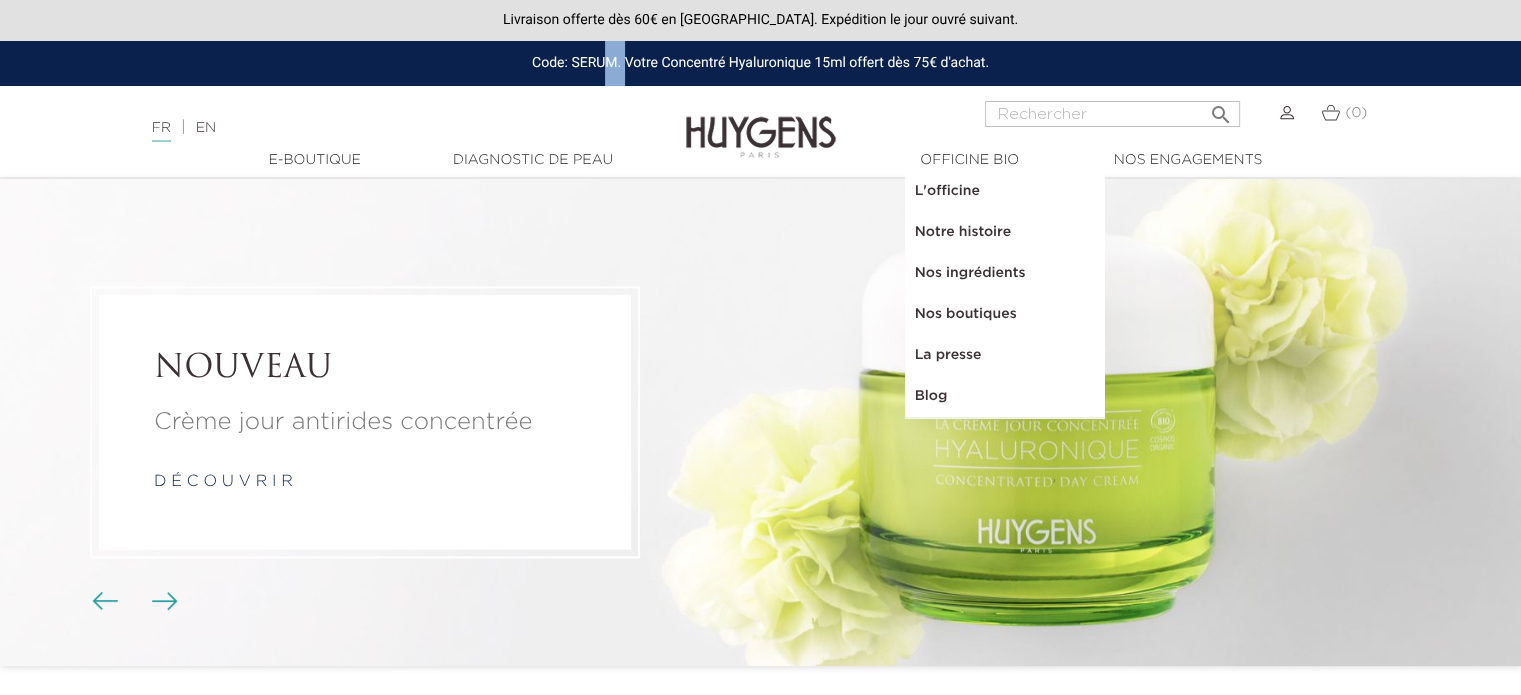 click on "Code: SERUM. Votre Concentré Hyaluronique 15ml offert dès 75€ d'achat." at bounding box center [760, 63] 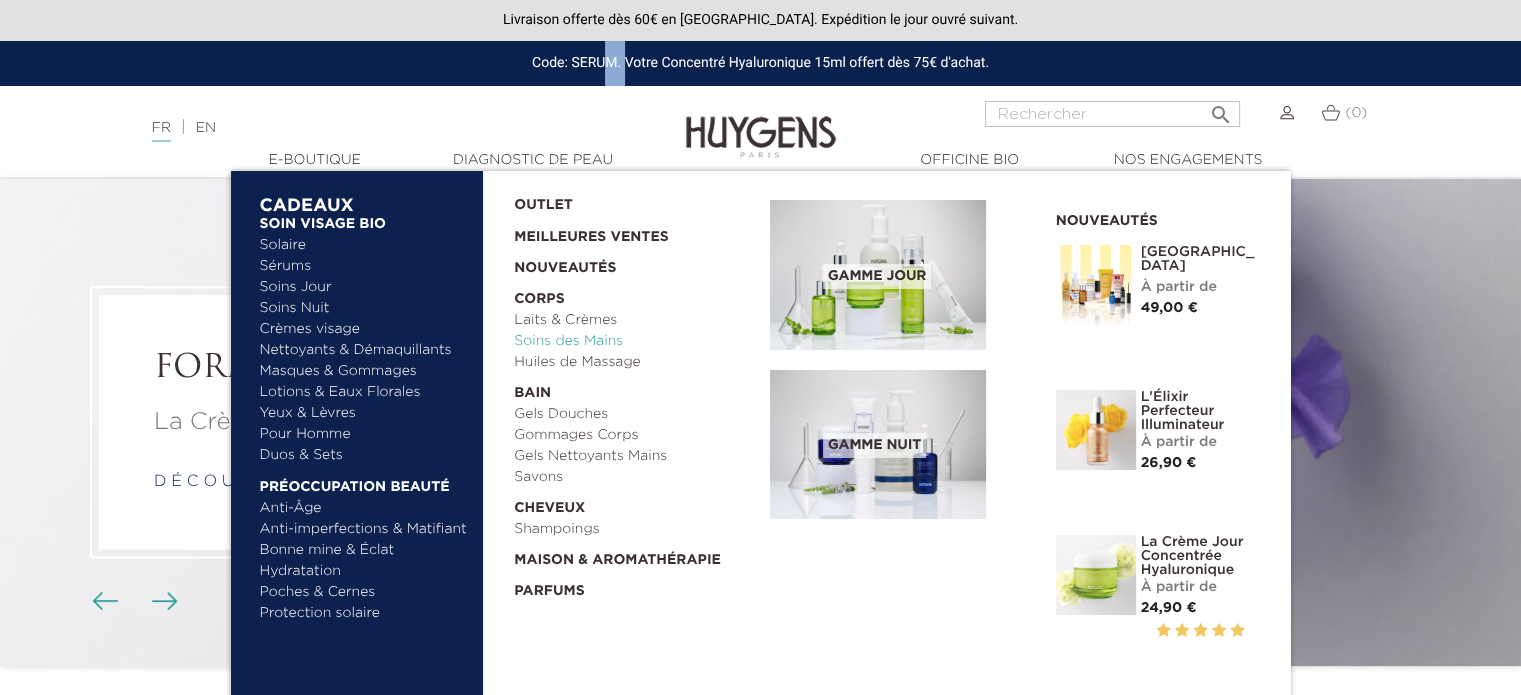 click on "Soins des Mains" at bounding box center [635, 341] 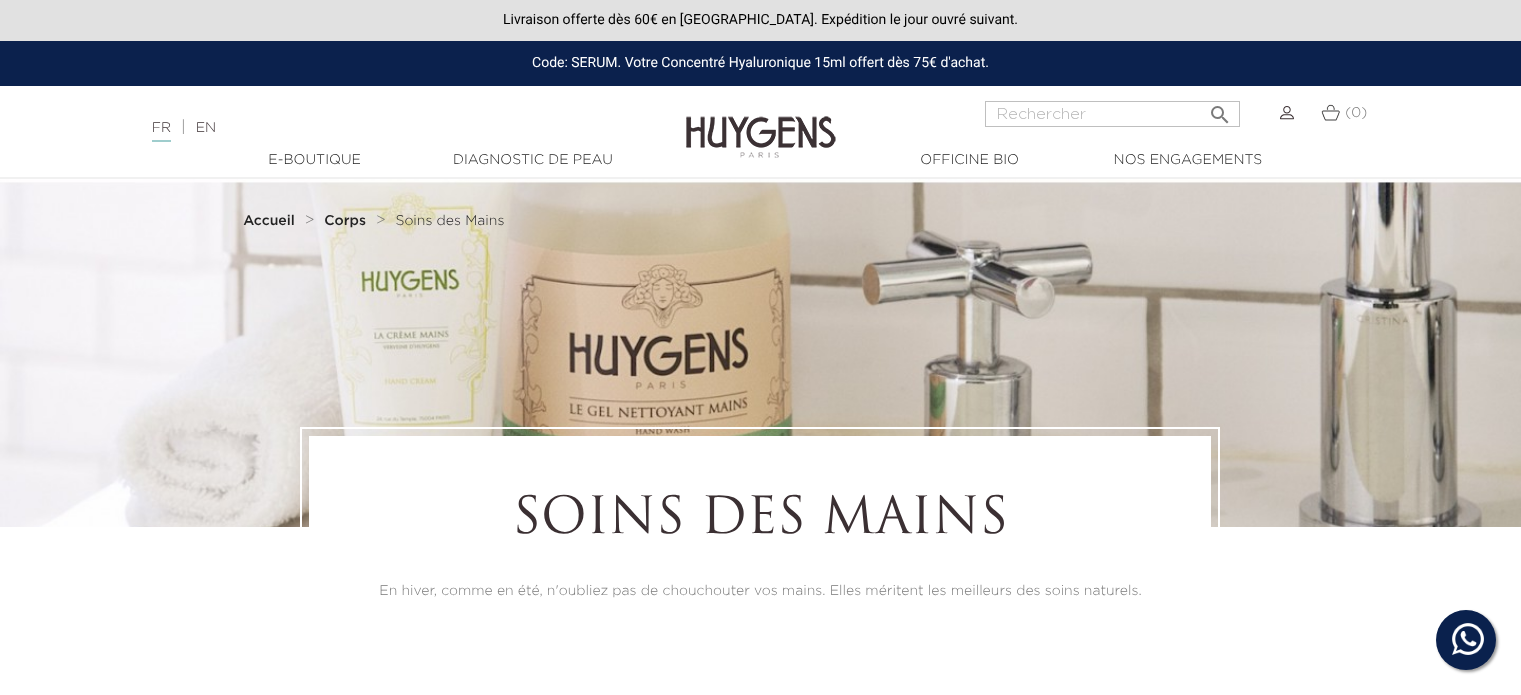 scroll, scrollTop: 0, scrollLeft: 0, axis: both 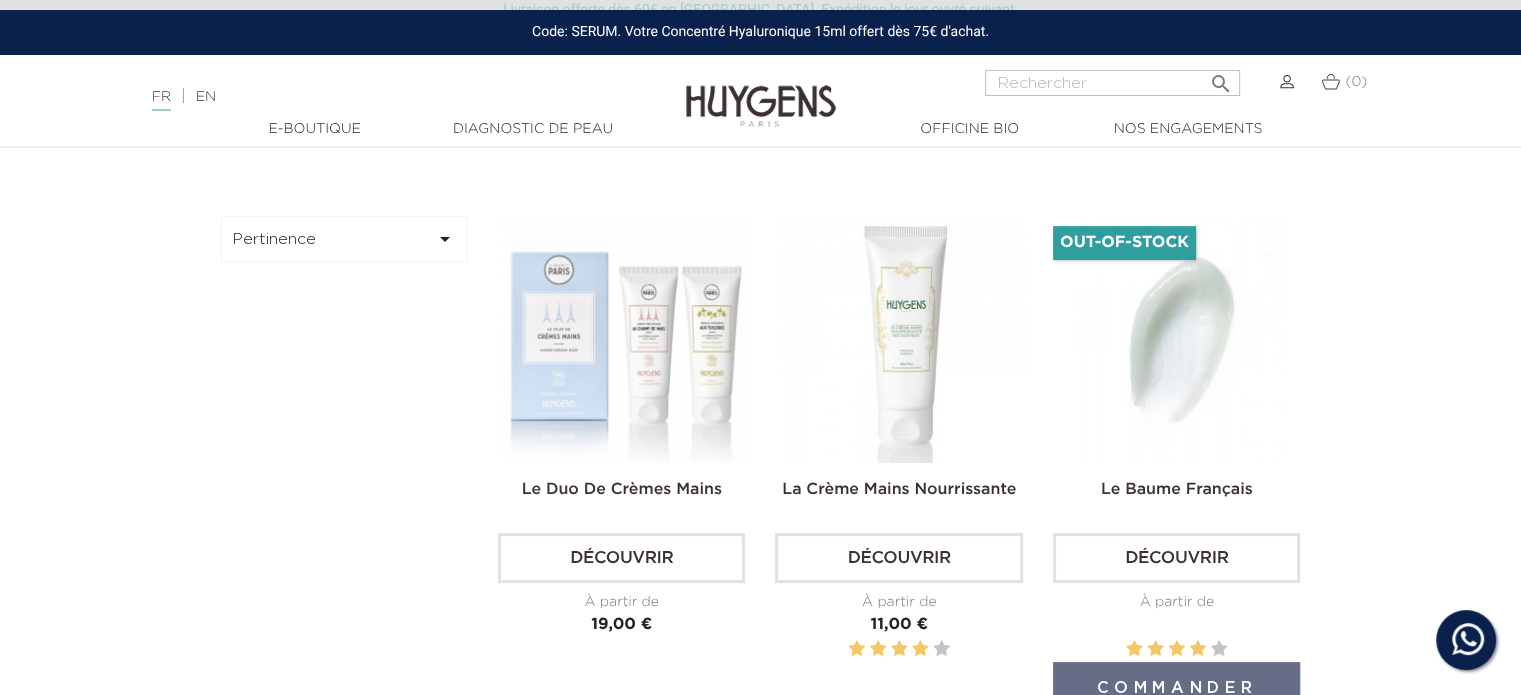 click at bounding box center (1180, 339) 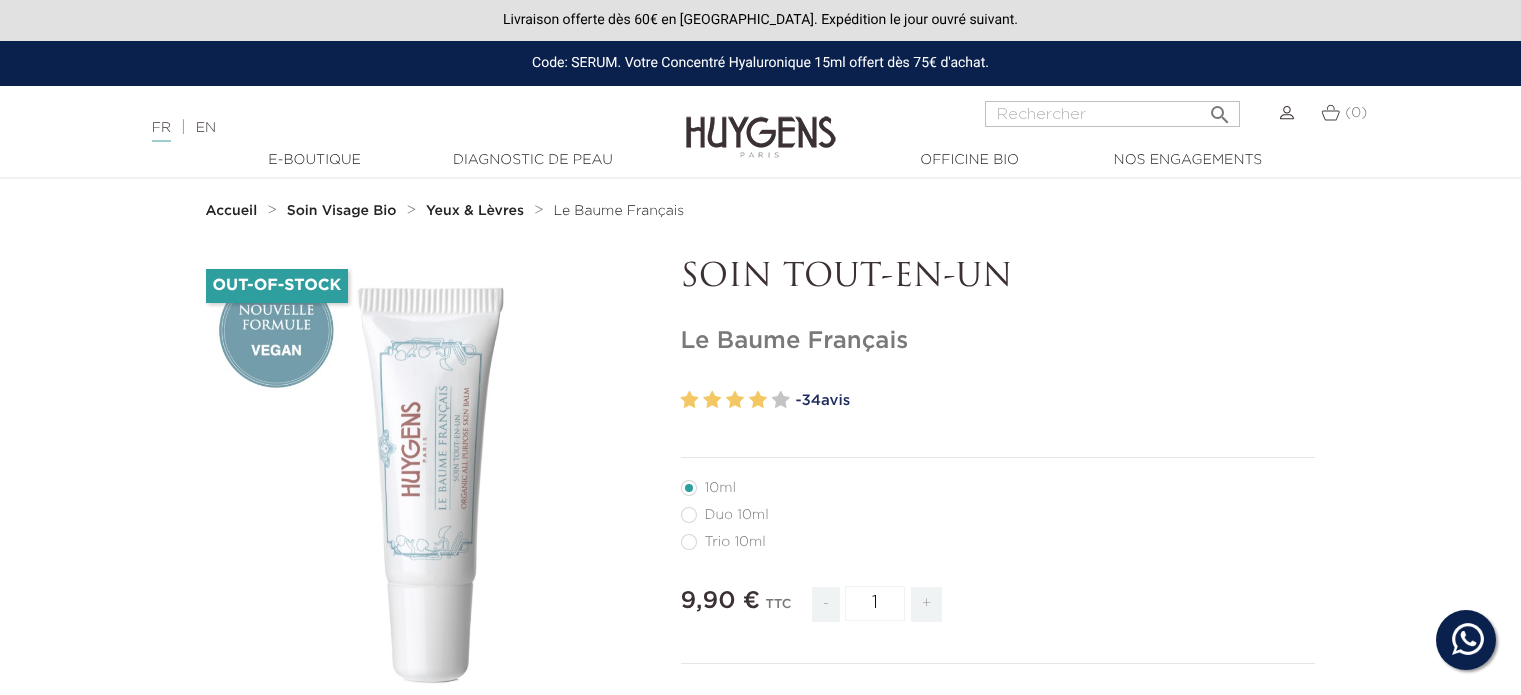 scroll, scrollTop: 0, scrollLeft: 0, axis: both 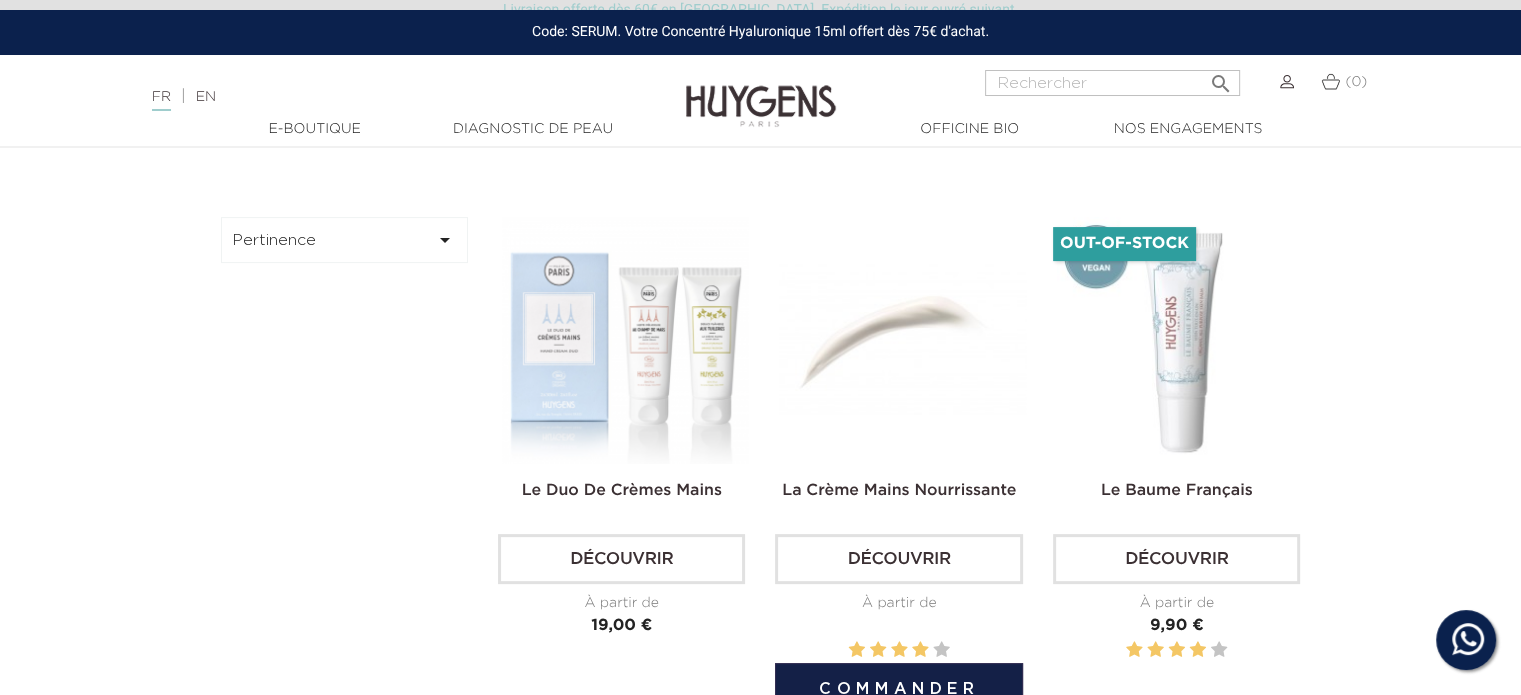 click at bounding box center [902, 340] 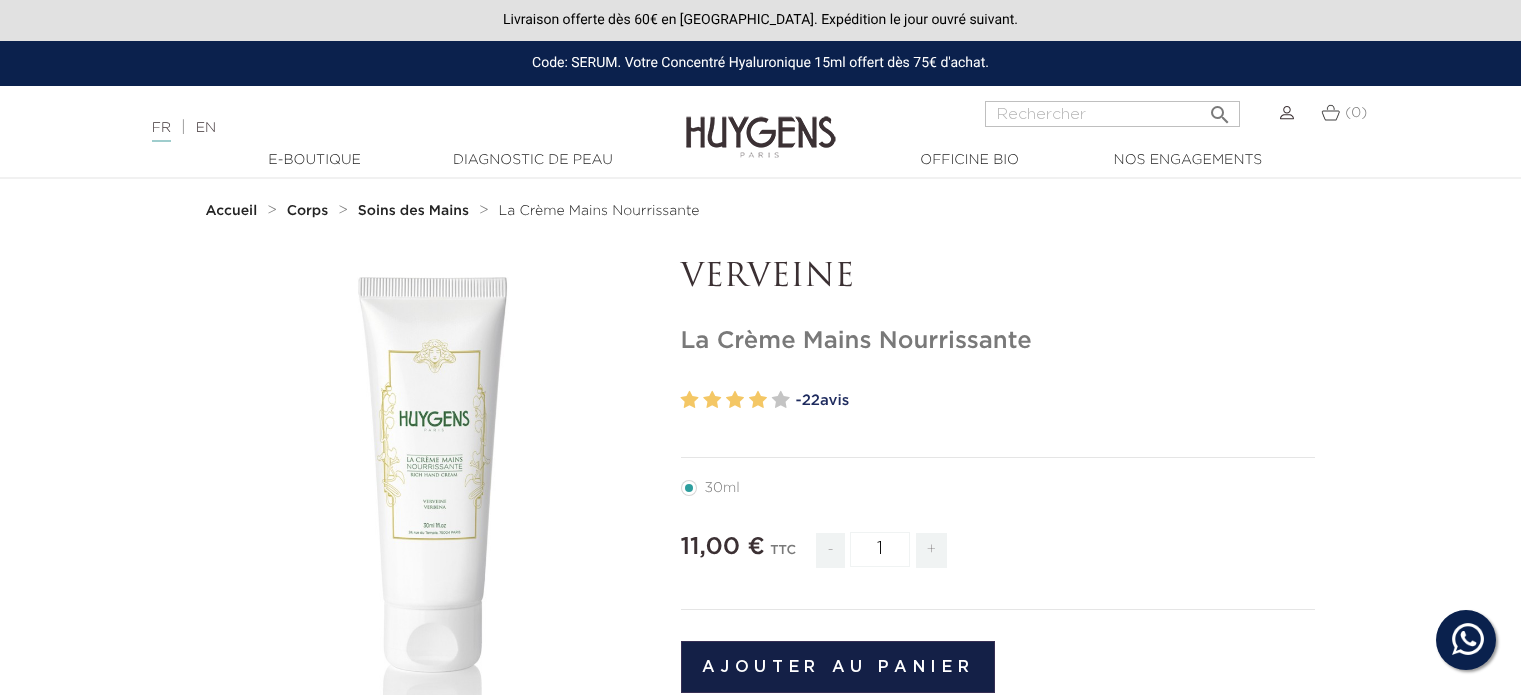 scroll, scrollTop: 0, scrollLeft: 0, axis: both 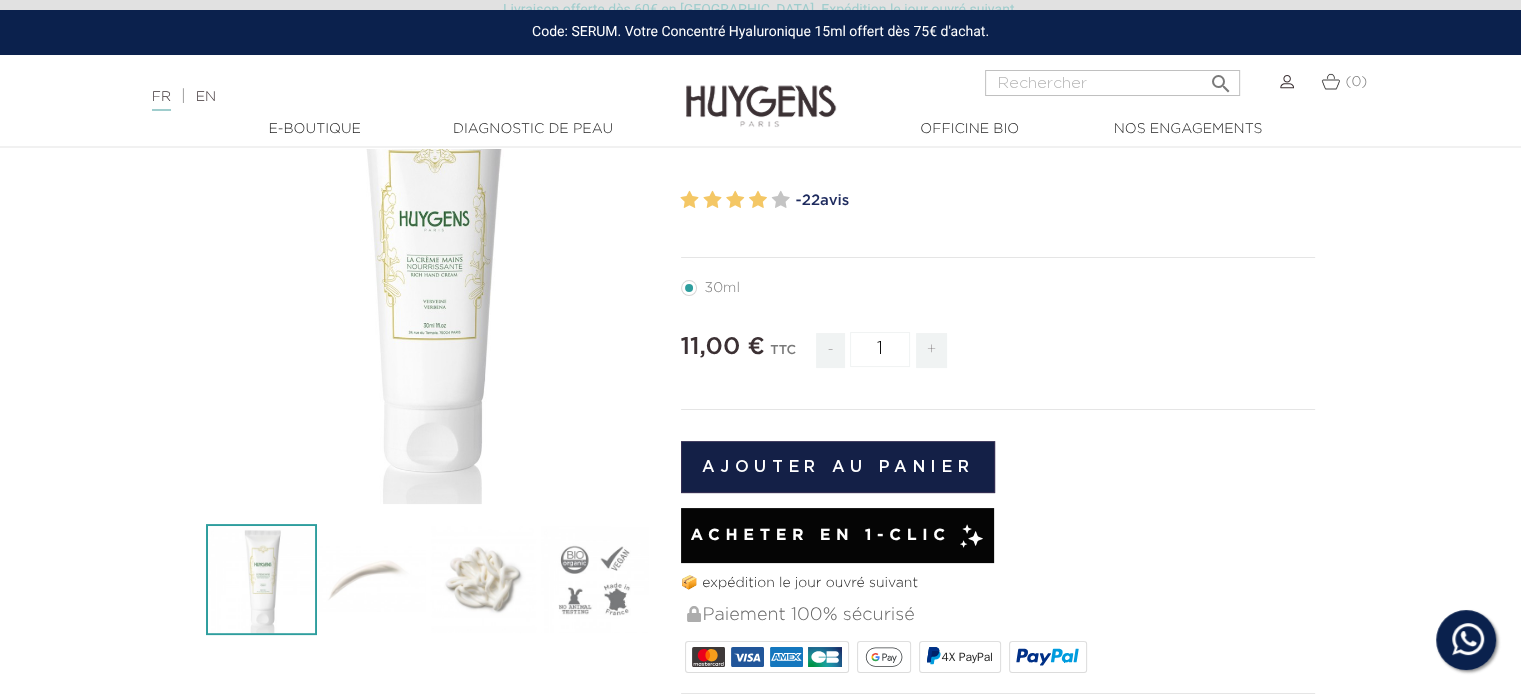 click on "Acheter en 1-clic" at bounding box center (820, 536) 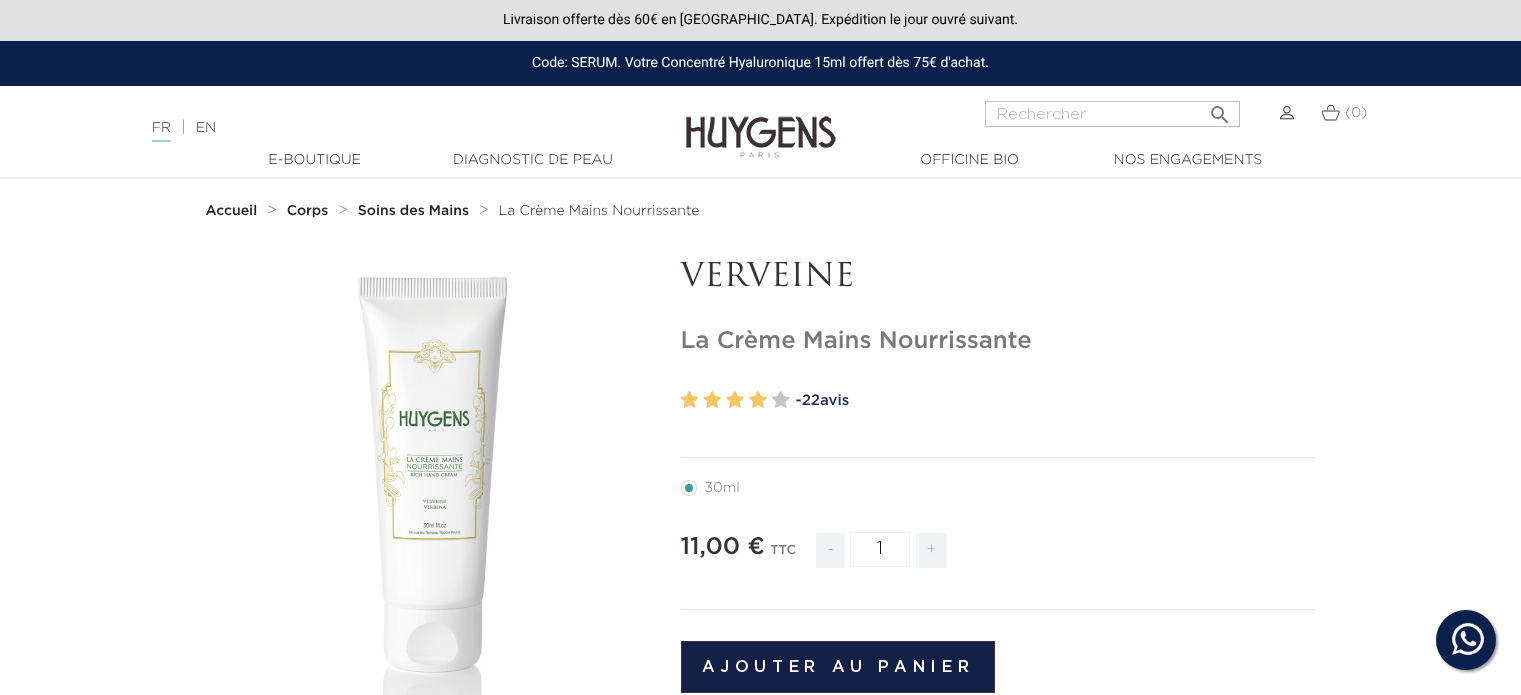 scroll, scrollTop: 0, scrollLeft: 0, axis: both 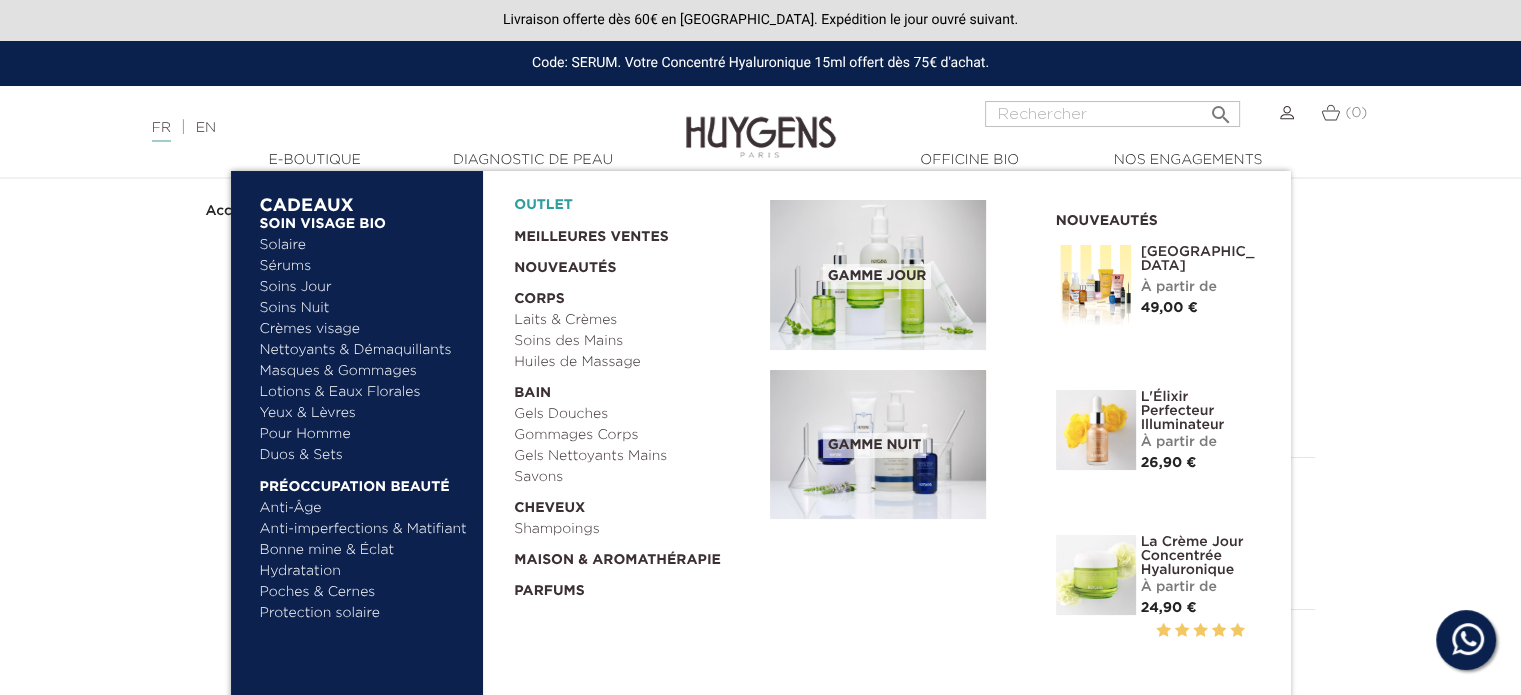 click on "OUTLET" at bounding box center [626, 200] 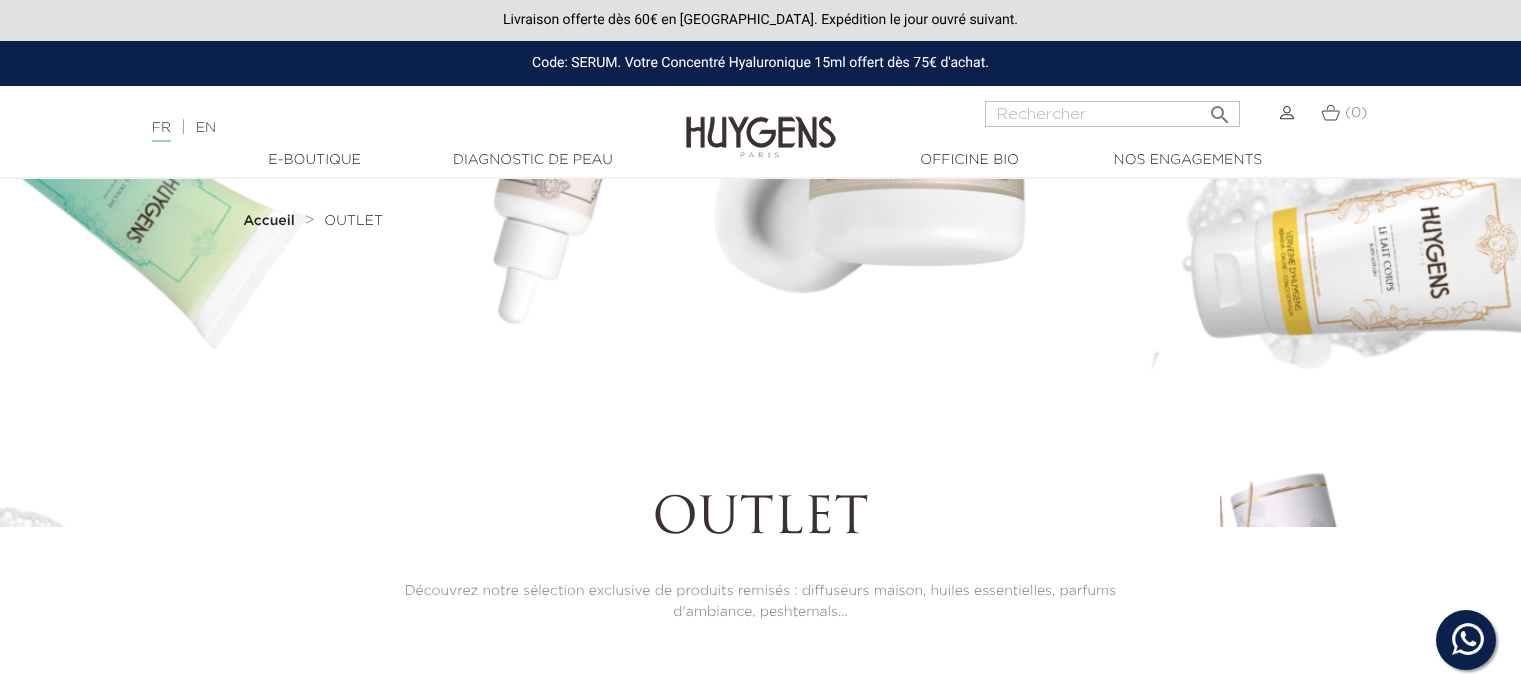 scroll, scrollTop: 0, scrollLeft: 0, axis: both 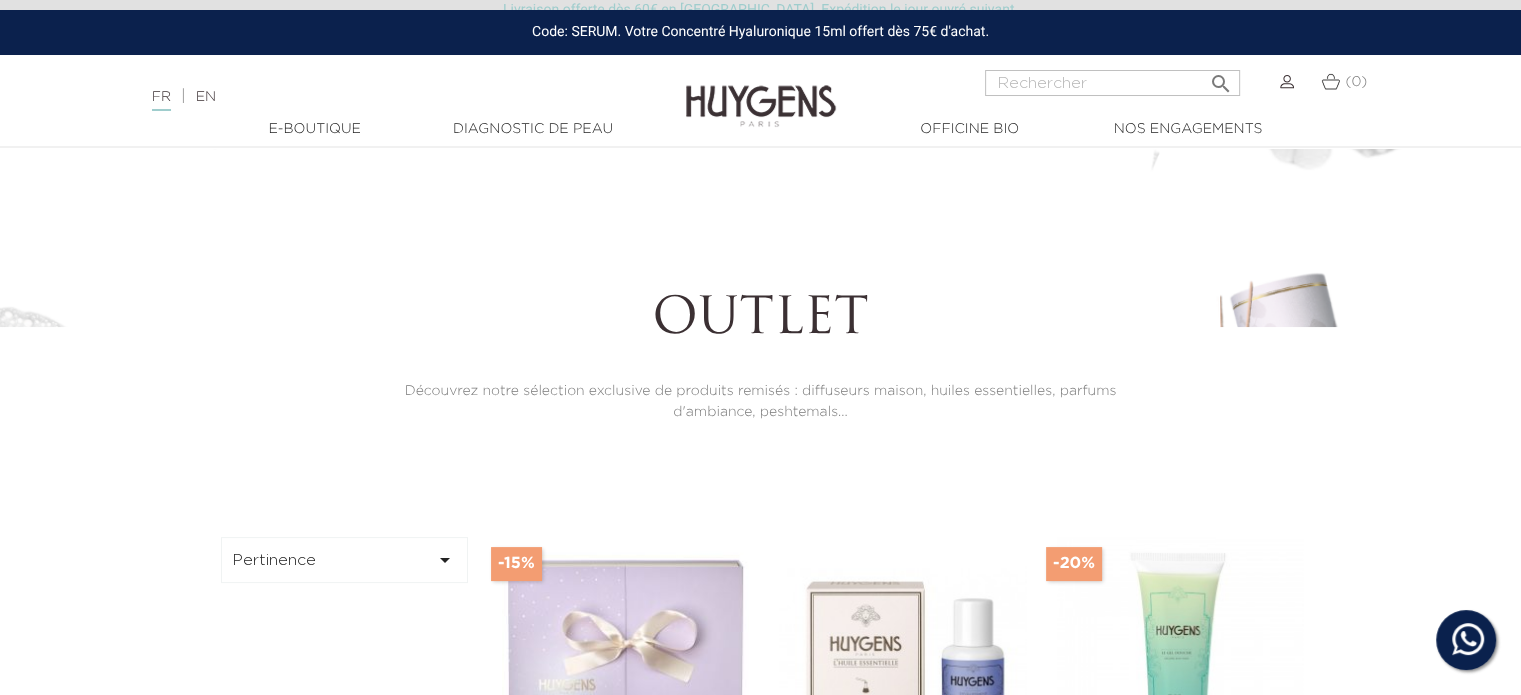 click on "" at bounding box center (445, 560) 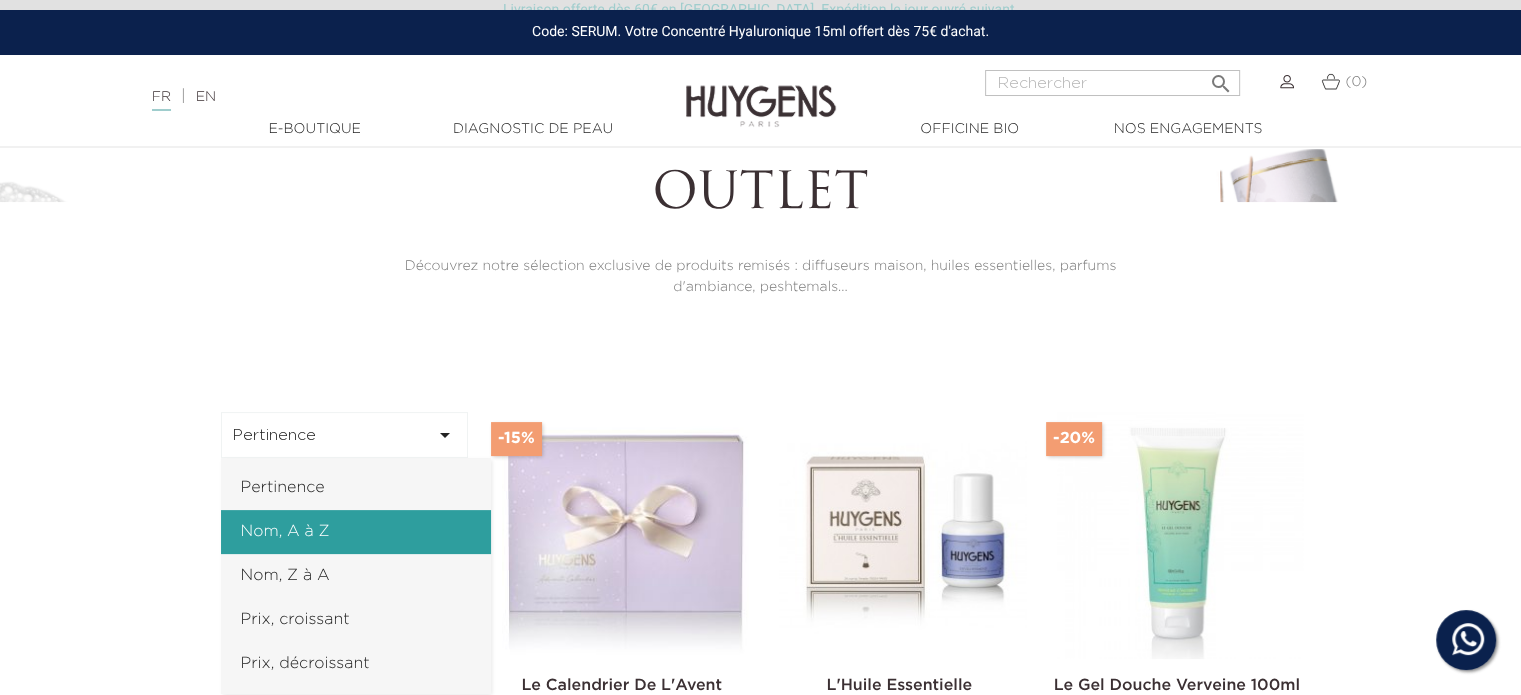 scroll, scrollTop: 400, scrollLeft: 0, axis: vertical 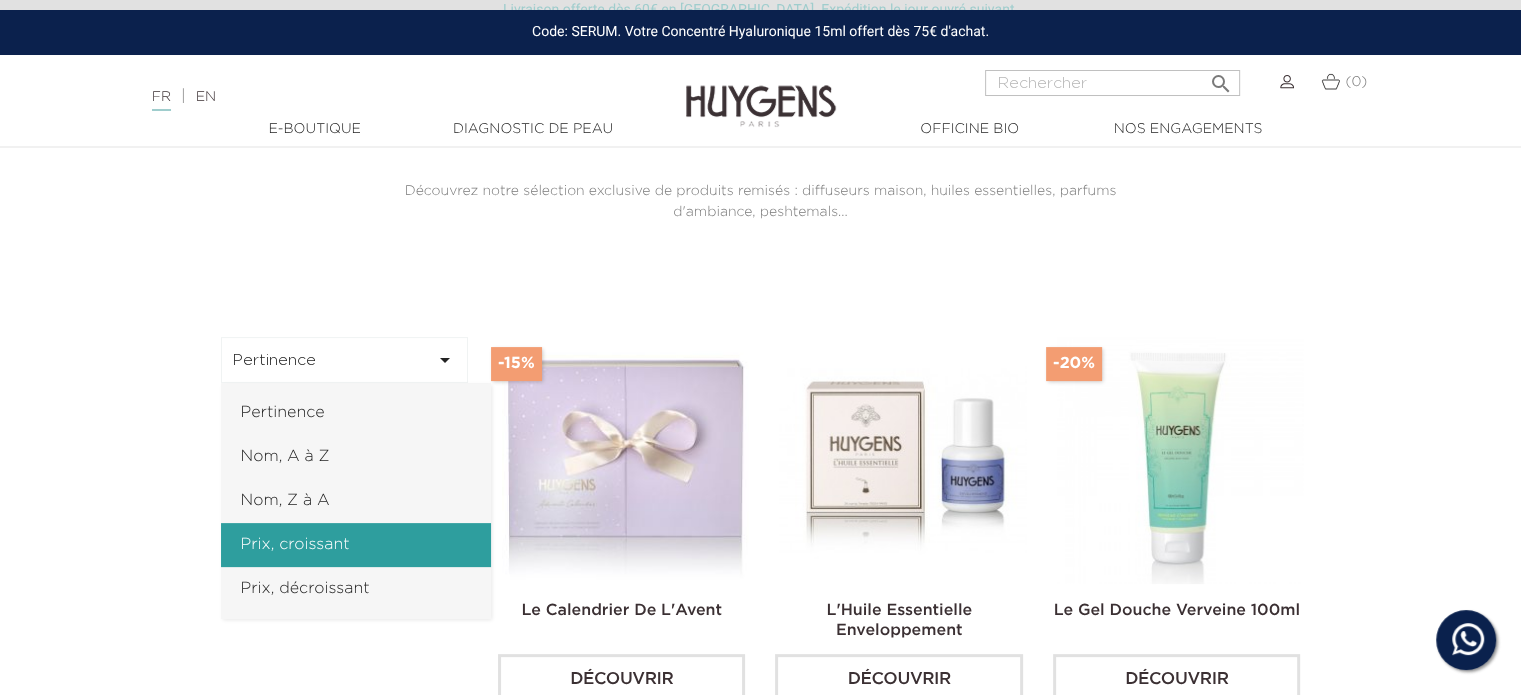 click on "Prix, croissant" at bounding box center [356, 545] 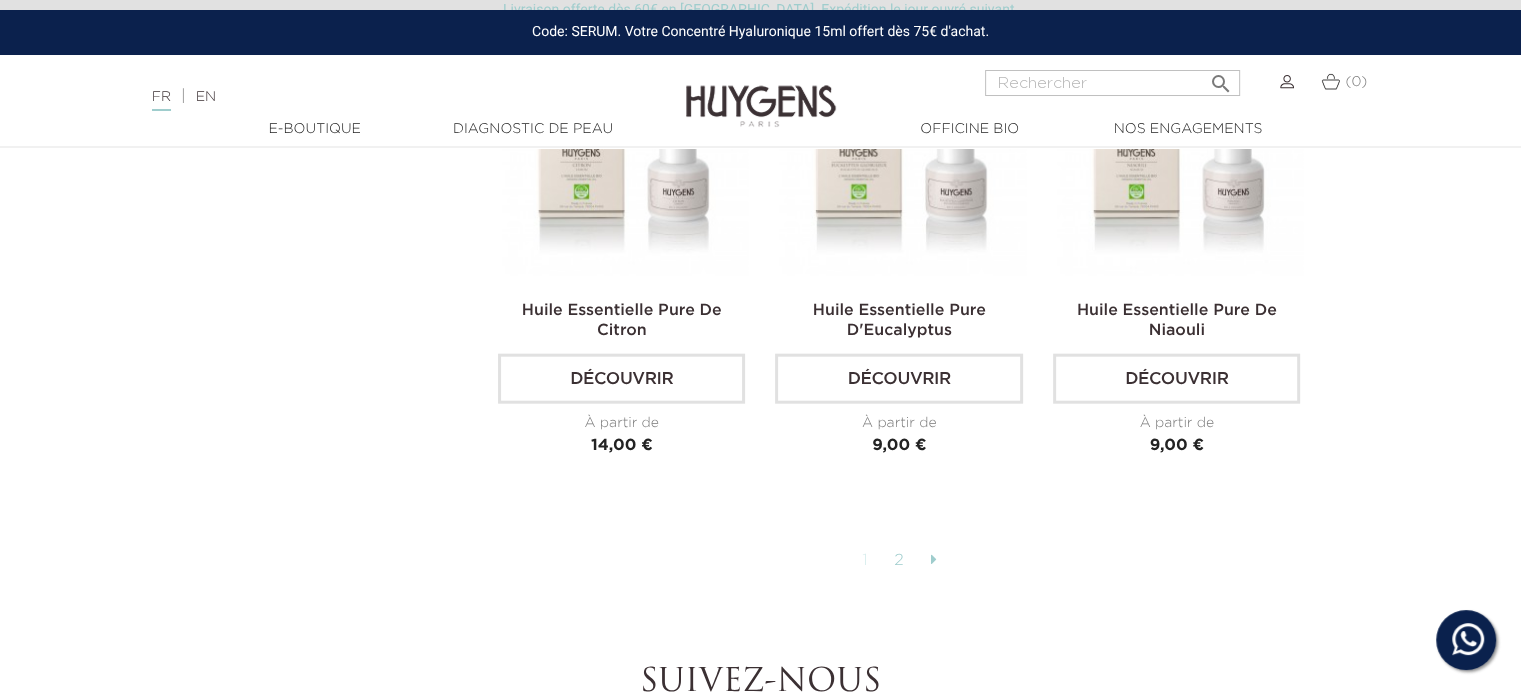 scroll, scrollTop: 5100, scrollLeft: 0, axis: vertical 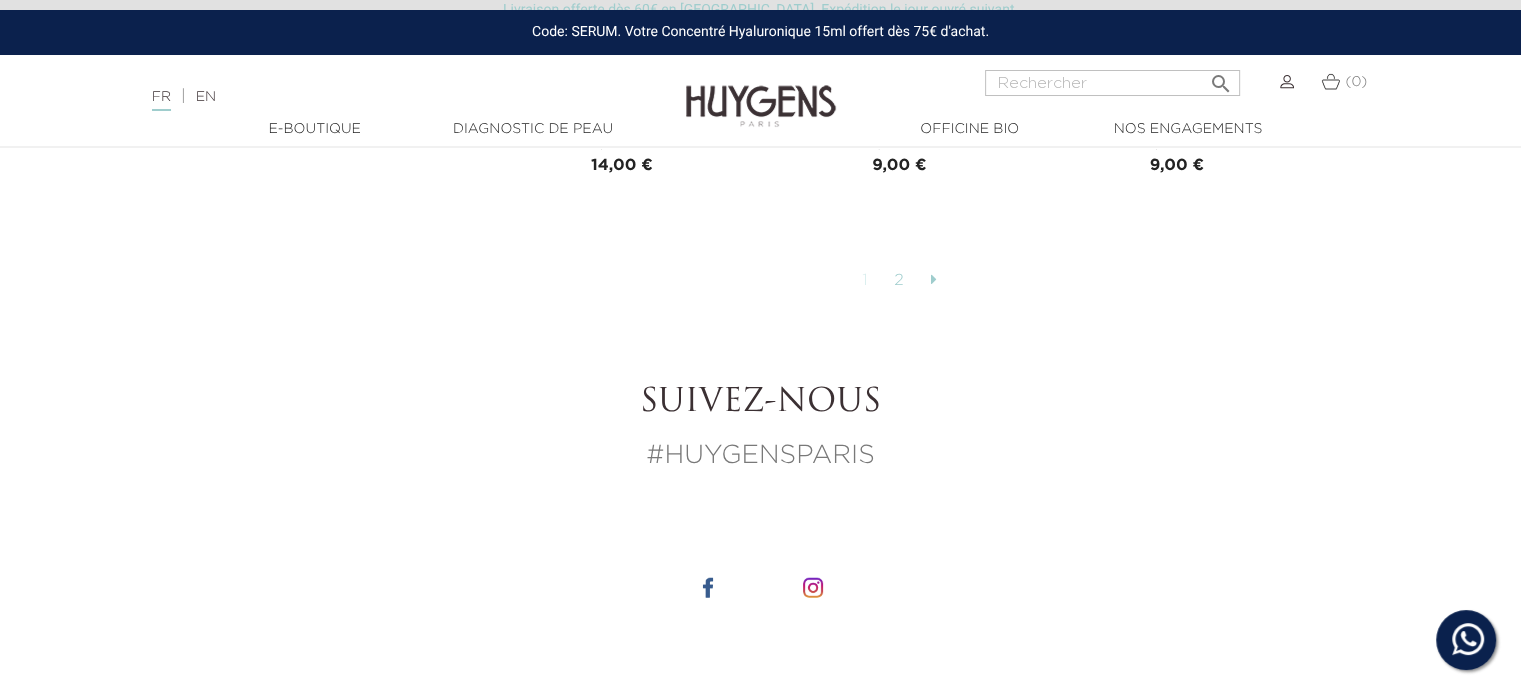 click on "2" at bounding box center [899, 281] 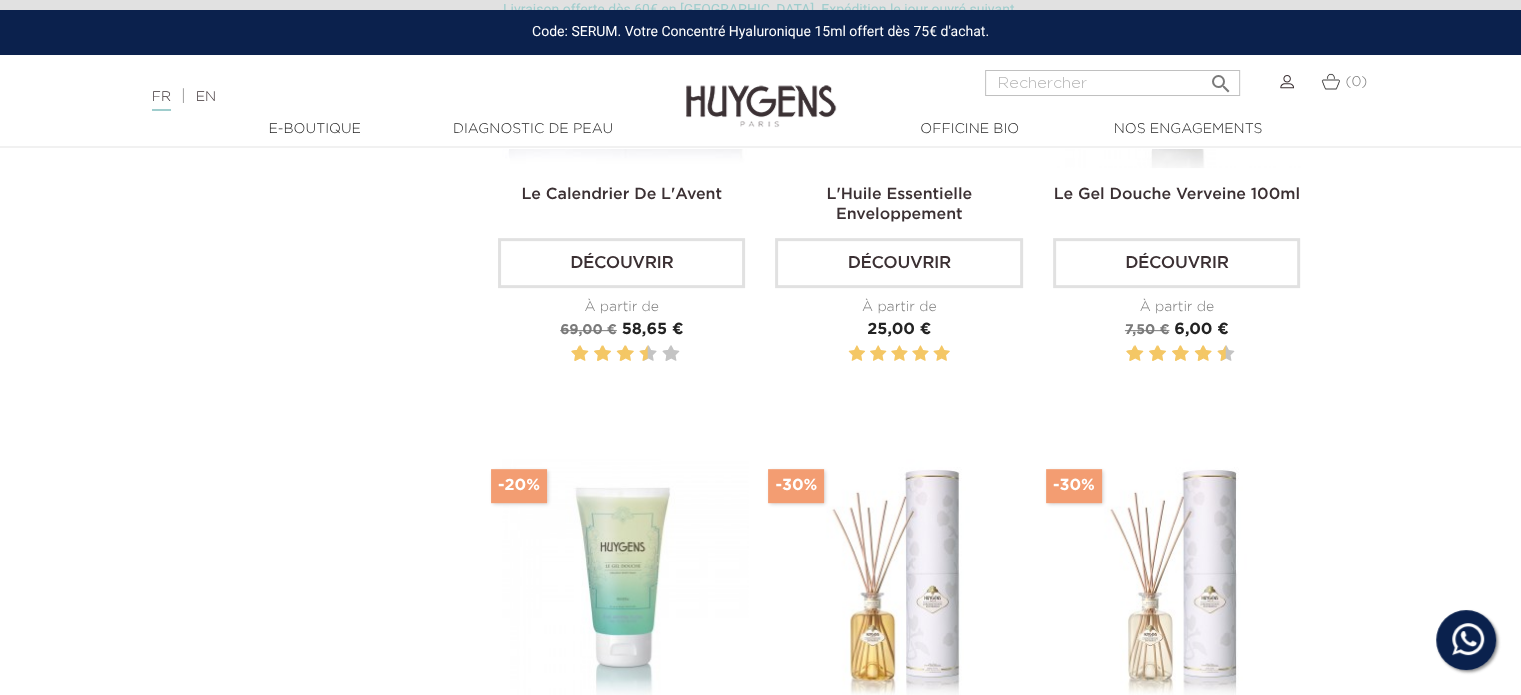 scroll, scrollTop: 800, scrollLeft: 0, axis: vertical 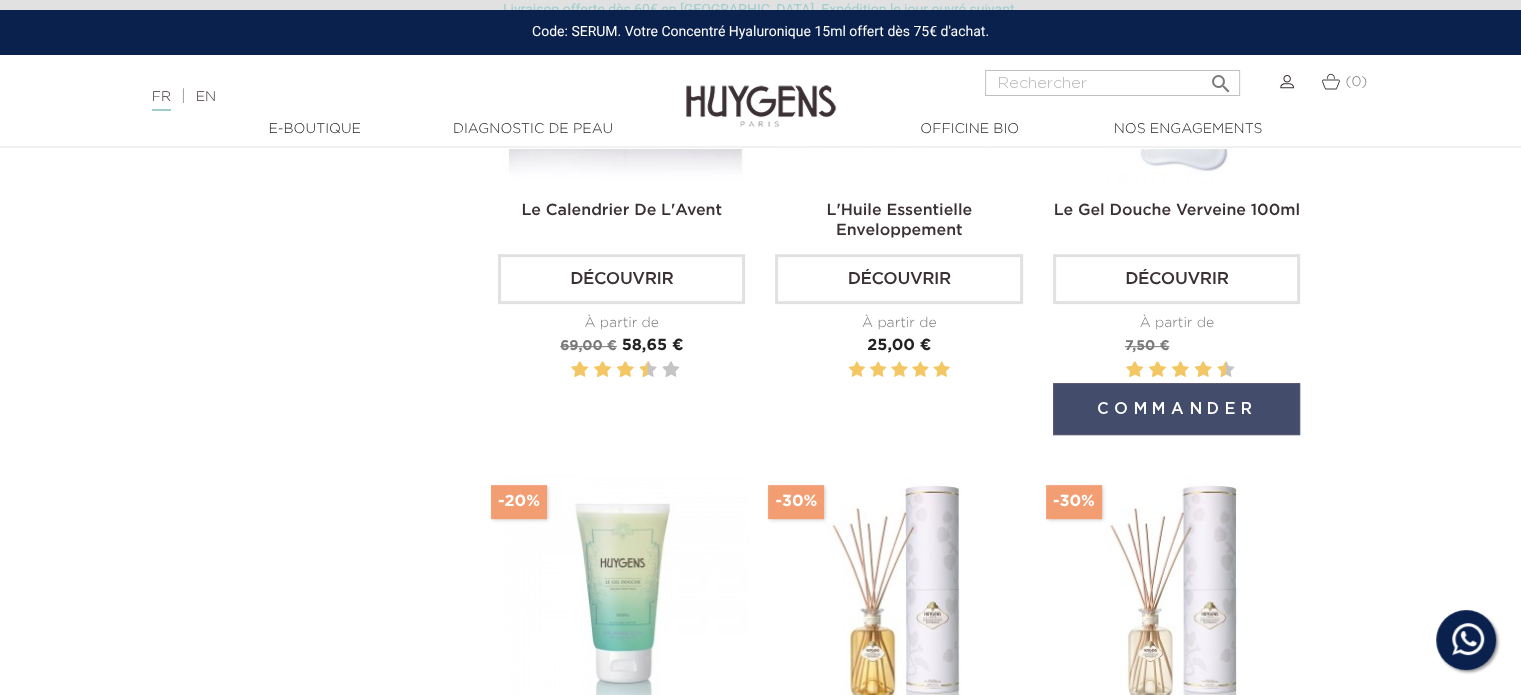 click on "Commander" at bounding box center [1176, 409] 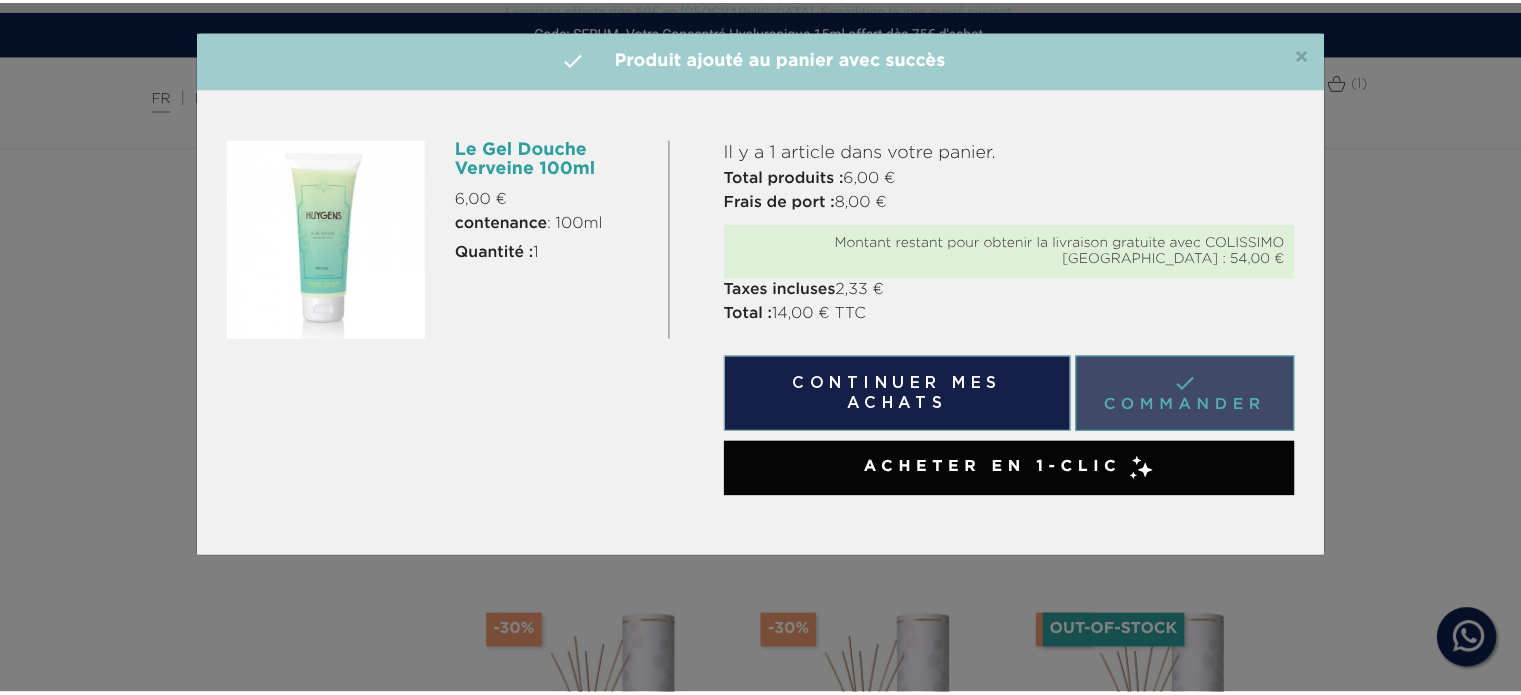 scroll, scrollTop: 1200, scrollLeft: 0, axis: vertical 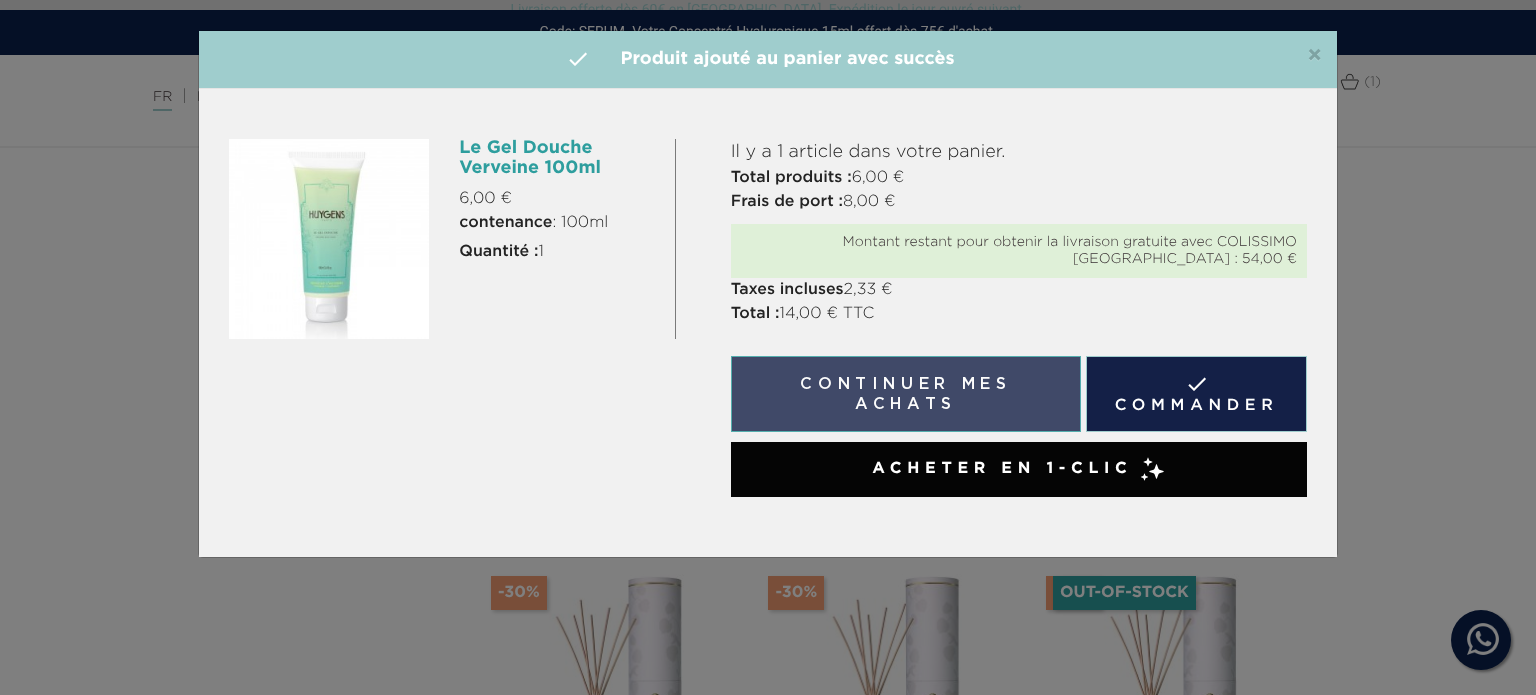 click on "Continuer mes achats" at bounding box center [906, 394] 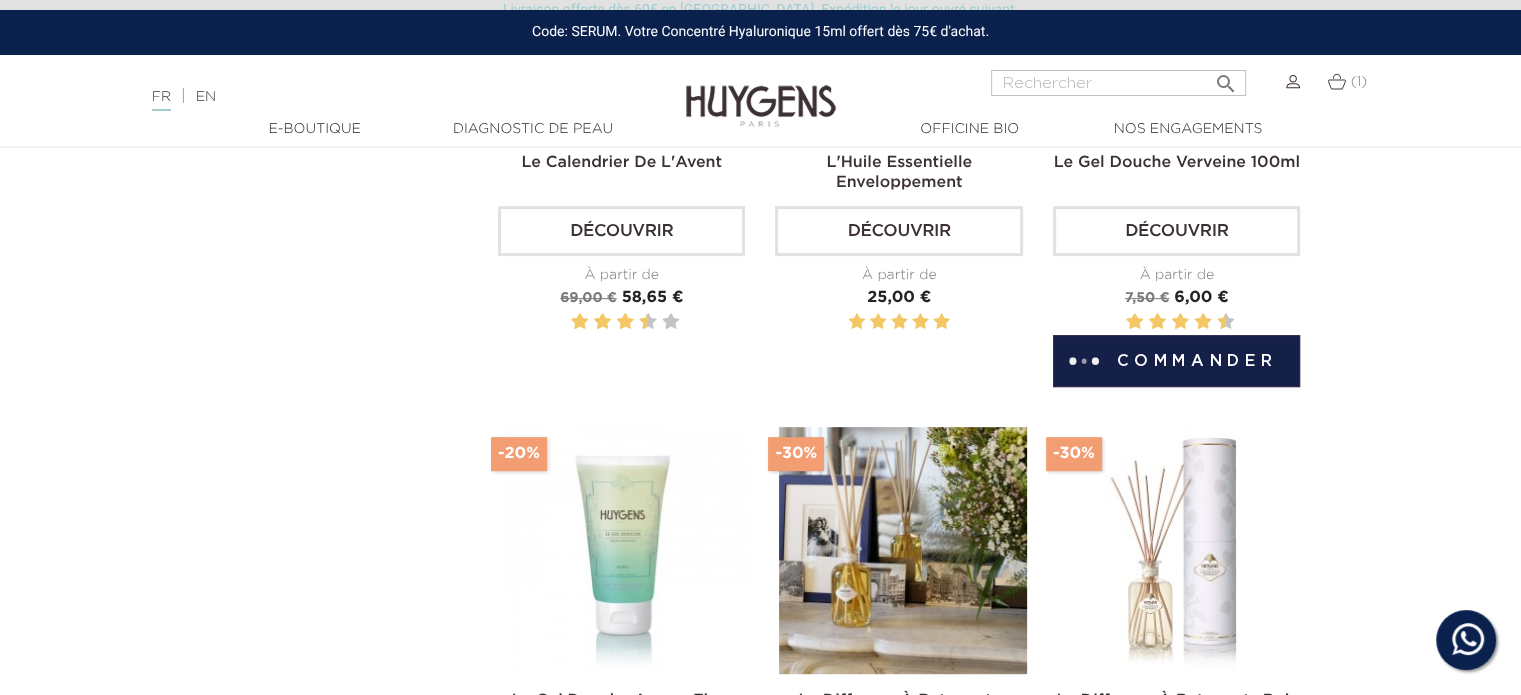scroll, scrollTop: 800, scrollLeft: 0, axis: vertical 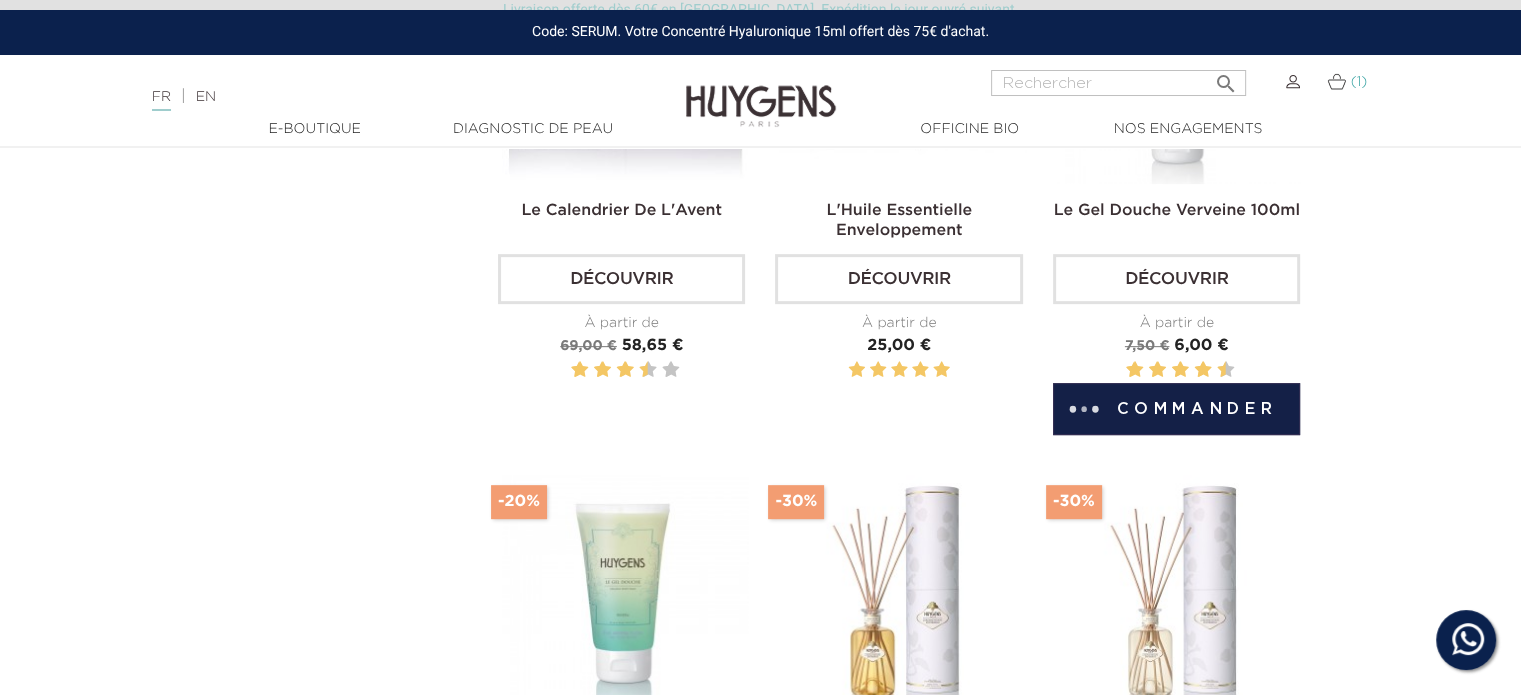 click at bounding box center [1336, 81] 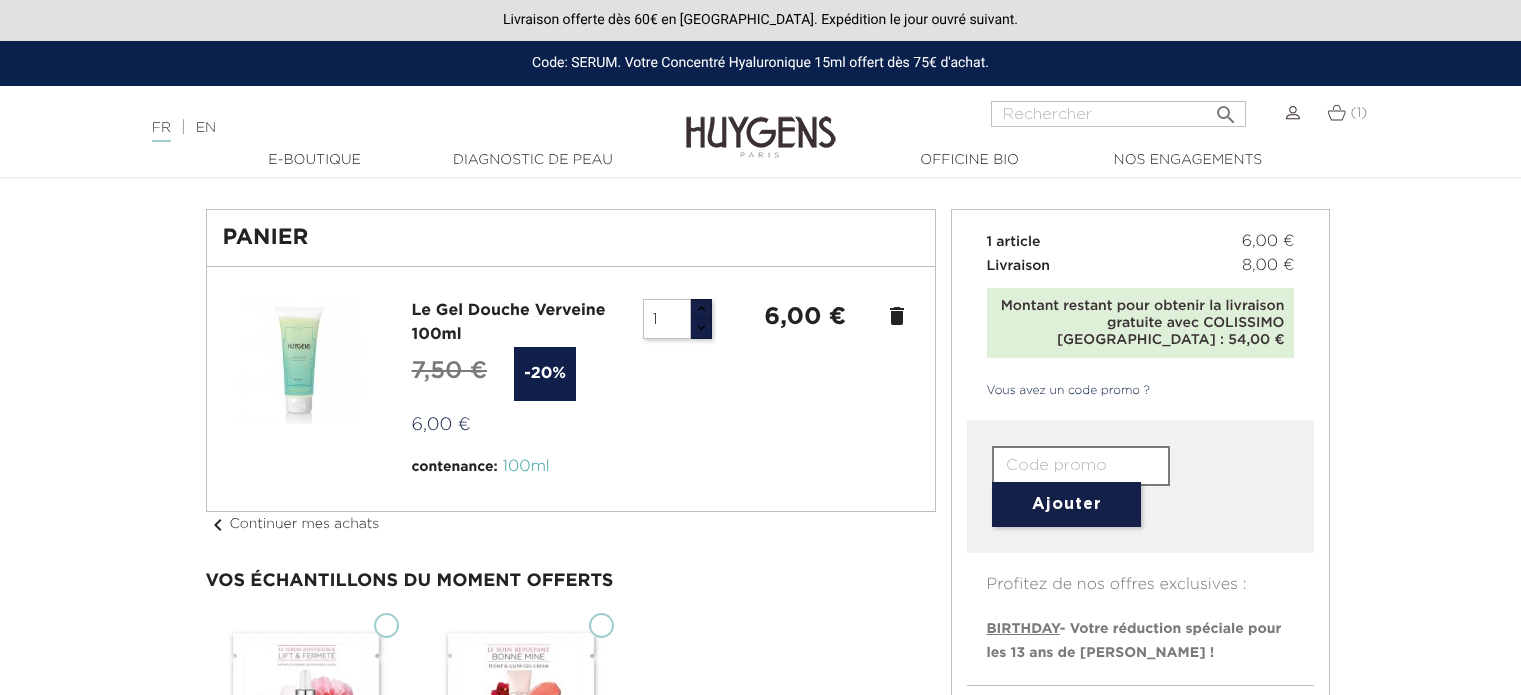 scroll, scrollTop: 0, scrollLeft: 0, axis: both 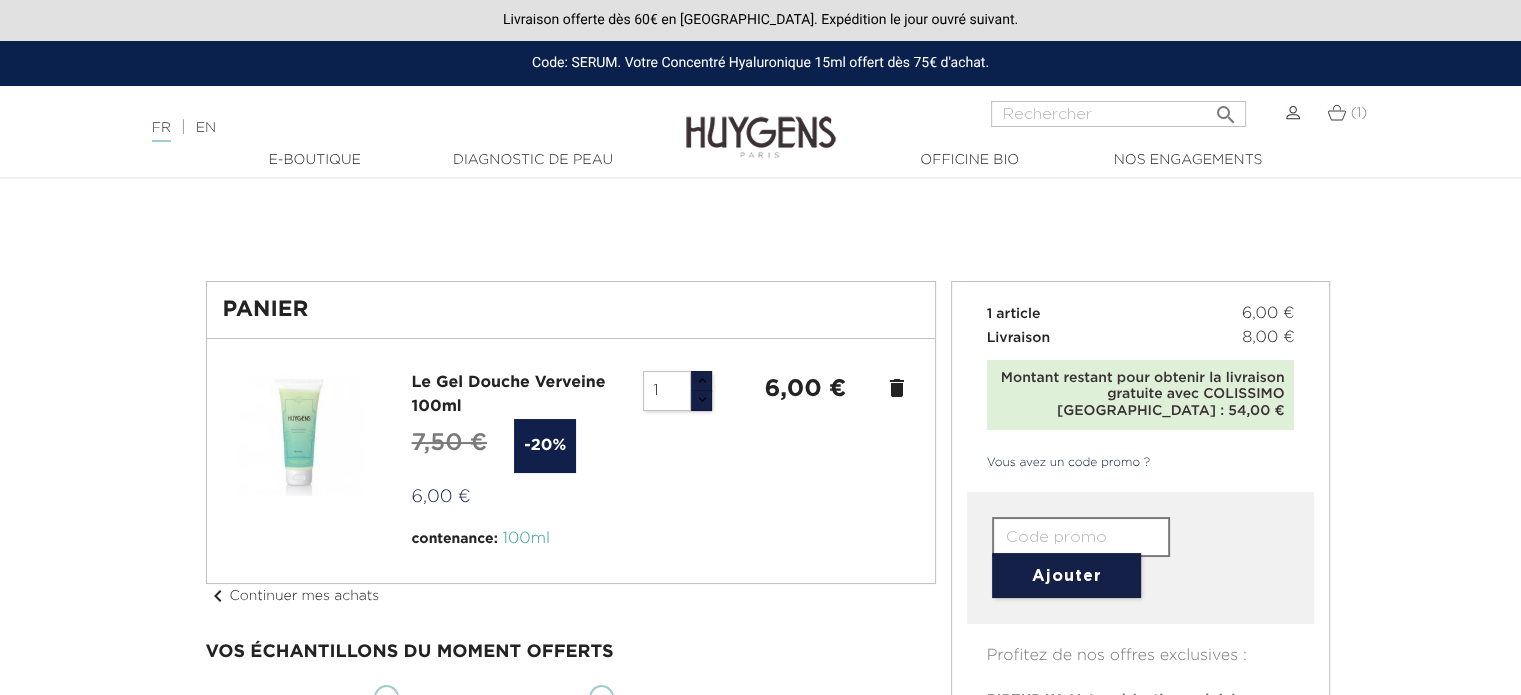 click at bounding box center (760, 695) 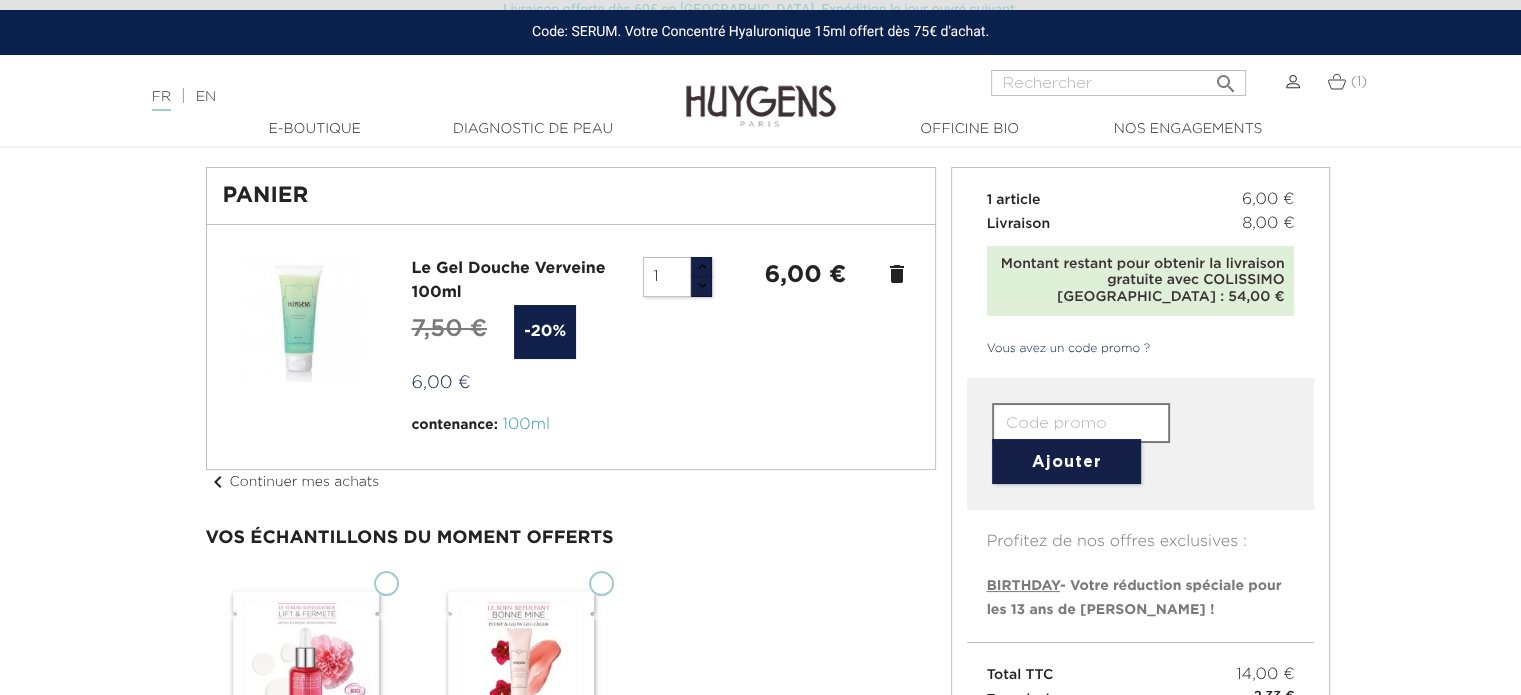 scroll, scrollTop: 200, scrollLeft: 0, axis: vertical 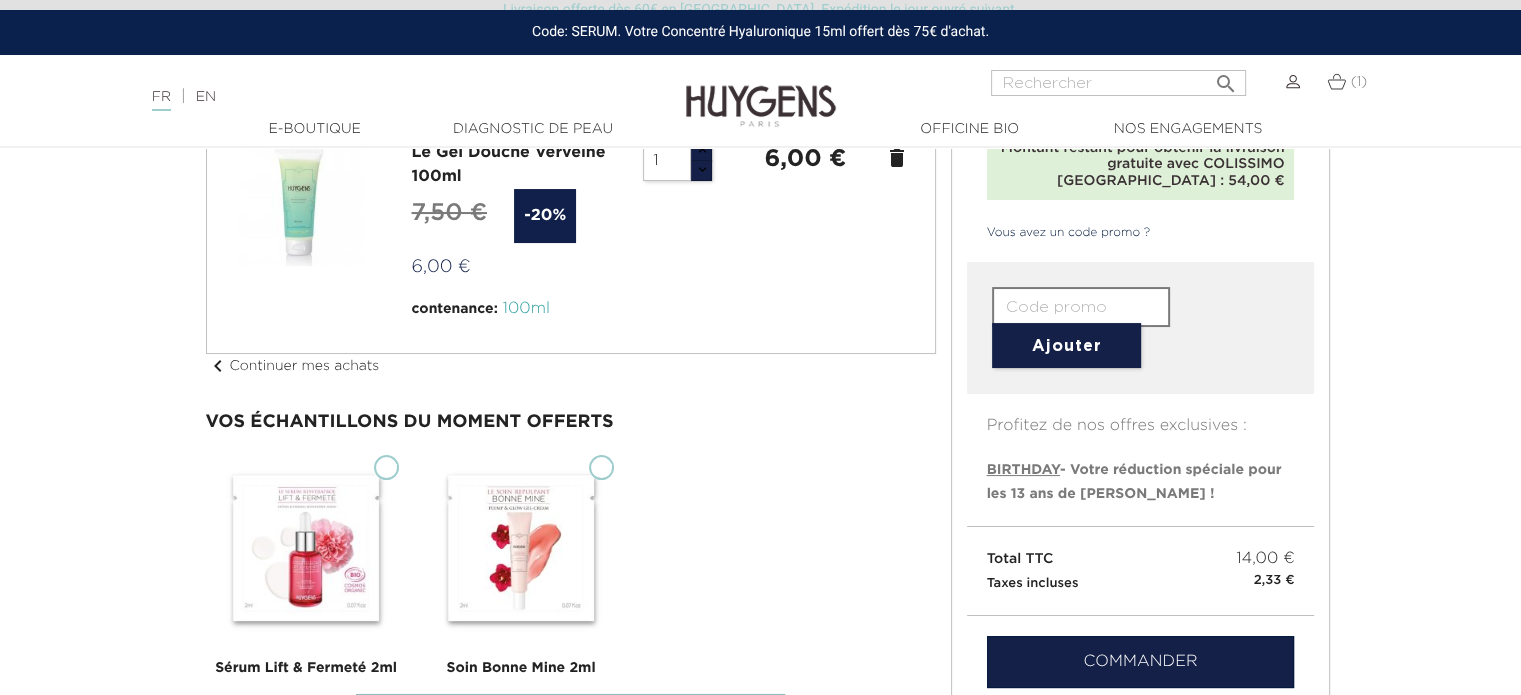 click at bounding box center (1081, 307) 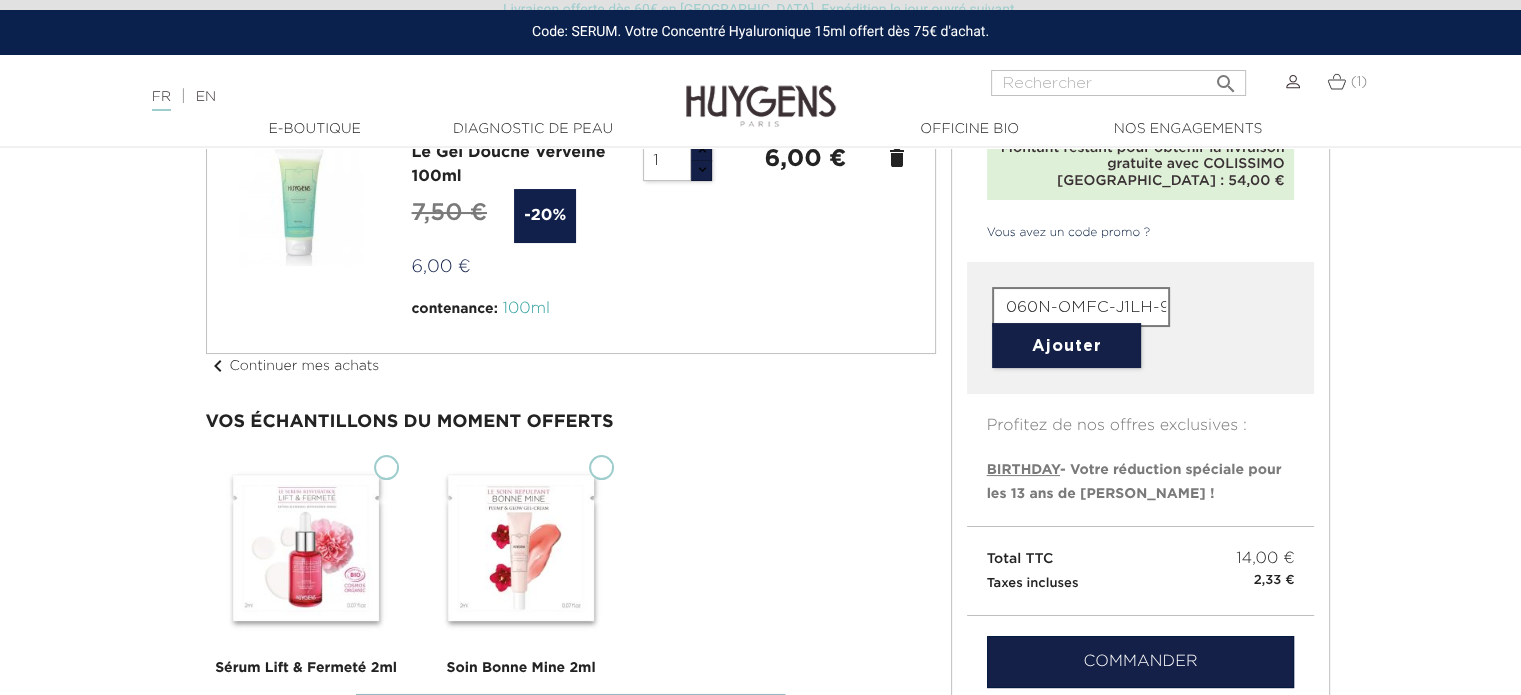 scroll, scrollTop: 0, scrollLeft: 35, axis: horizontal 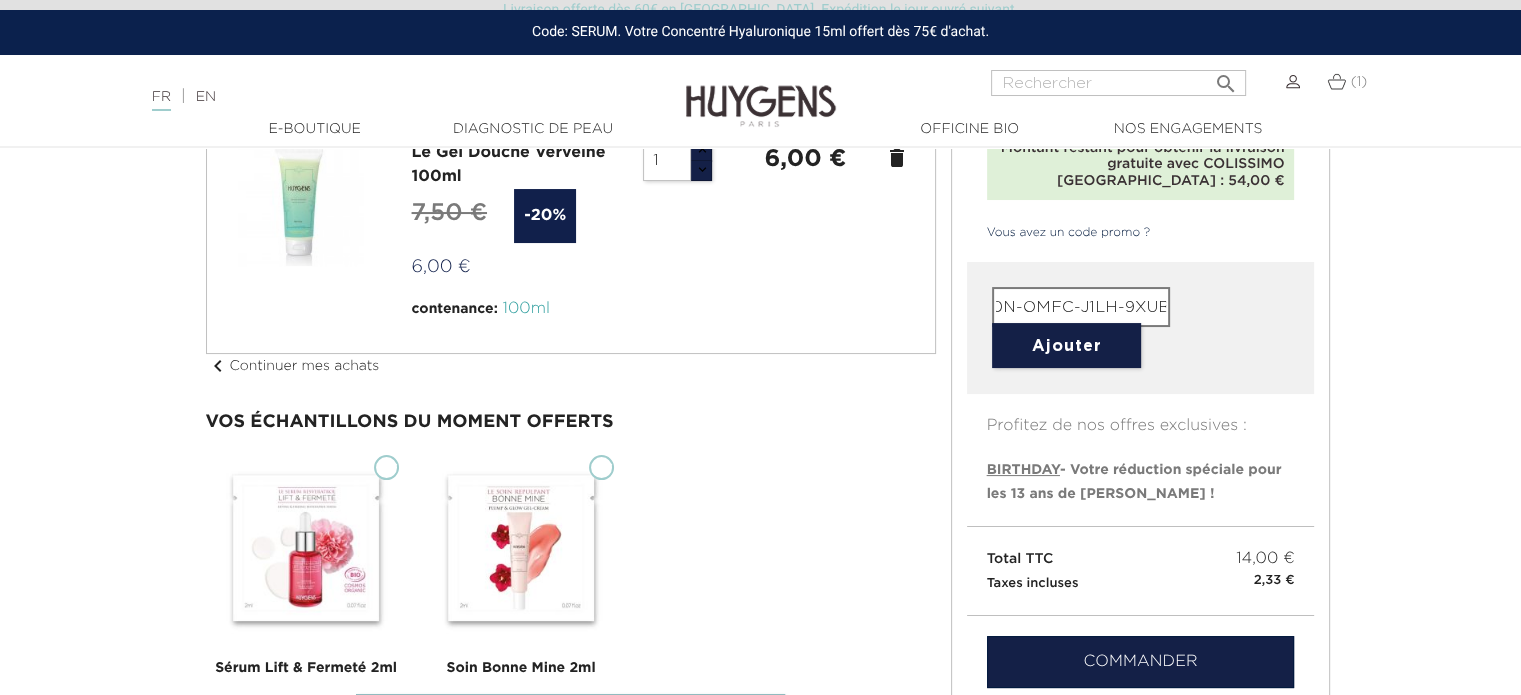 type on "060N-OMFC-J1LH-9XUB" 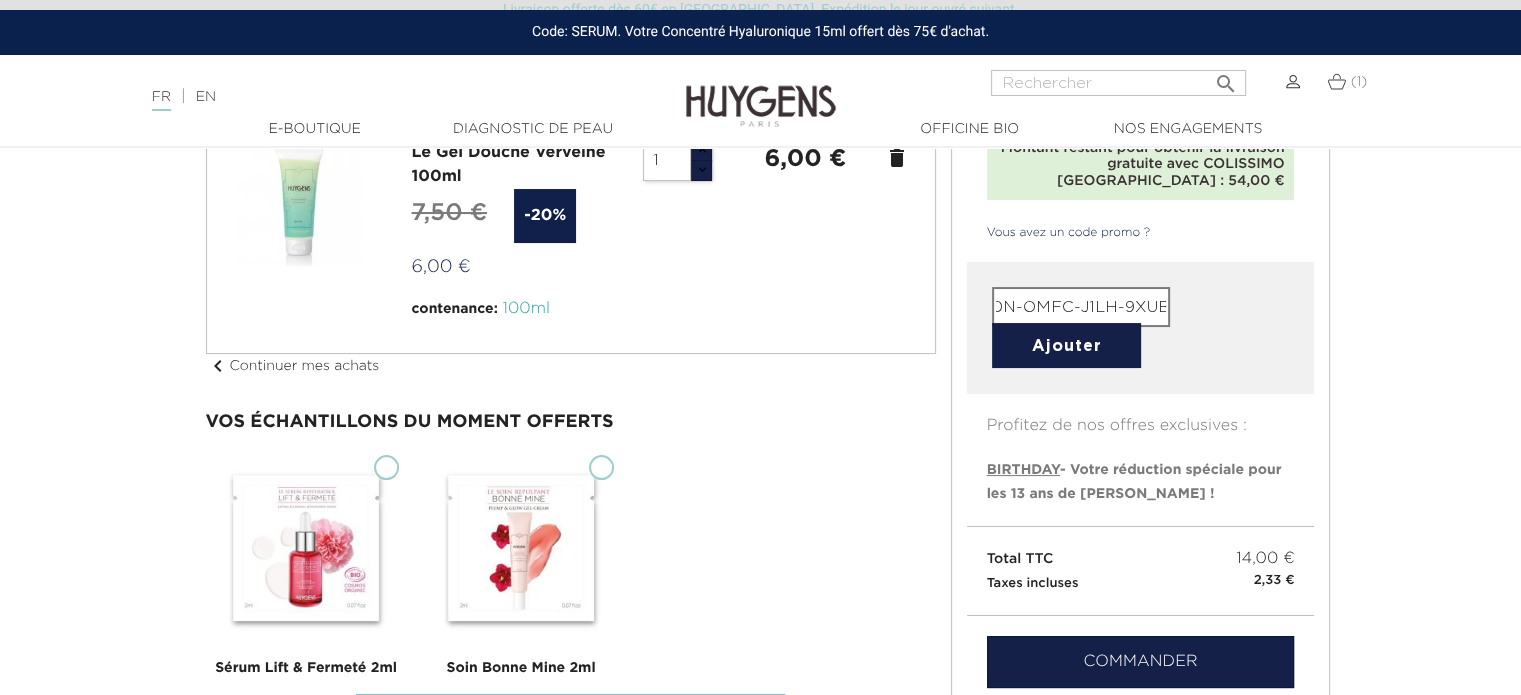 scroll, scrollTop: 0, scrollLeft: 0, axis: both 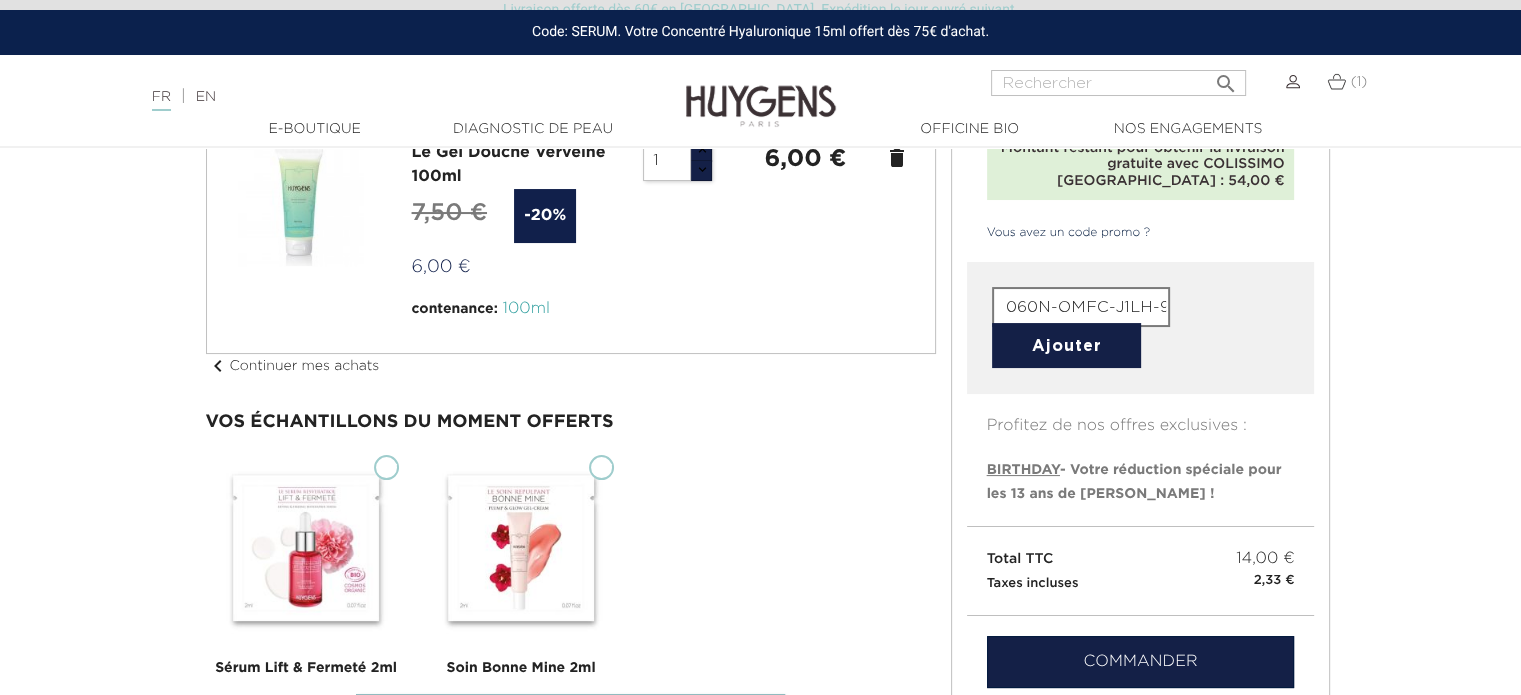 click on "Ajouter" at bounding box center [1066, 345] 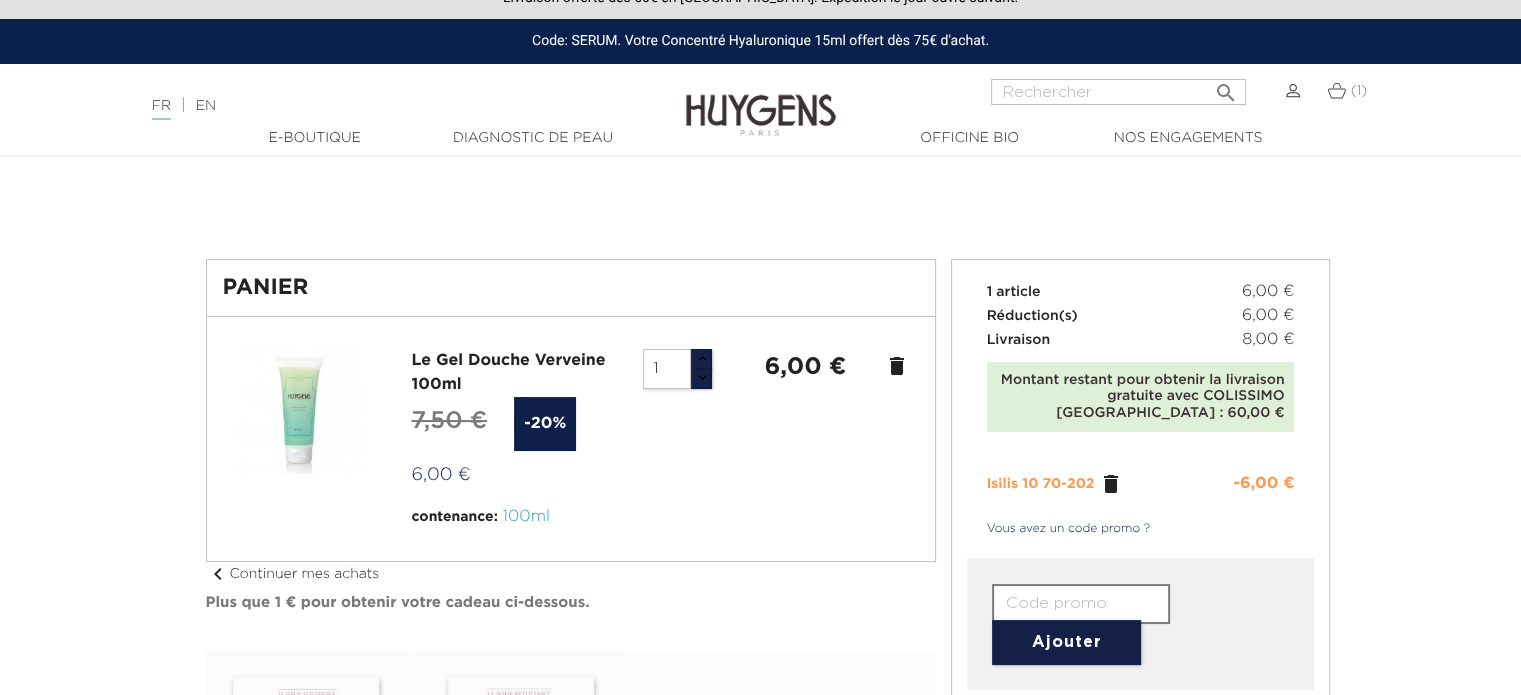 scroll, scrollTop: 0, scrollLeft: 0, axis: both 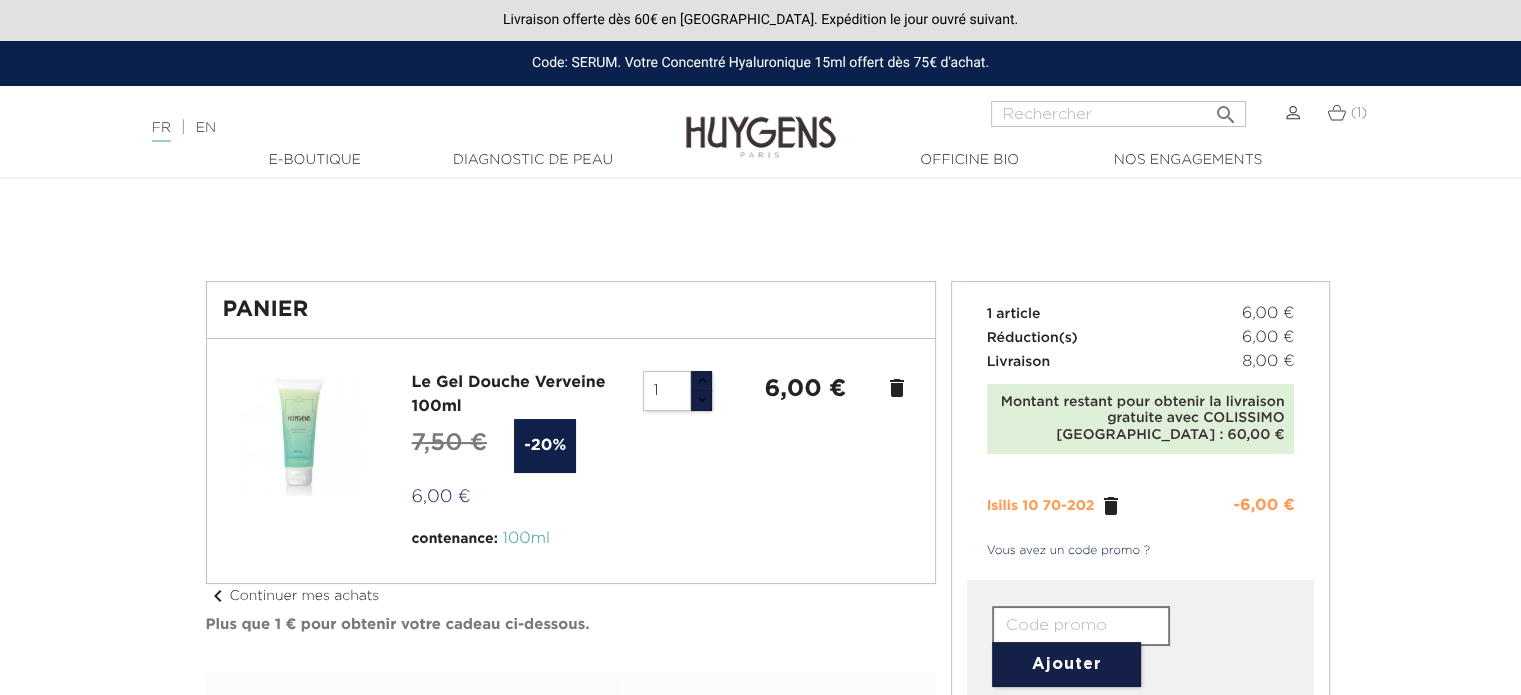 click at bounding box center [760, 695] 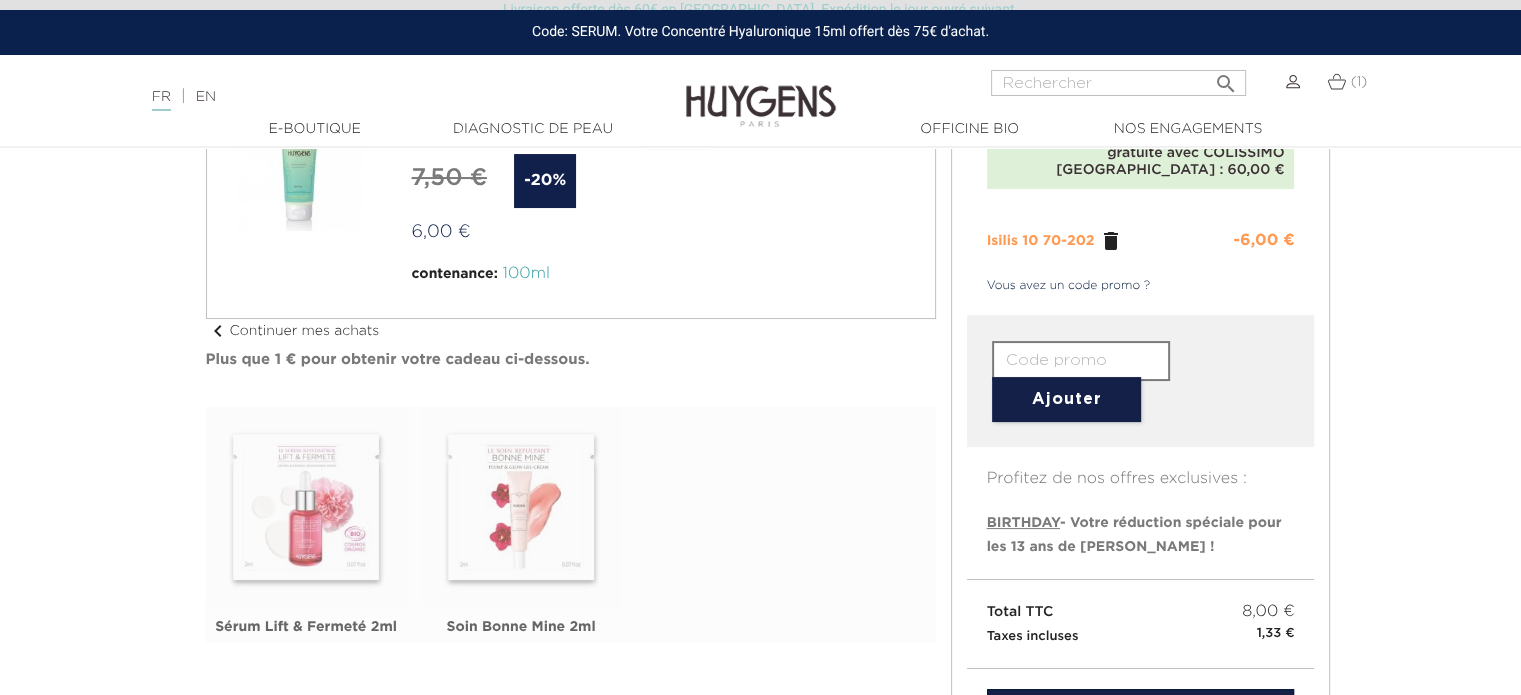 scroll, scrollTop: 300, scrollLeft: 0, axis: vertical 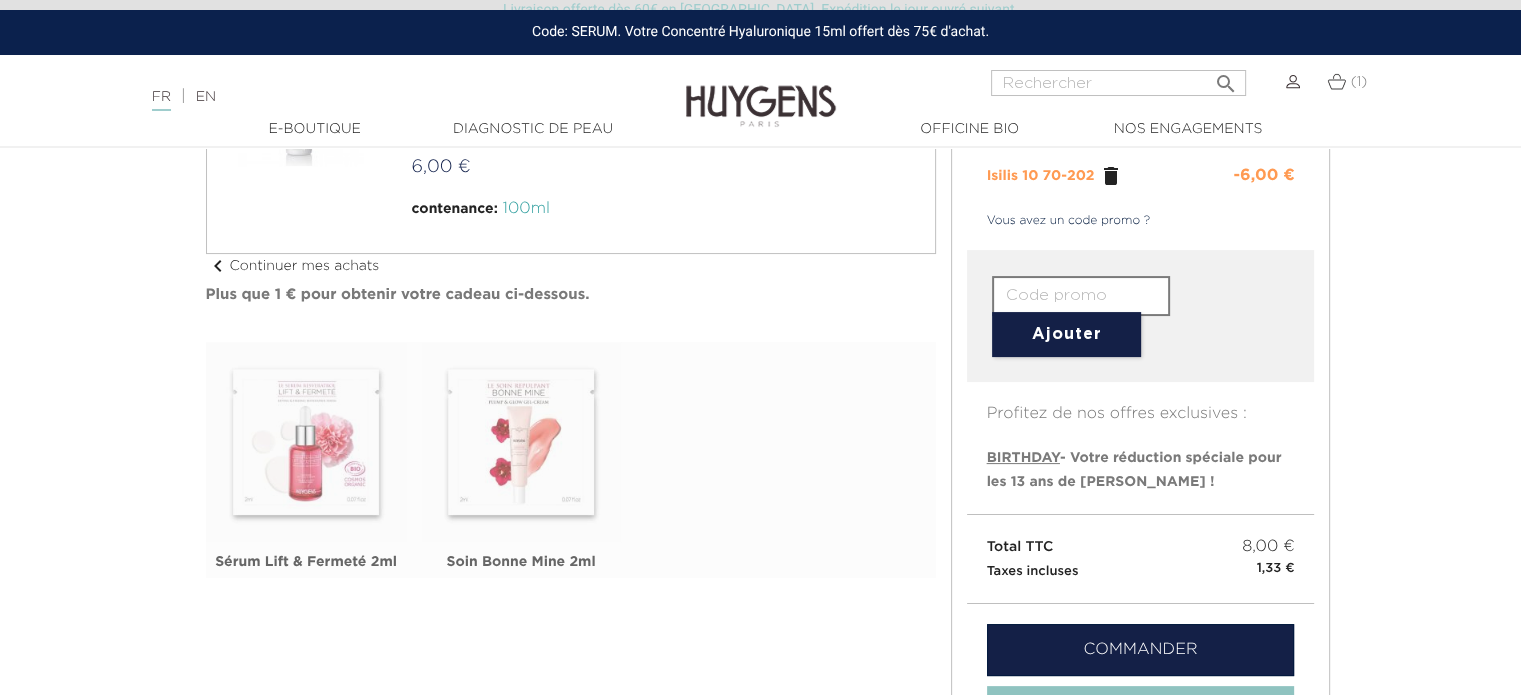 click at bounding box center (1081, 296) 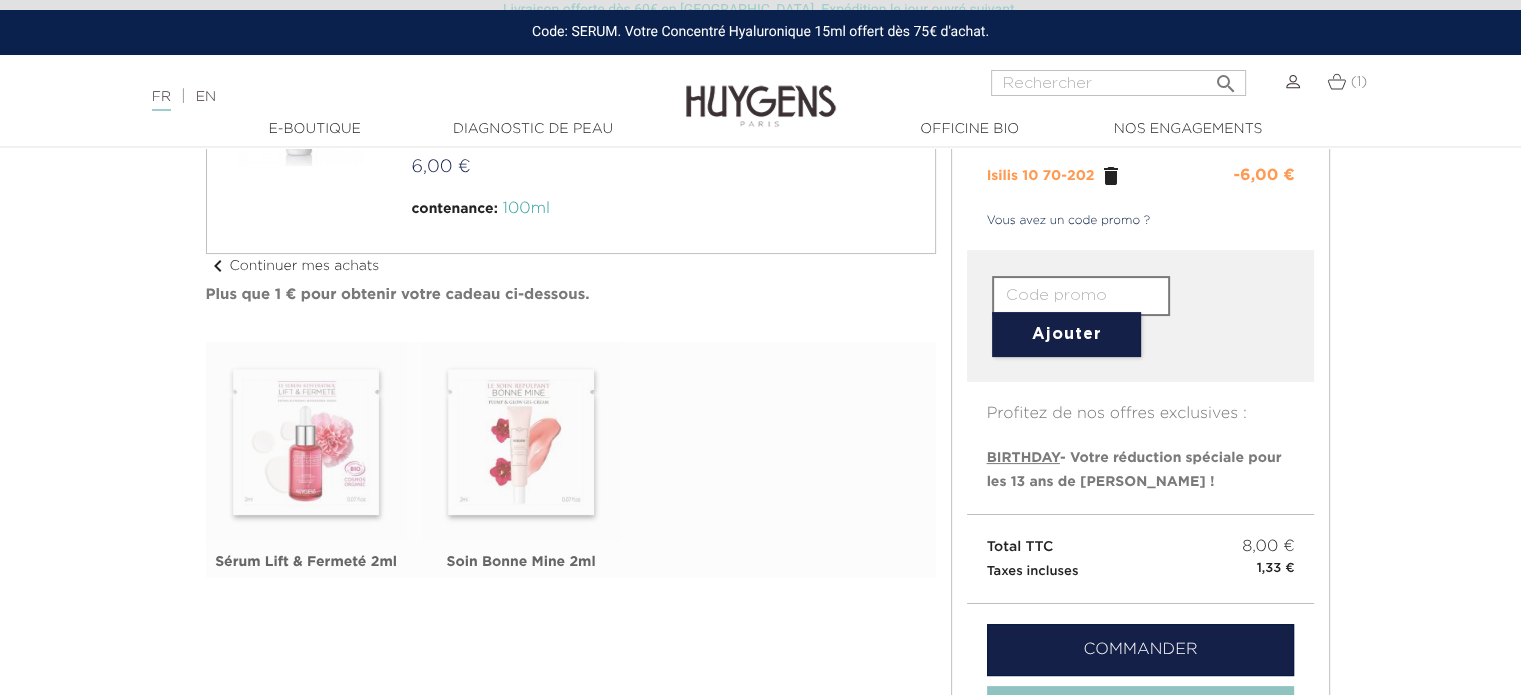 type on "060N-OMFC-J1LH-9XUB" 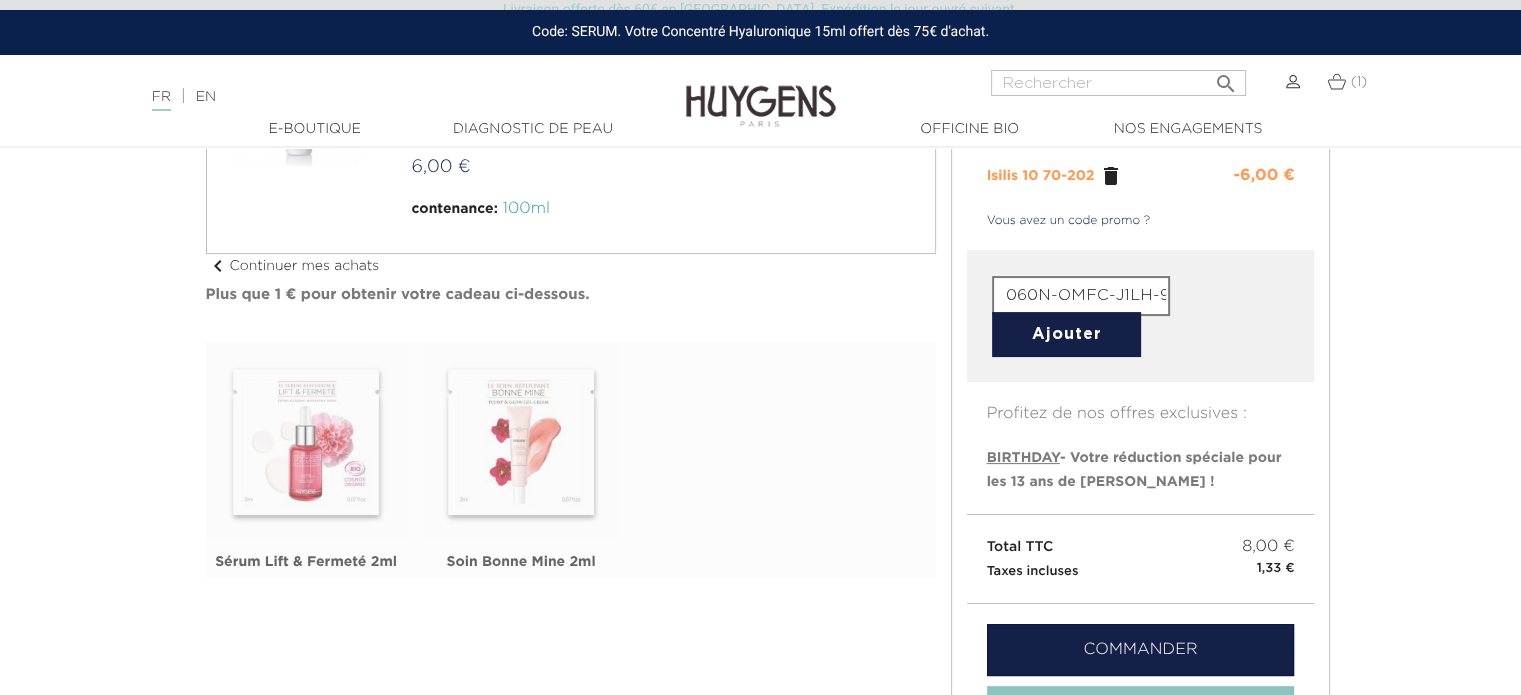 click on "Ajouter" at bounding box center (1066, 334) 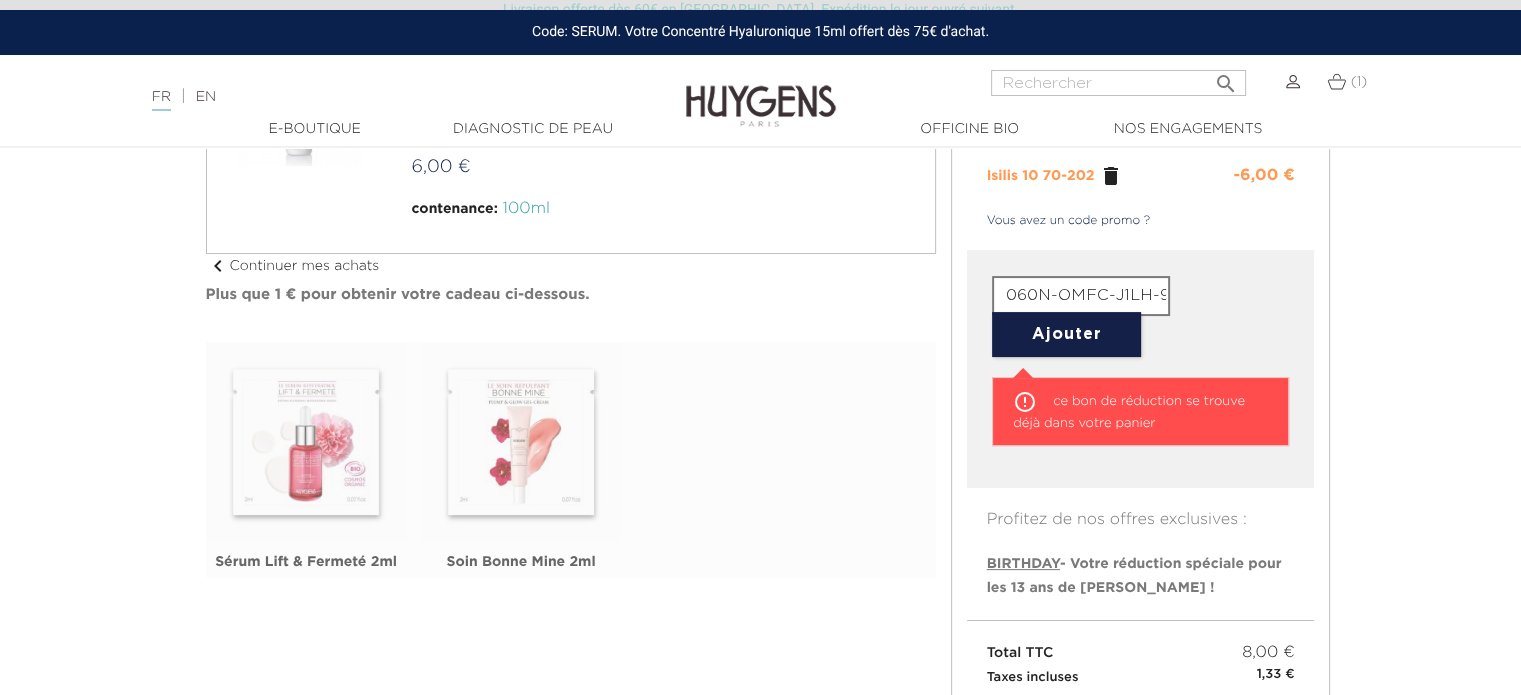 click at bounding box center (760, 403) 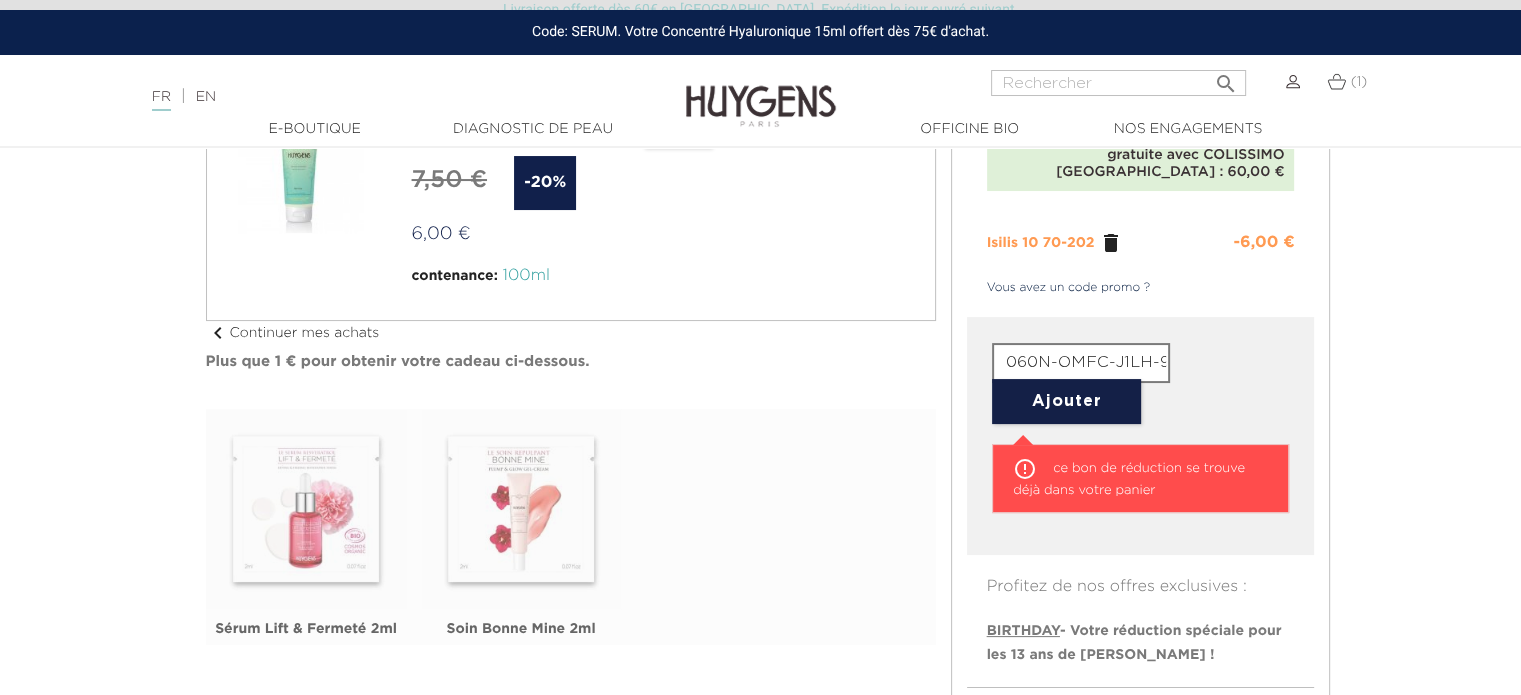 scroll, scrollTop: 200, scrollLeft: 0, axis: vertical 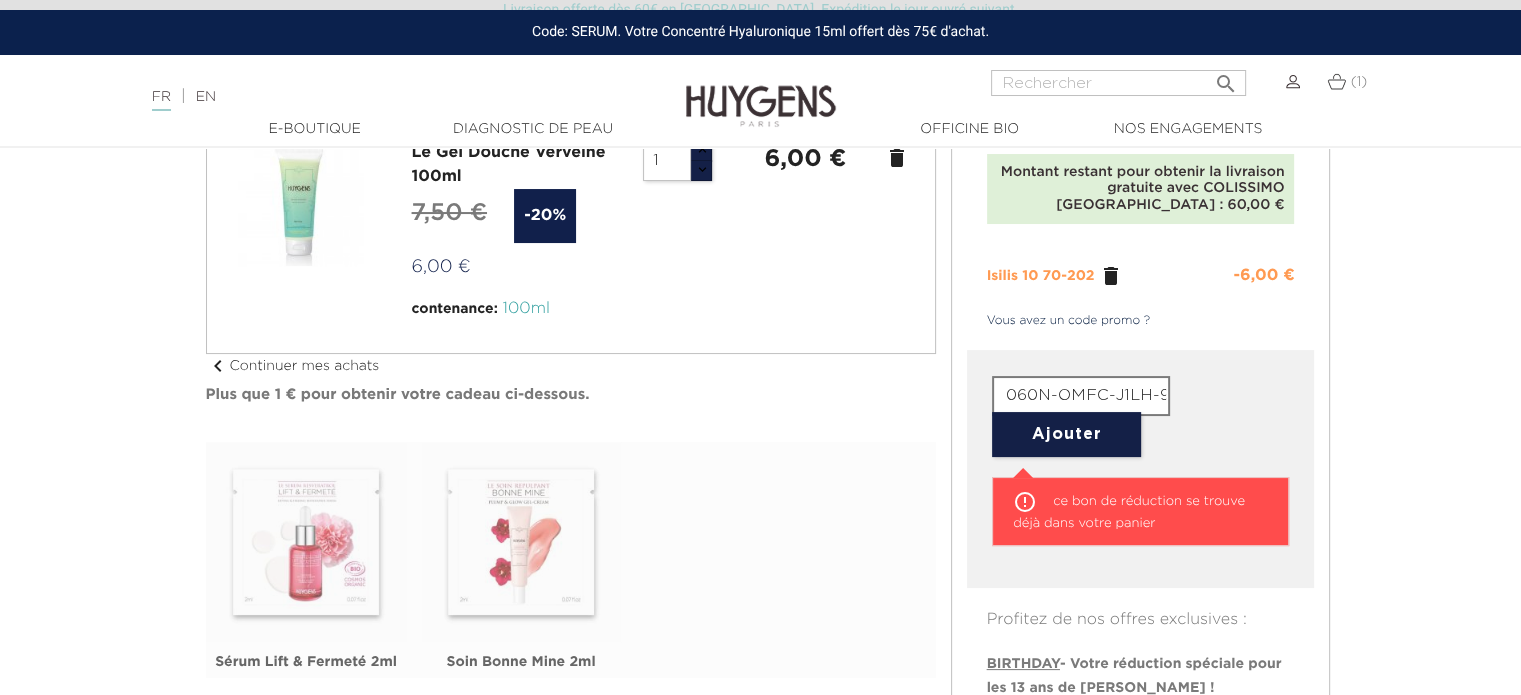 click on "" at bounding box center (1111, 276) 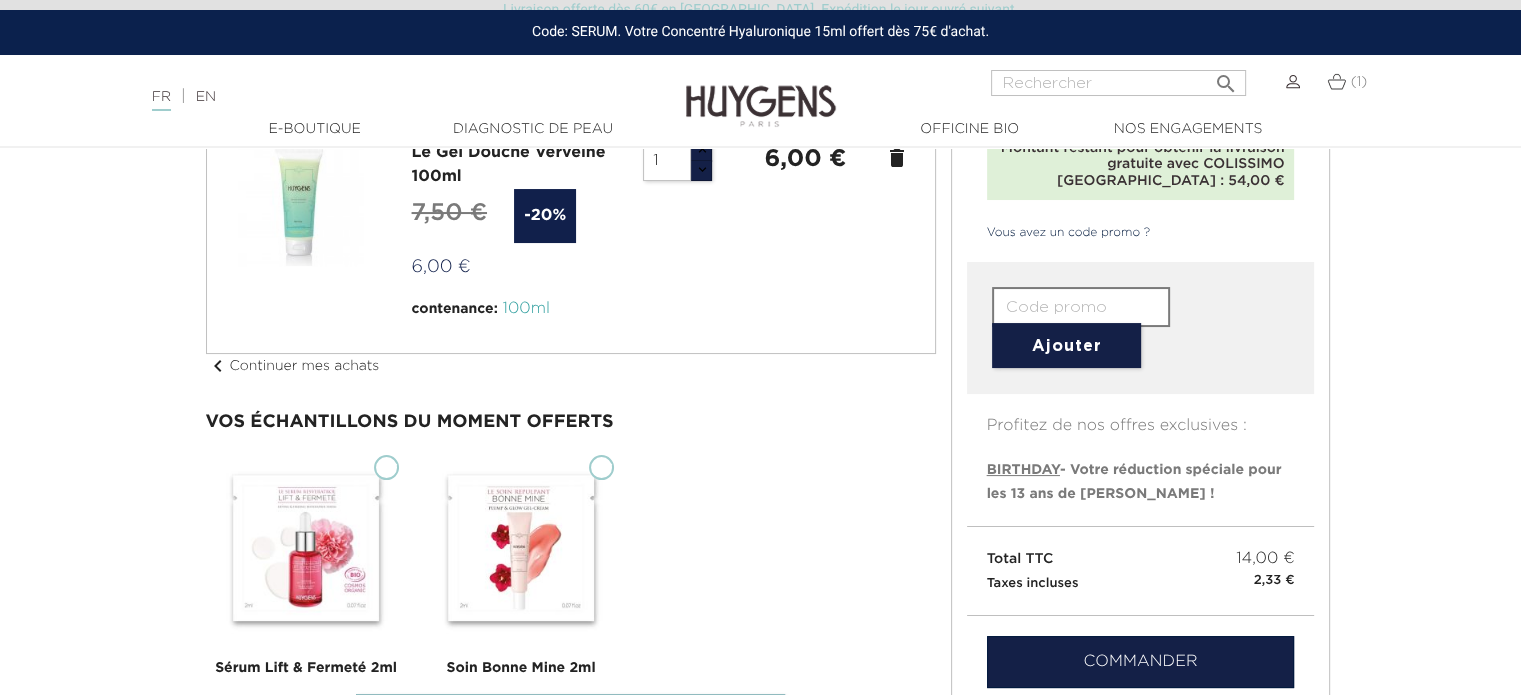 click at bounding box center [1081, 307] 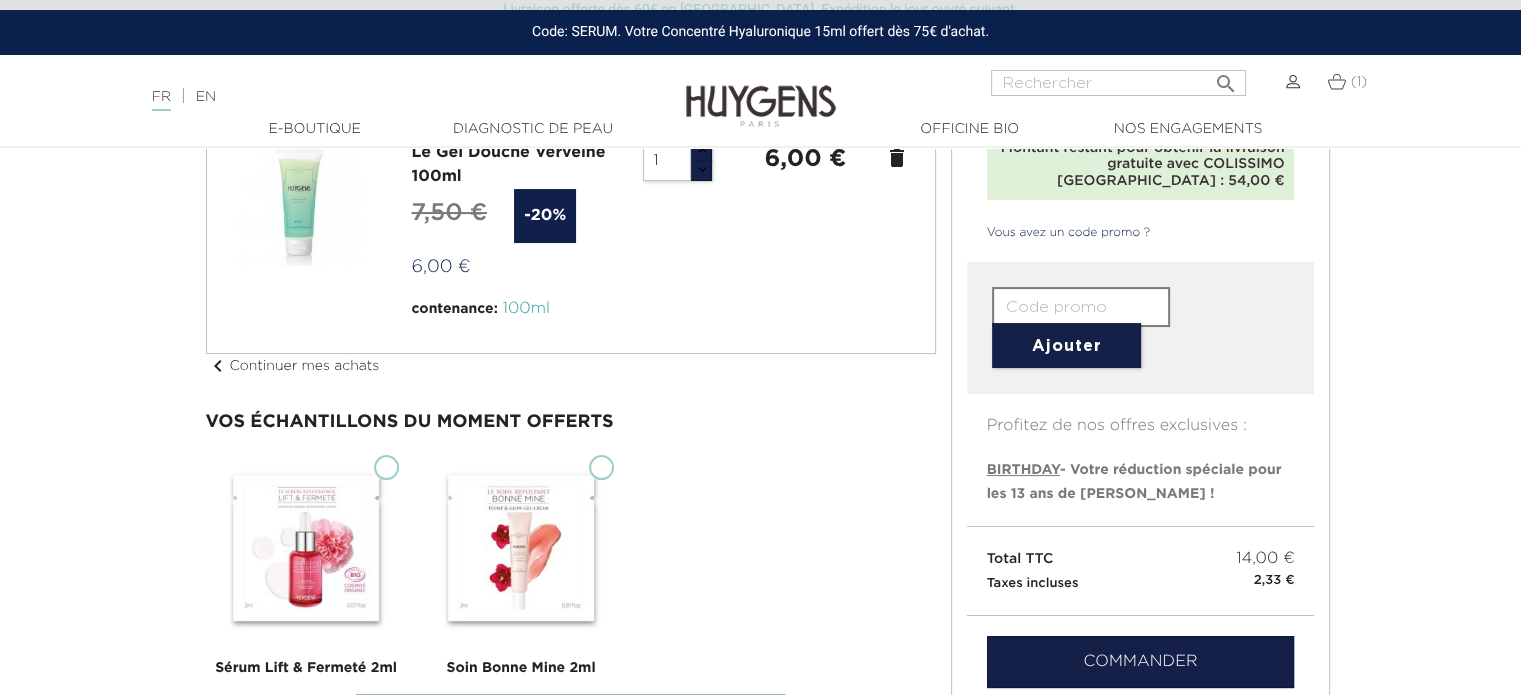 type on "060N-OMFC-J1LH-9XUB" 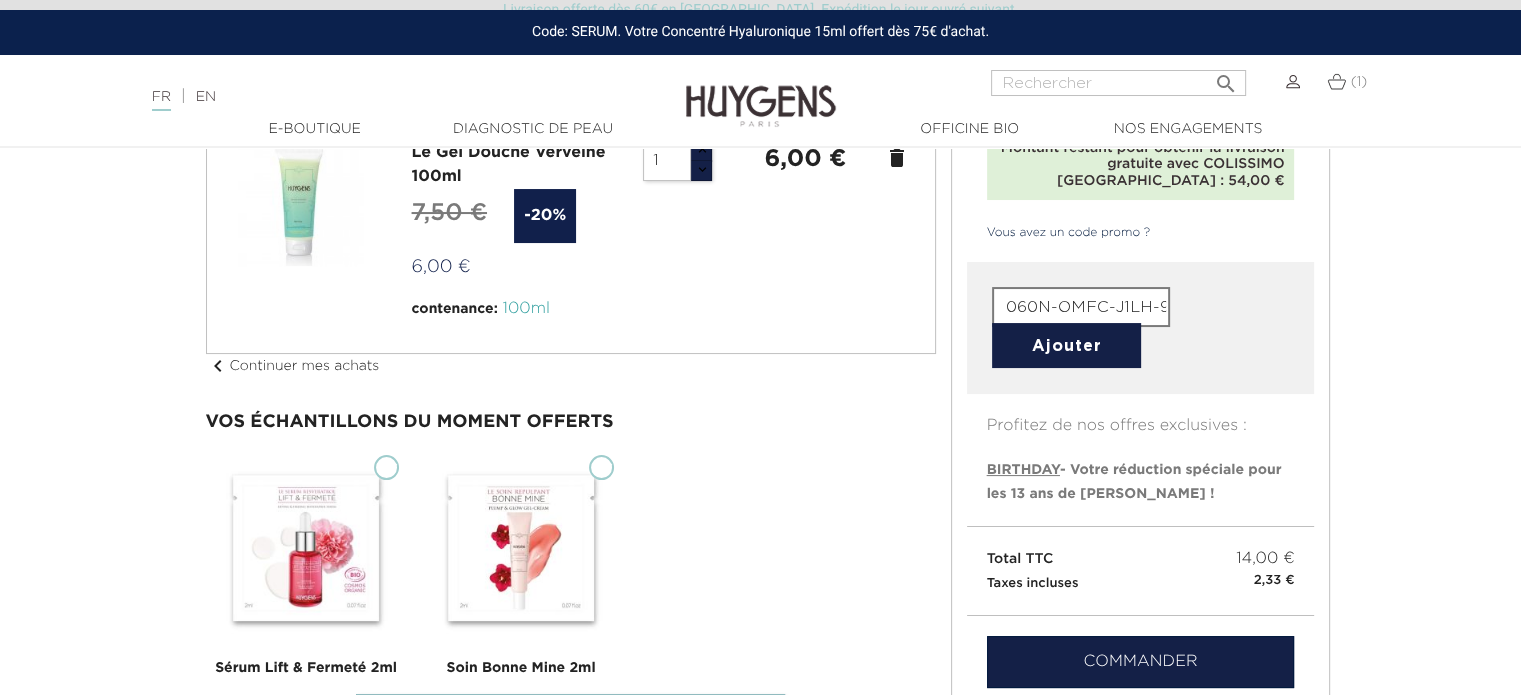 click on "Ajouter" at bounding box center (1066, 345) 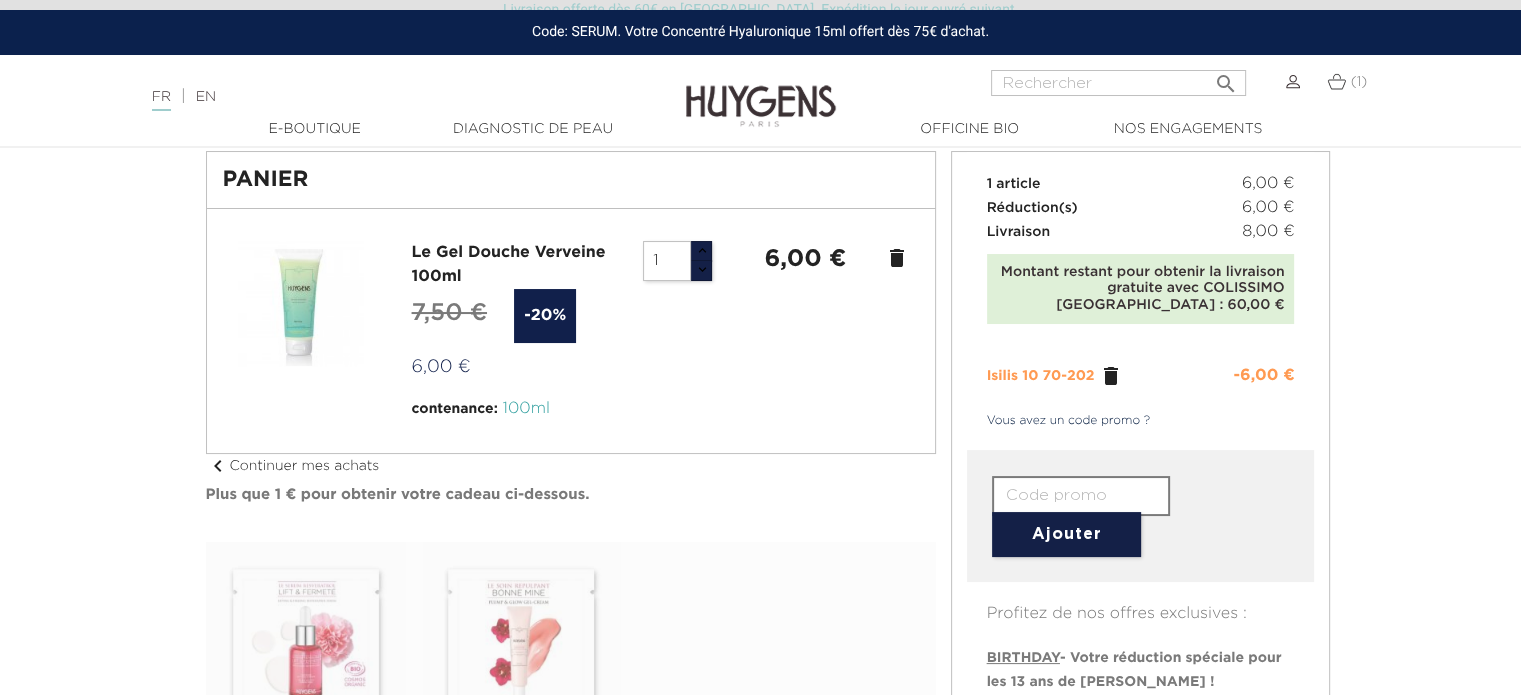 scroll, scrollTop: 0, scrollLeft: 0, axis: both 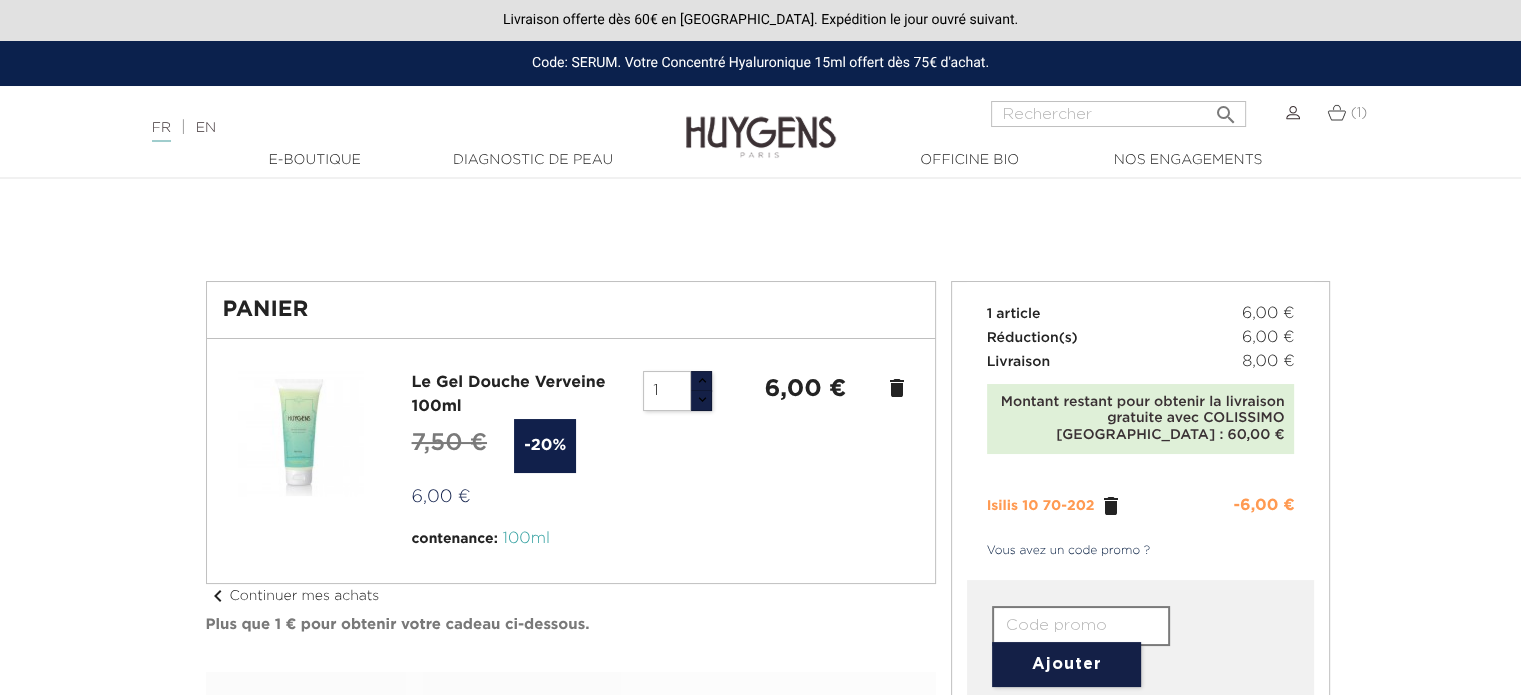click at bounding box center [760, 695] 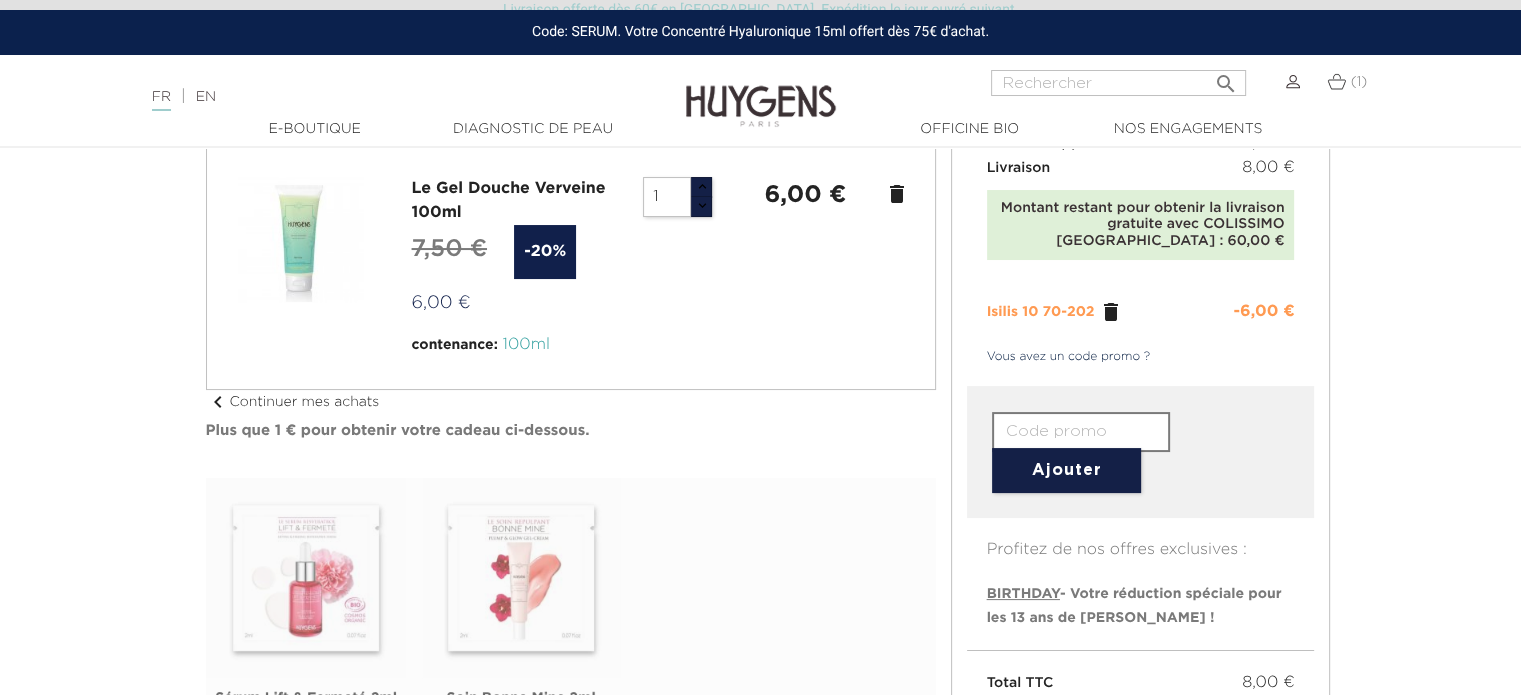 scroll, scrollTop: 0, scrollLeft: 0, axis: both 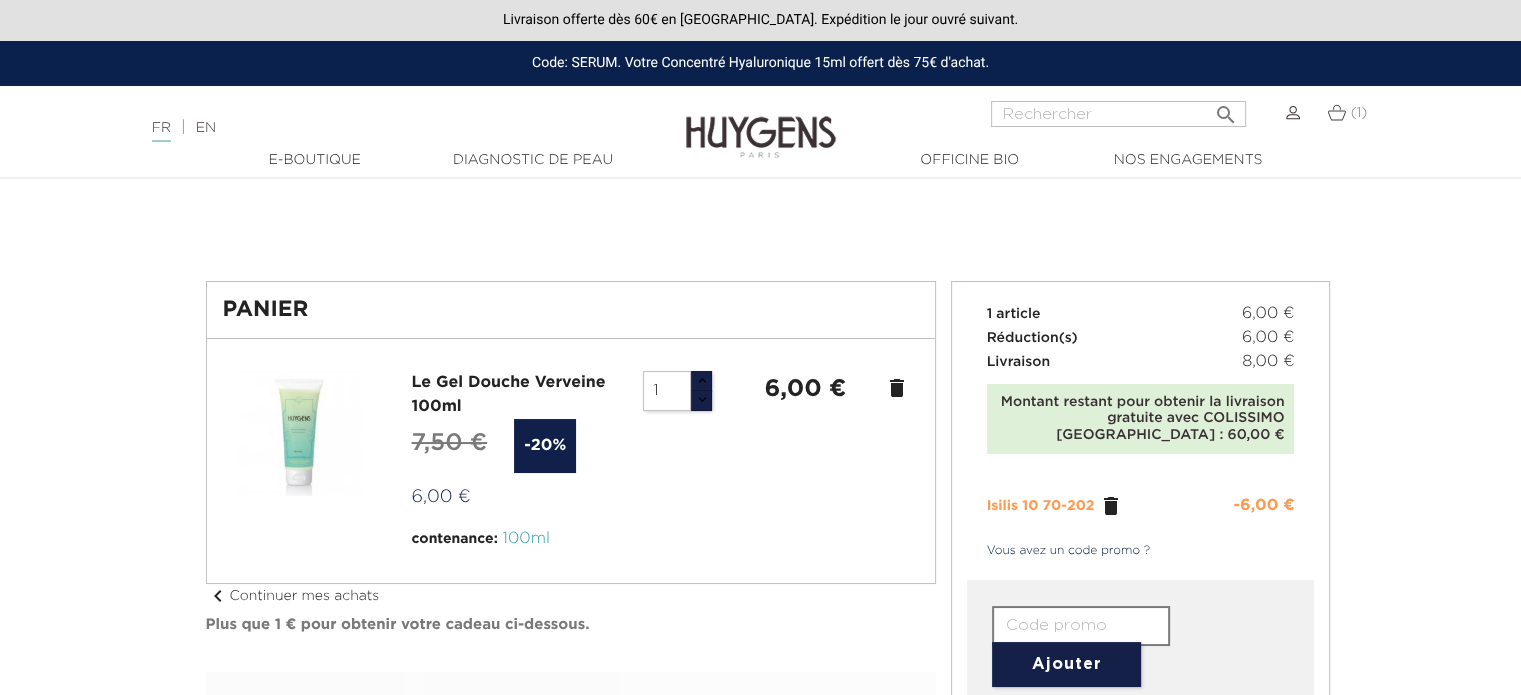 click at bounding box center (761, 122) 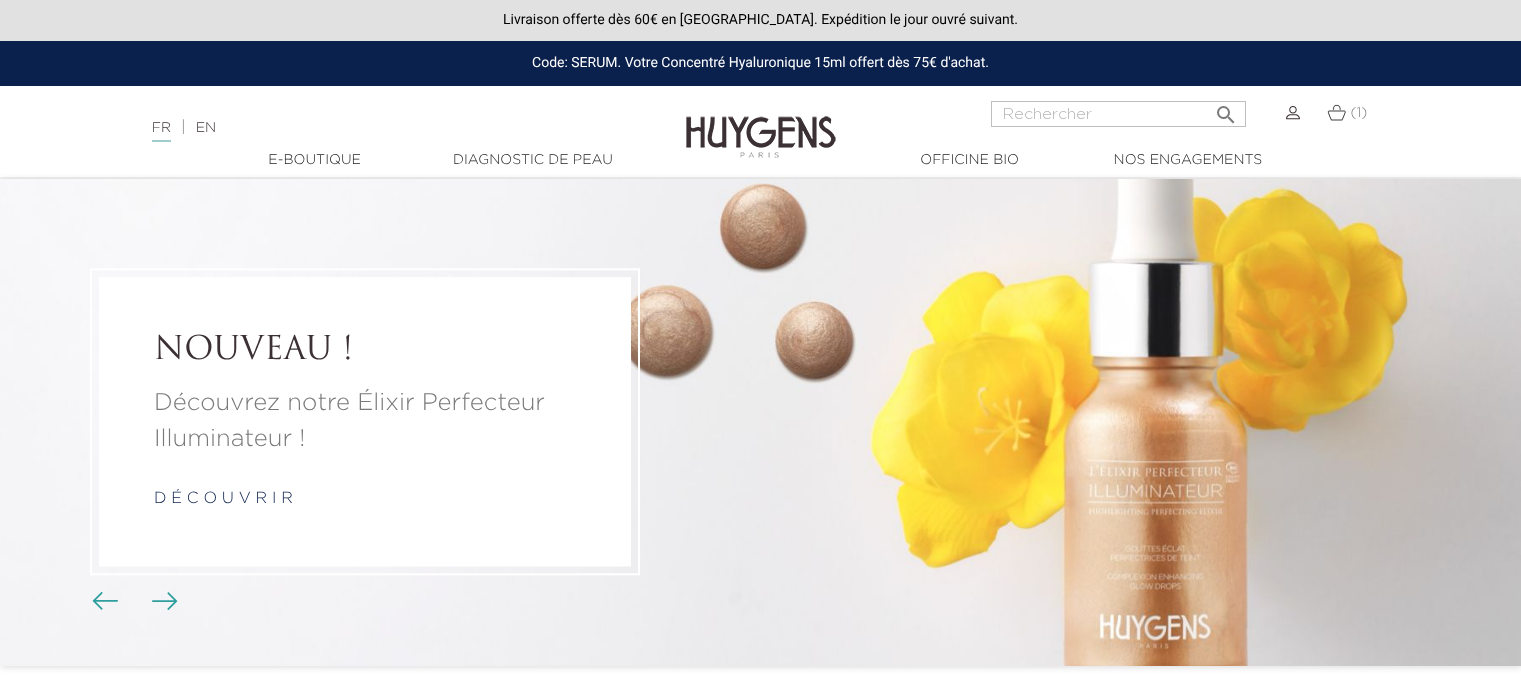 scroll, scrollTop: 0, scrollLeft: 0, axis: both 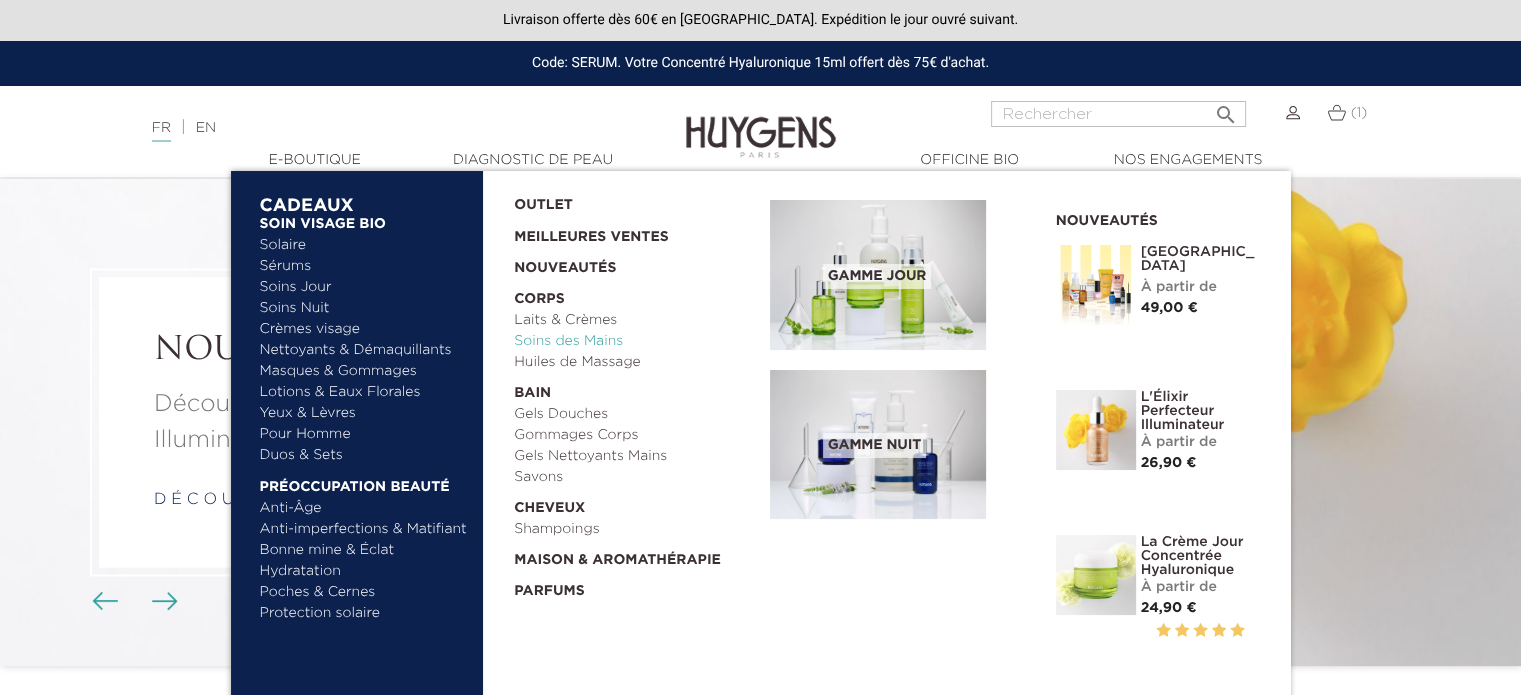 click on "Soins des Mains" at bounding box center (635, 341) 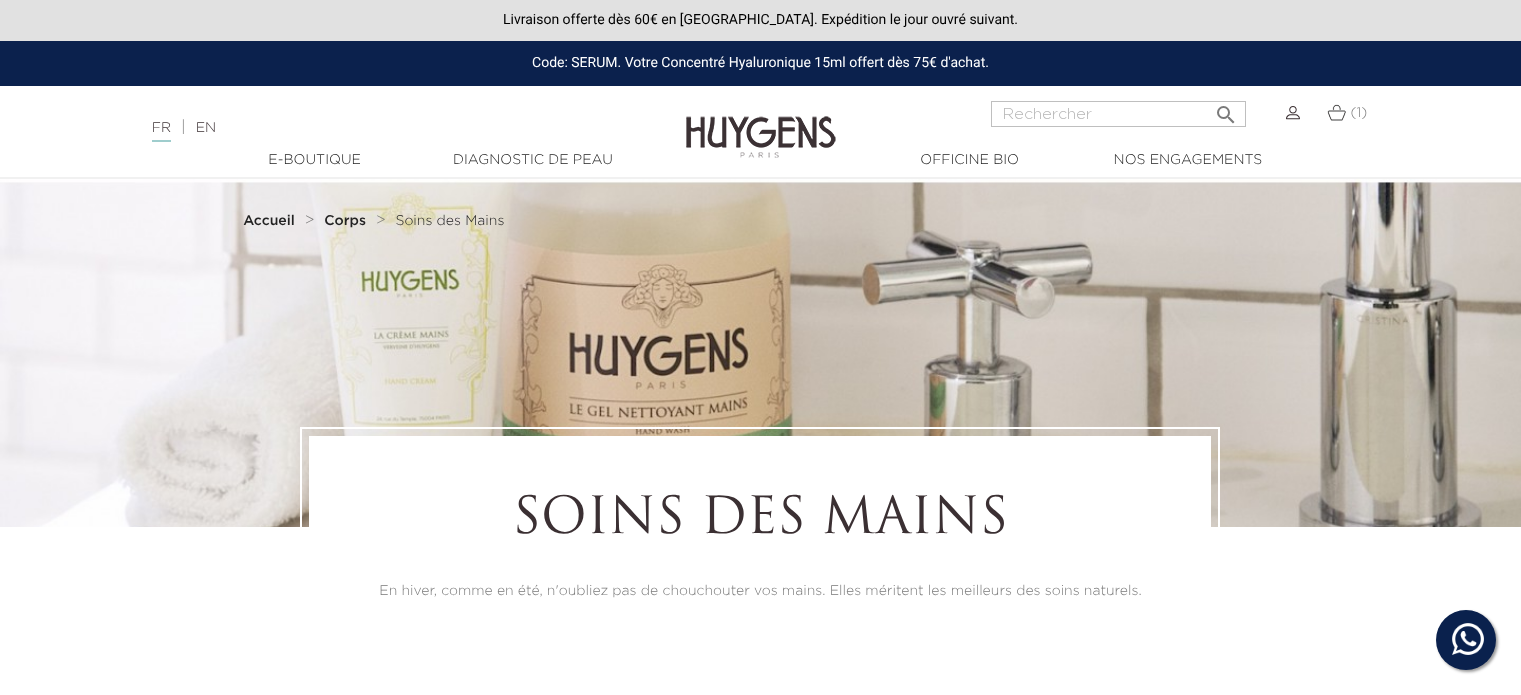 scroll, scrollTop: 0, scrollLeft: 0, axis: both 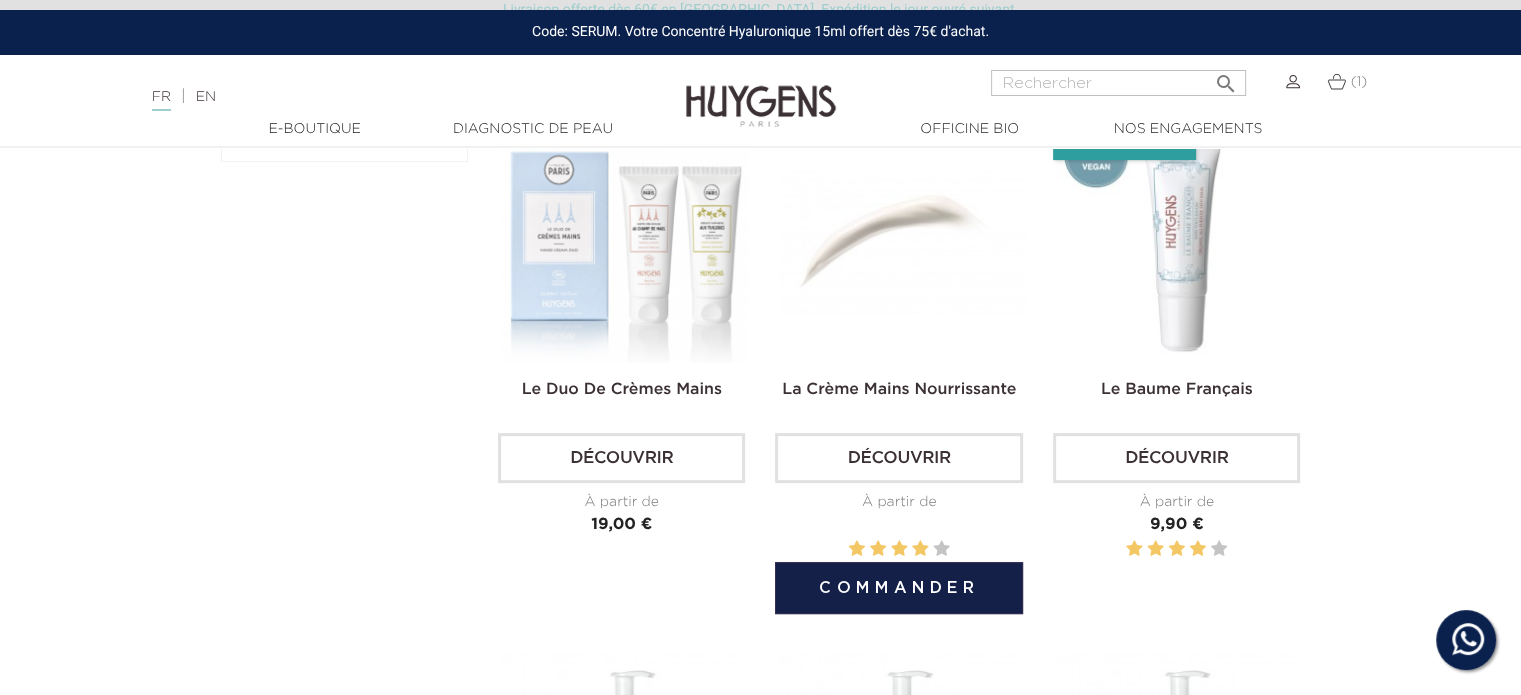 click at bounding box center (902, 239) 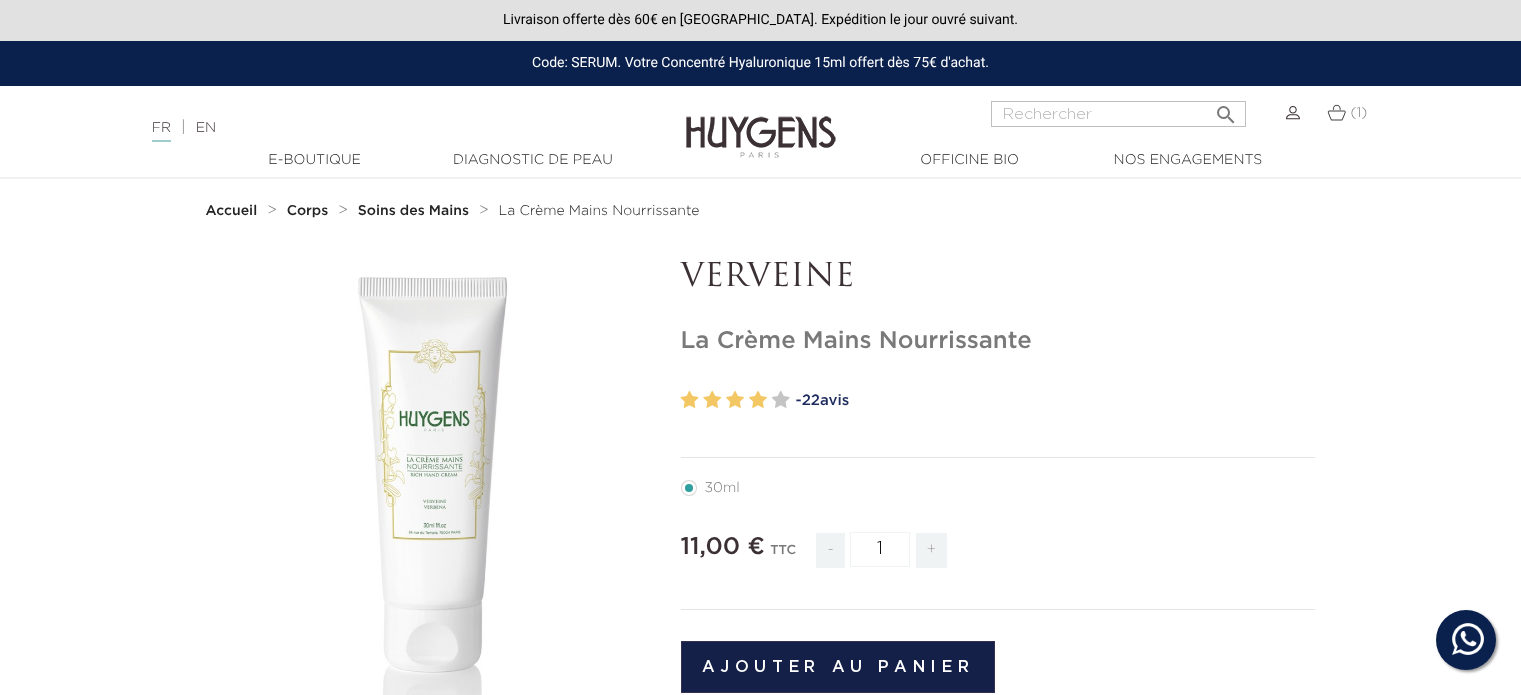 scroll, scrollTop: 0, scrollLeft: 0, axis: both 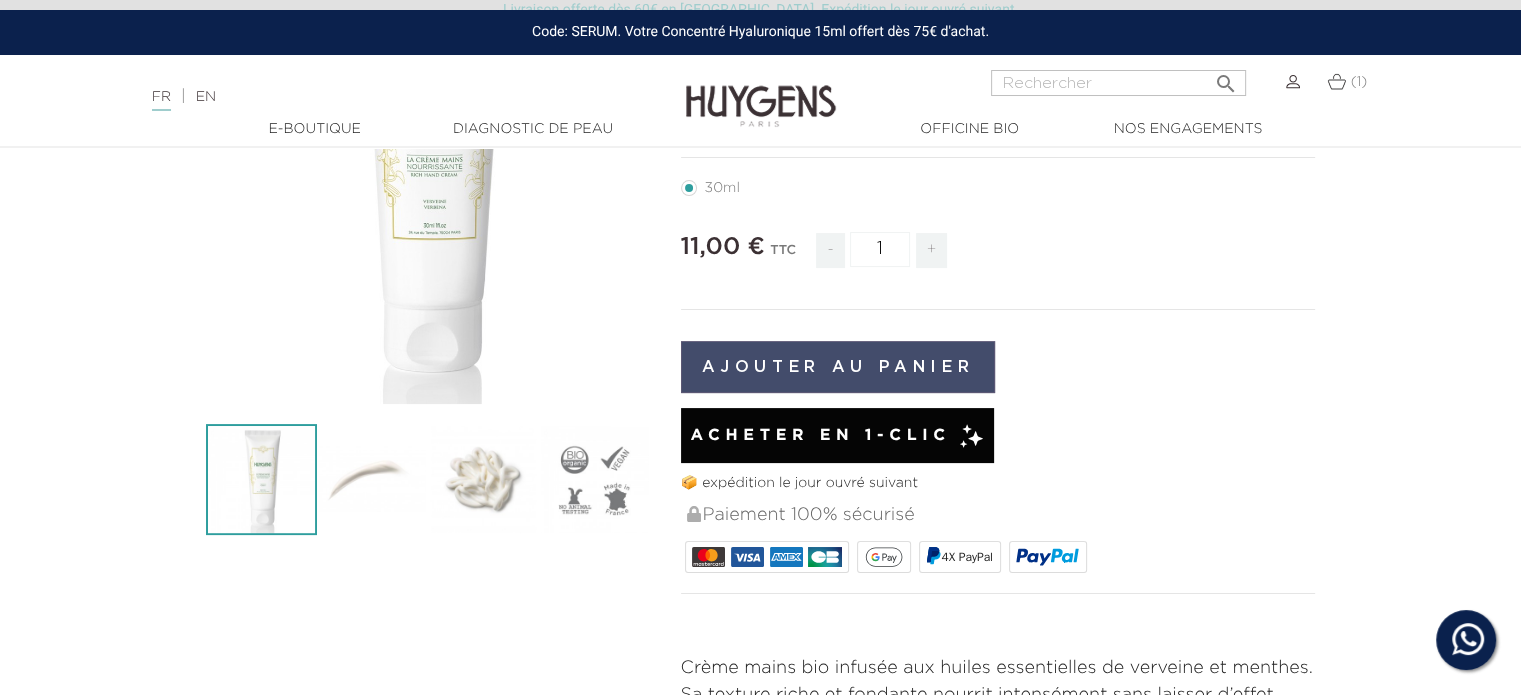 click on "Ajouter au panier" at bounding box center (838, 367) 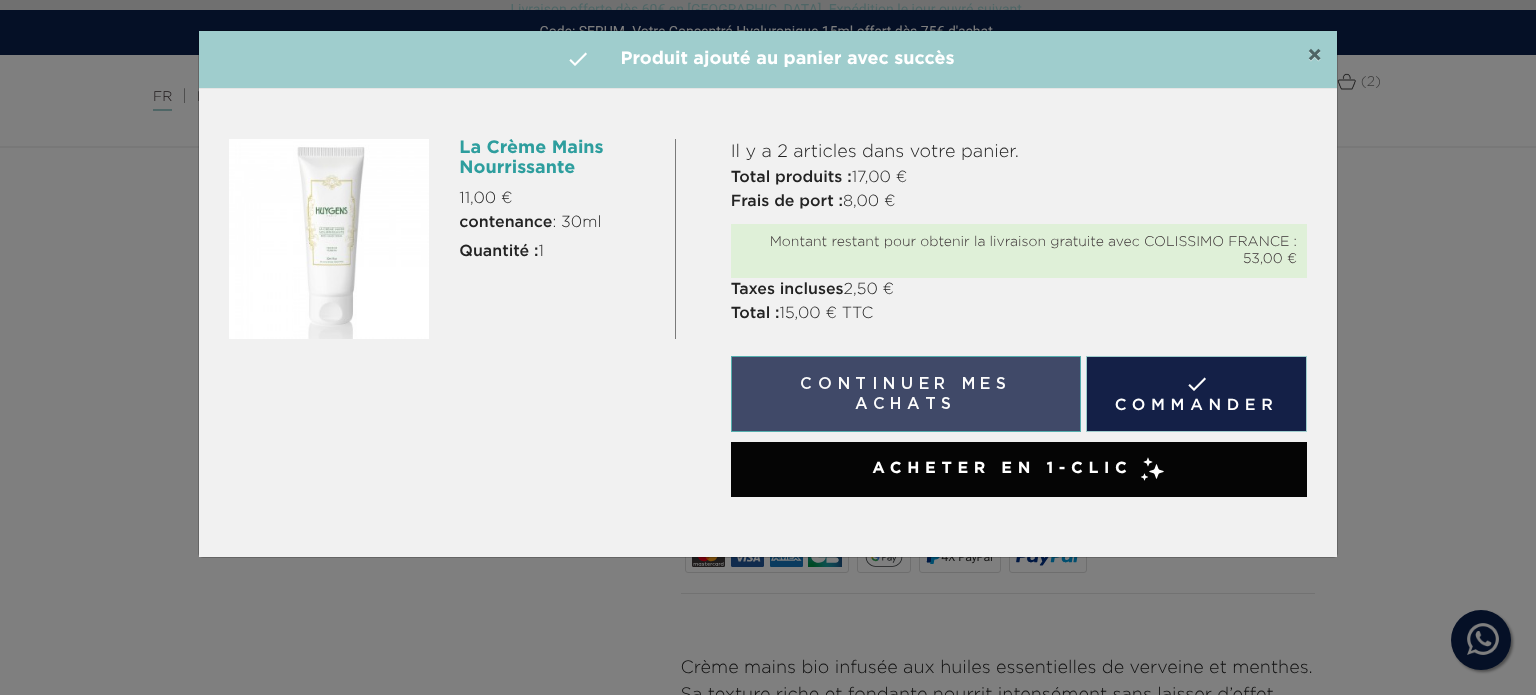 click on "×" at bounding box center (1314, 56) 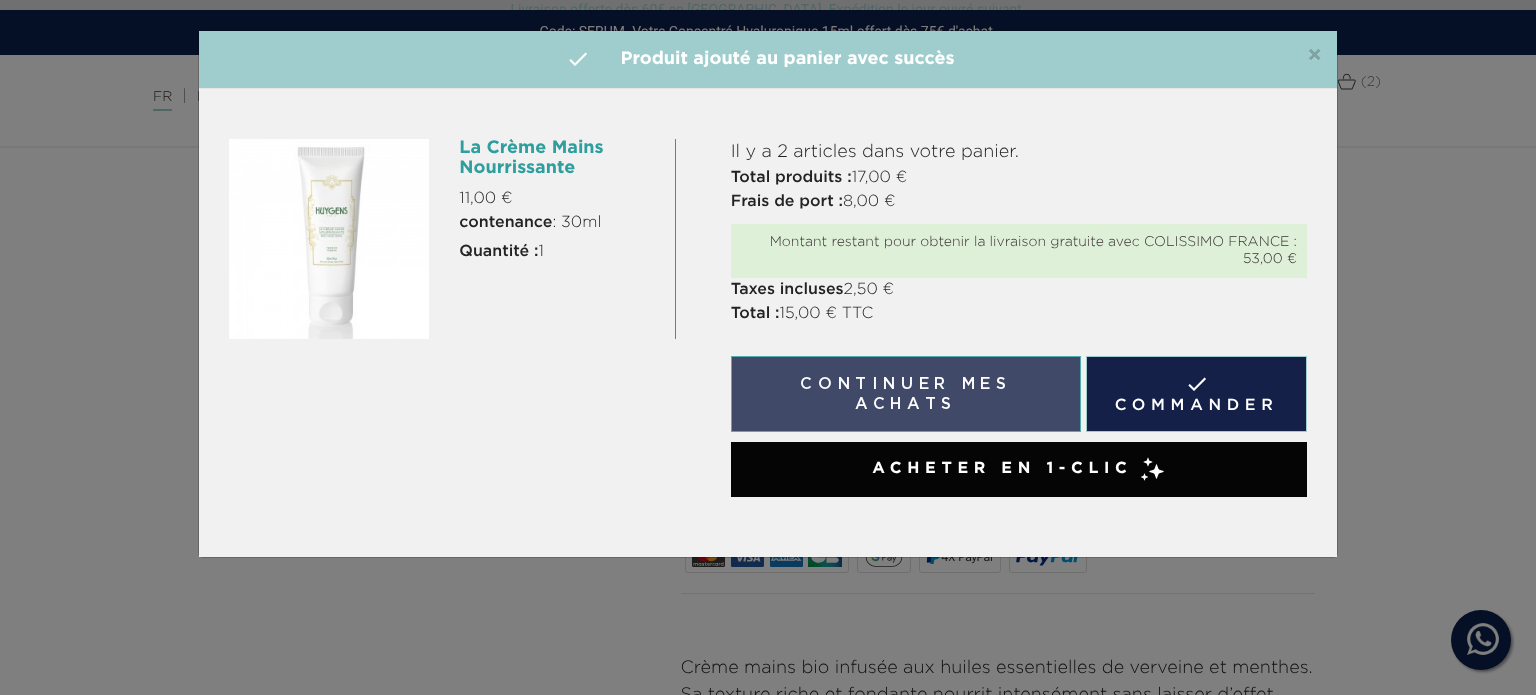 click on "Continuer mes achats" at bounding box center (906, 394) 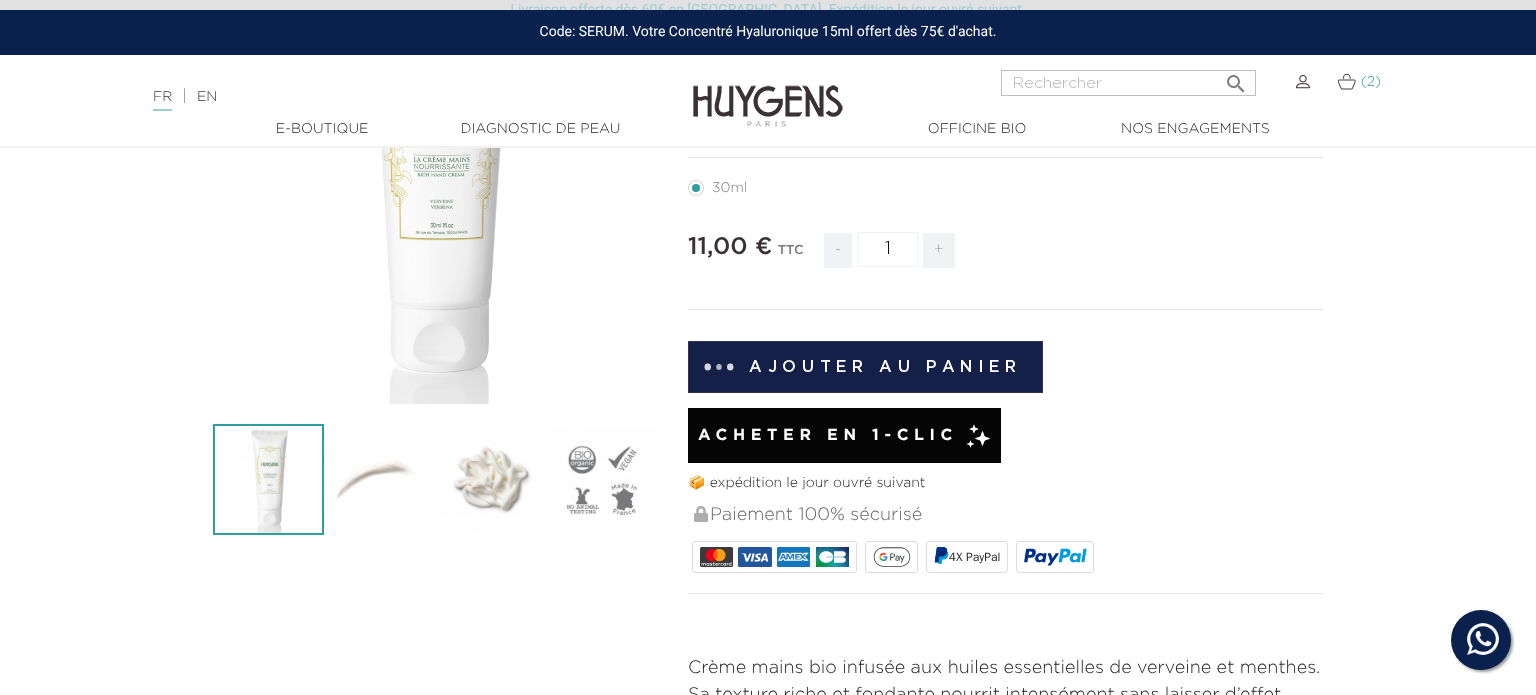 click at bounding box center [1346, 81] 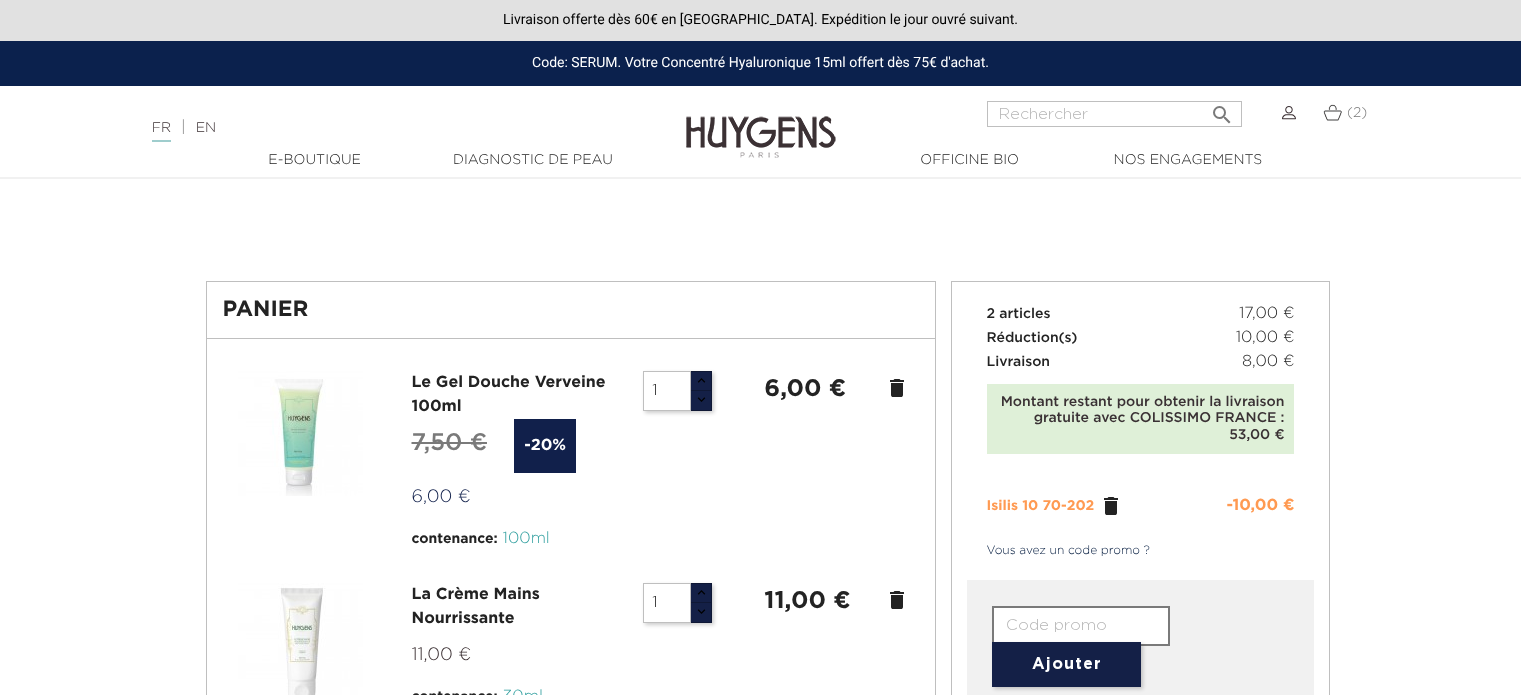 scroll, scrollTop: 0, scrollLeft: 0, axis: both 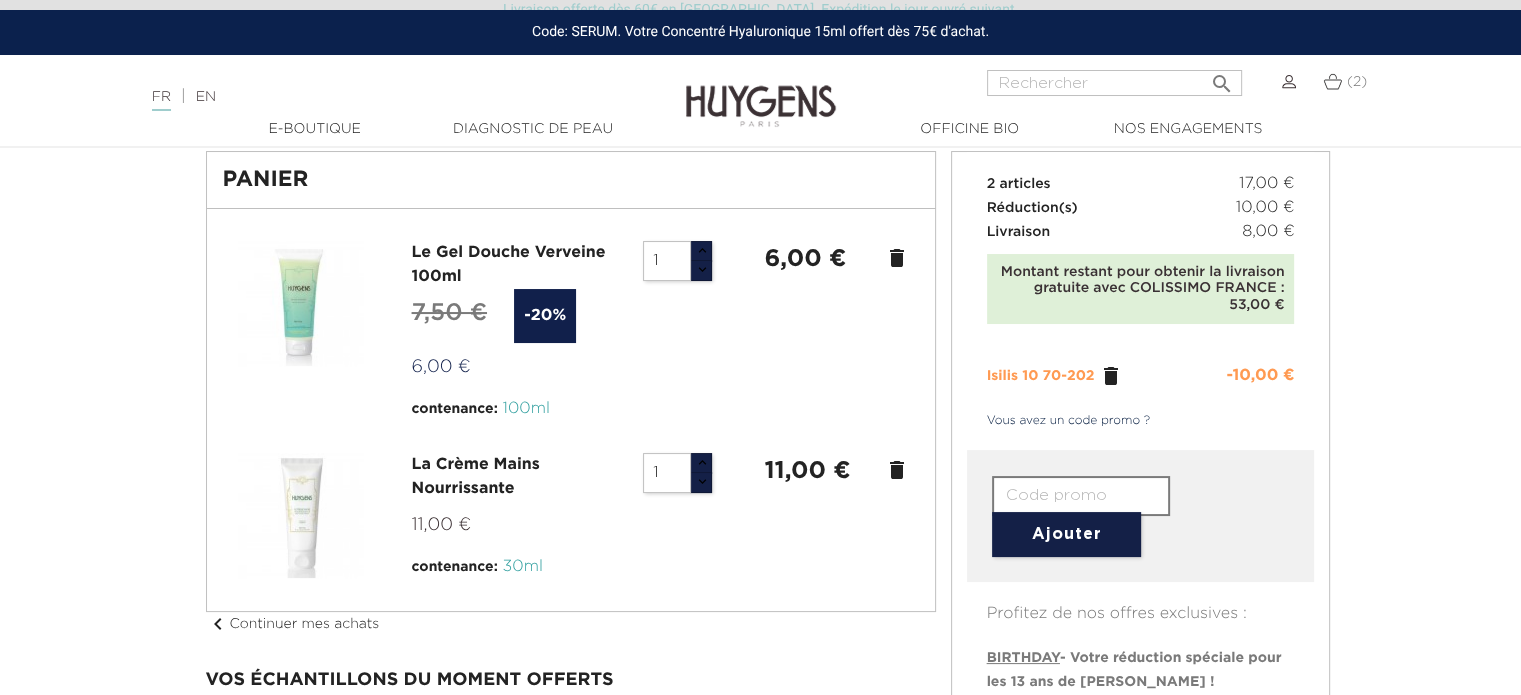click at bounding box center [760, 603] 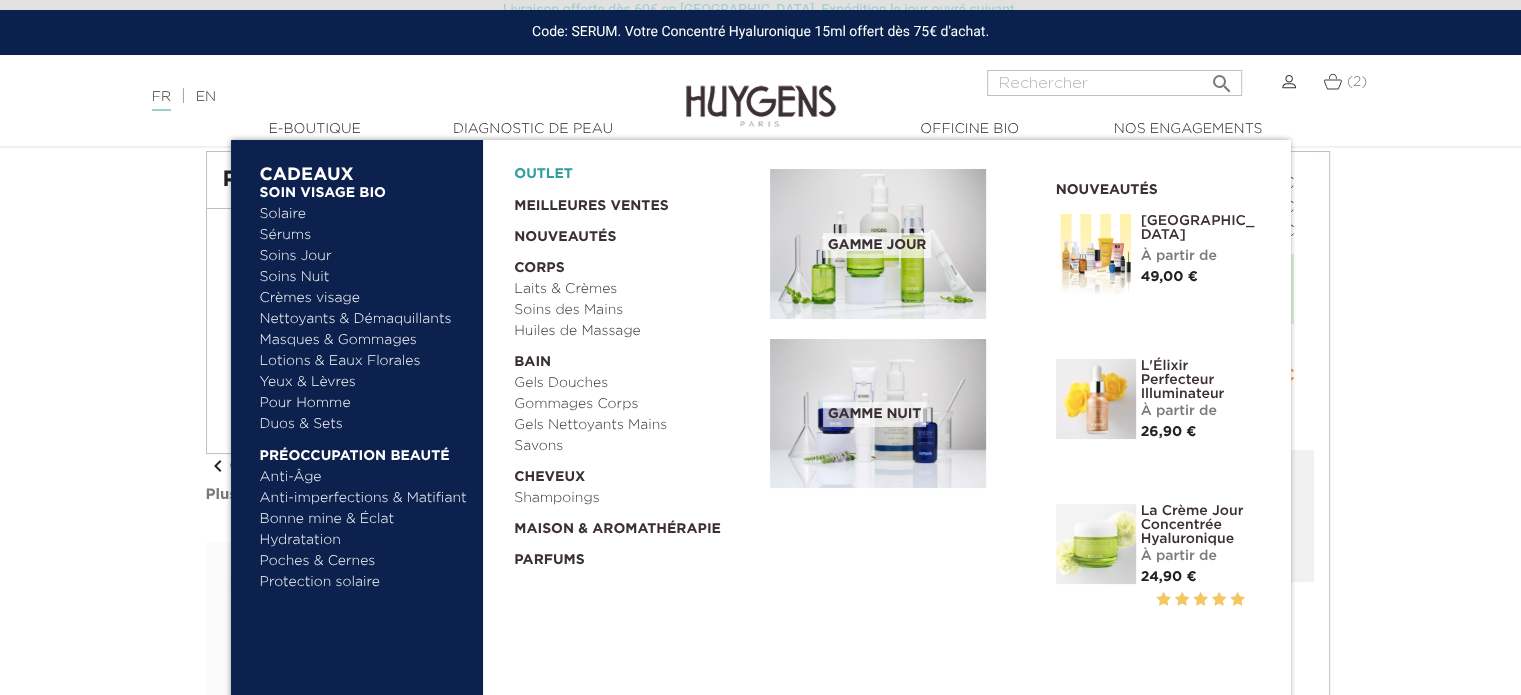 click on "OUTLET" at bounding box center (626, 169) 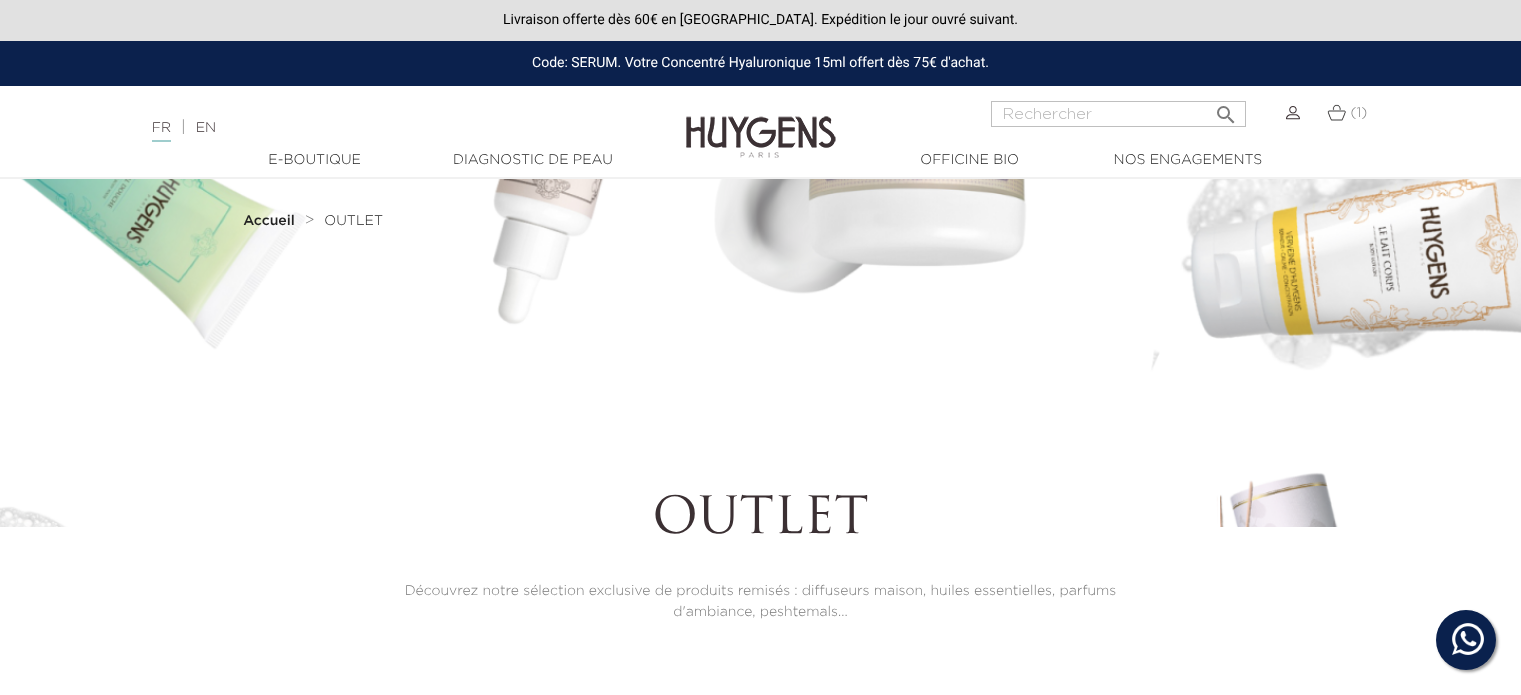 scroll, scrollTop: 0, scrollLeft: 0, axis: both 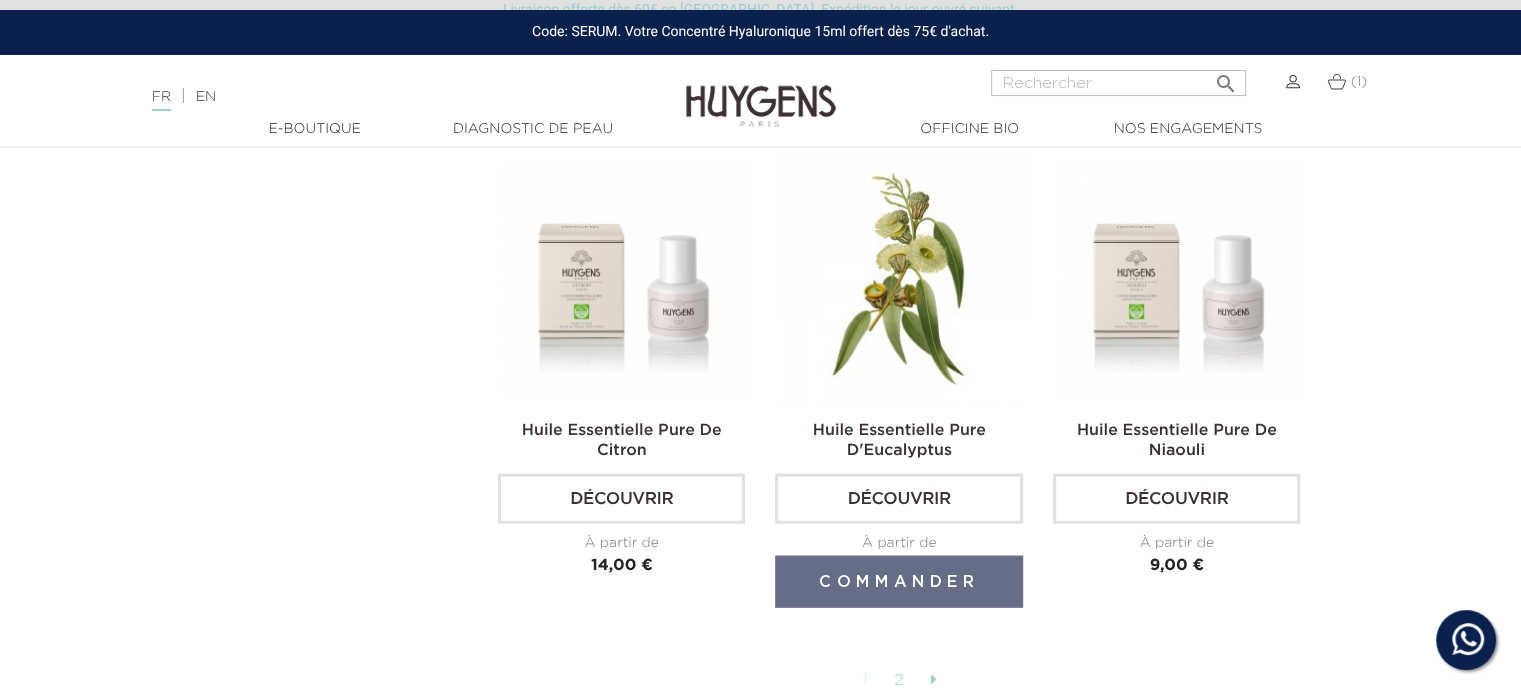 click at bounding box center (902, 279) 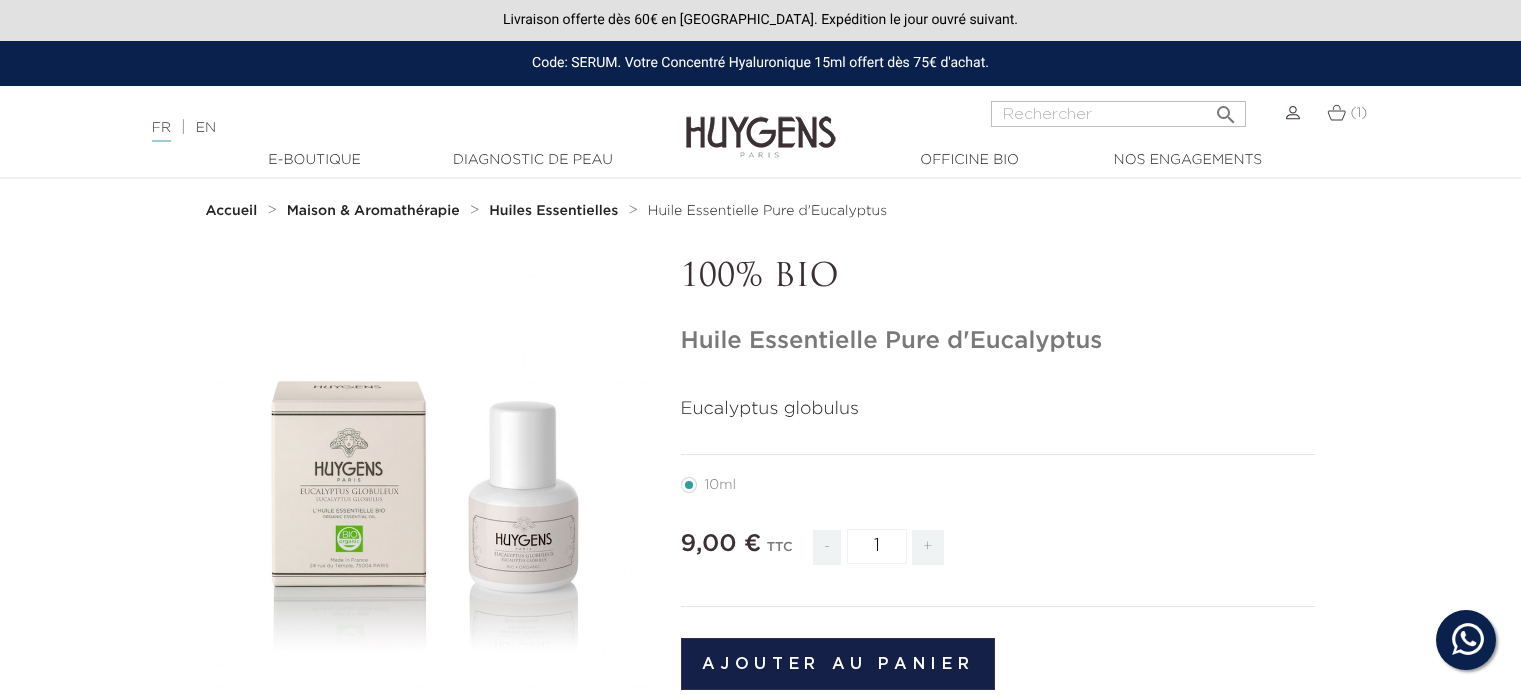 scroll, scrollTop: 0, scrollLeft: 0, axis: both 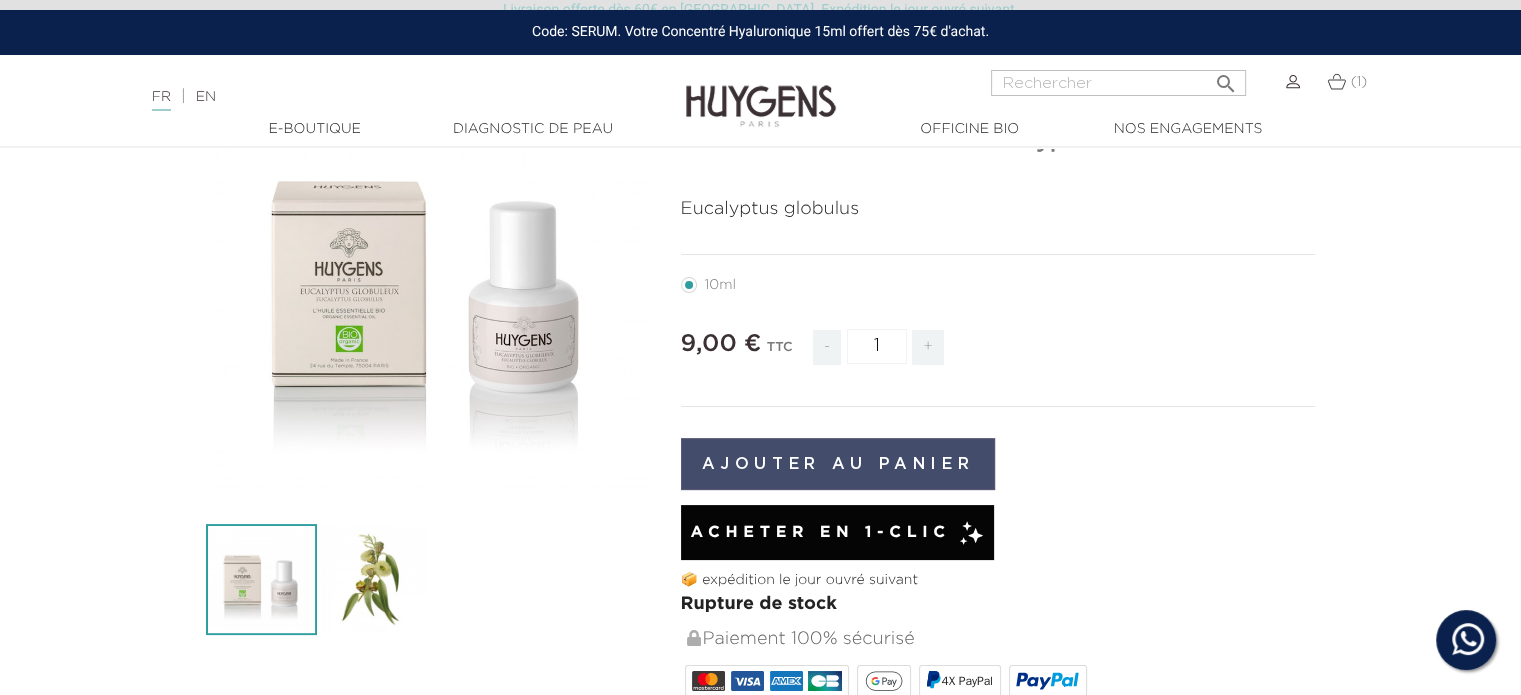 click on "Ajouter au panier" at bounding box center (838, 464) 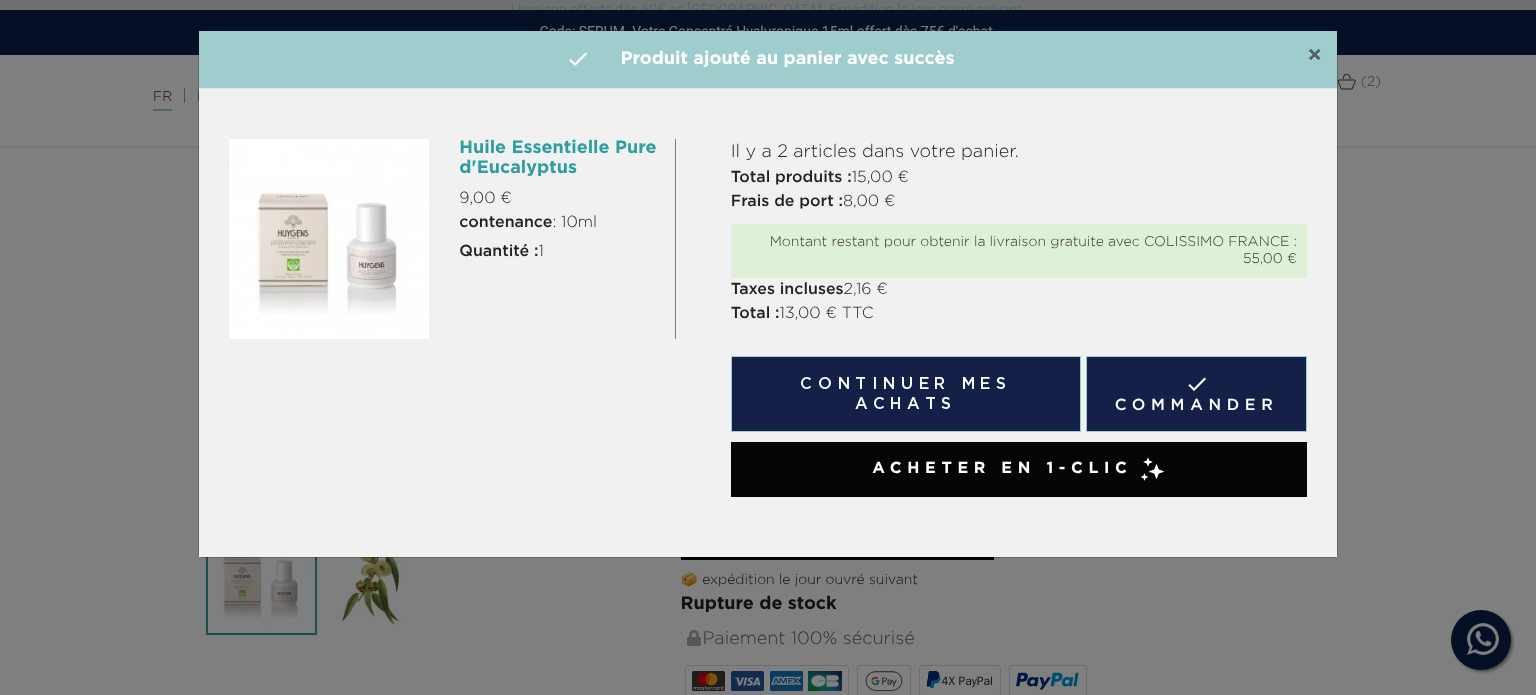click on "×" at bounding box center [1314, 56] 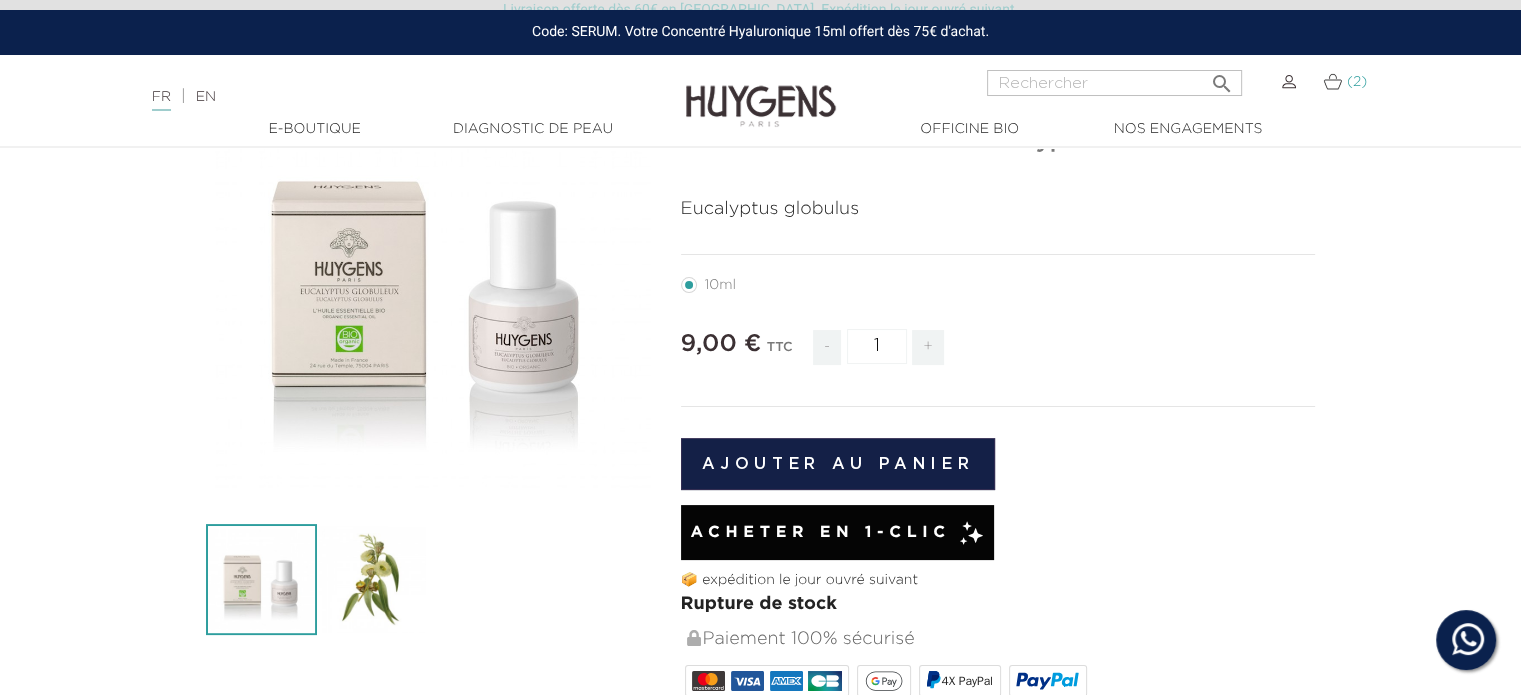 click at bounding box center [1332, 81] 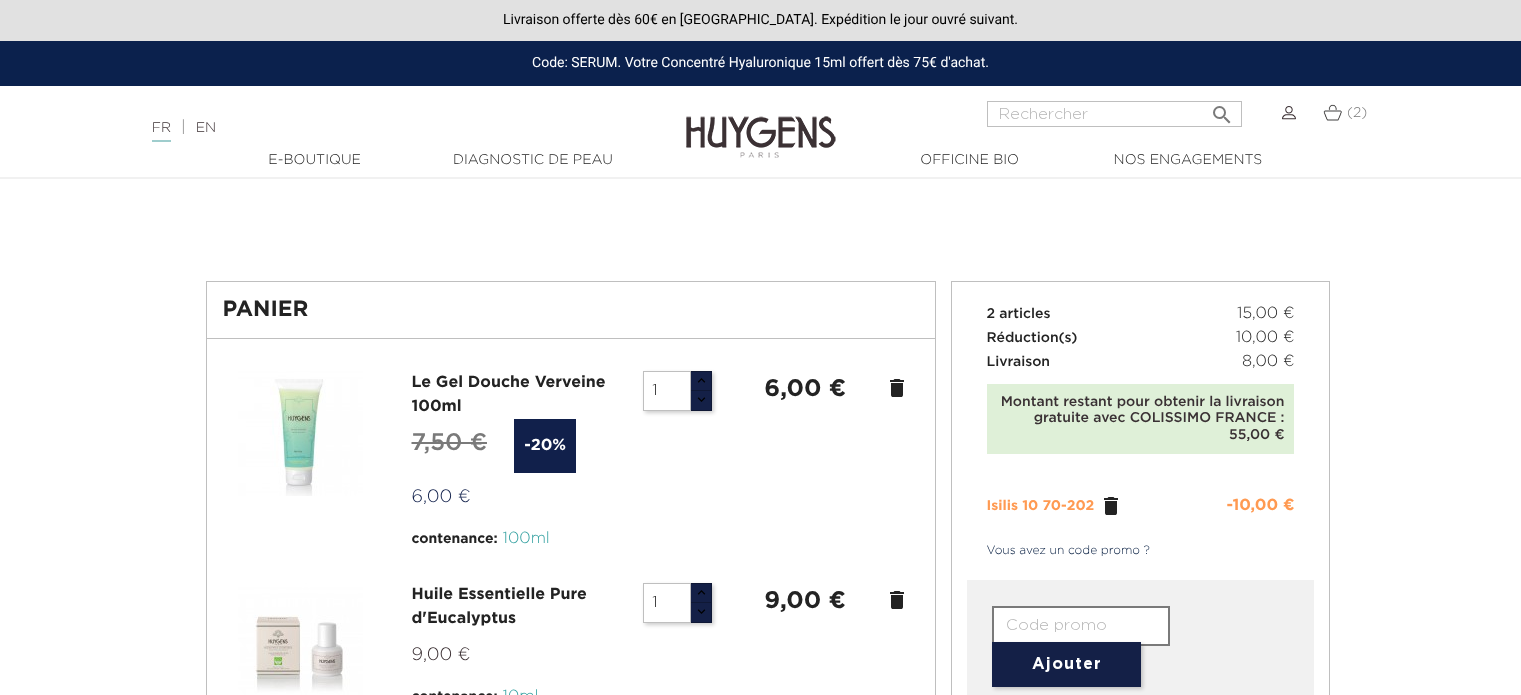 scroll, scrollTop: 0, scrollLeft: 0, axis: both 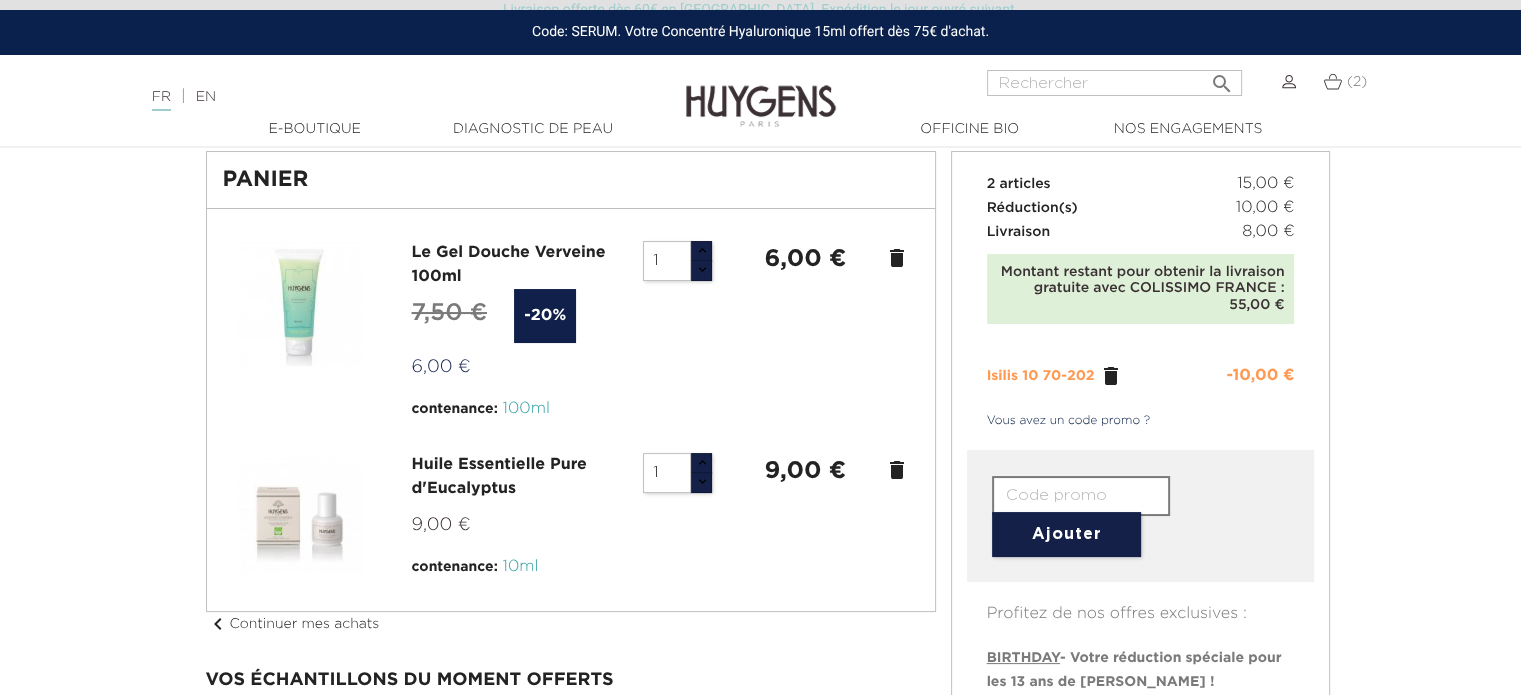 click at bounding box center [760, 603] 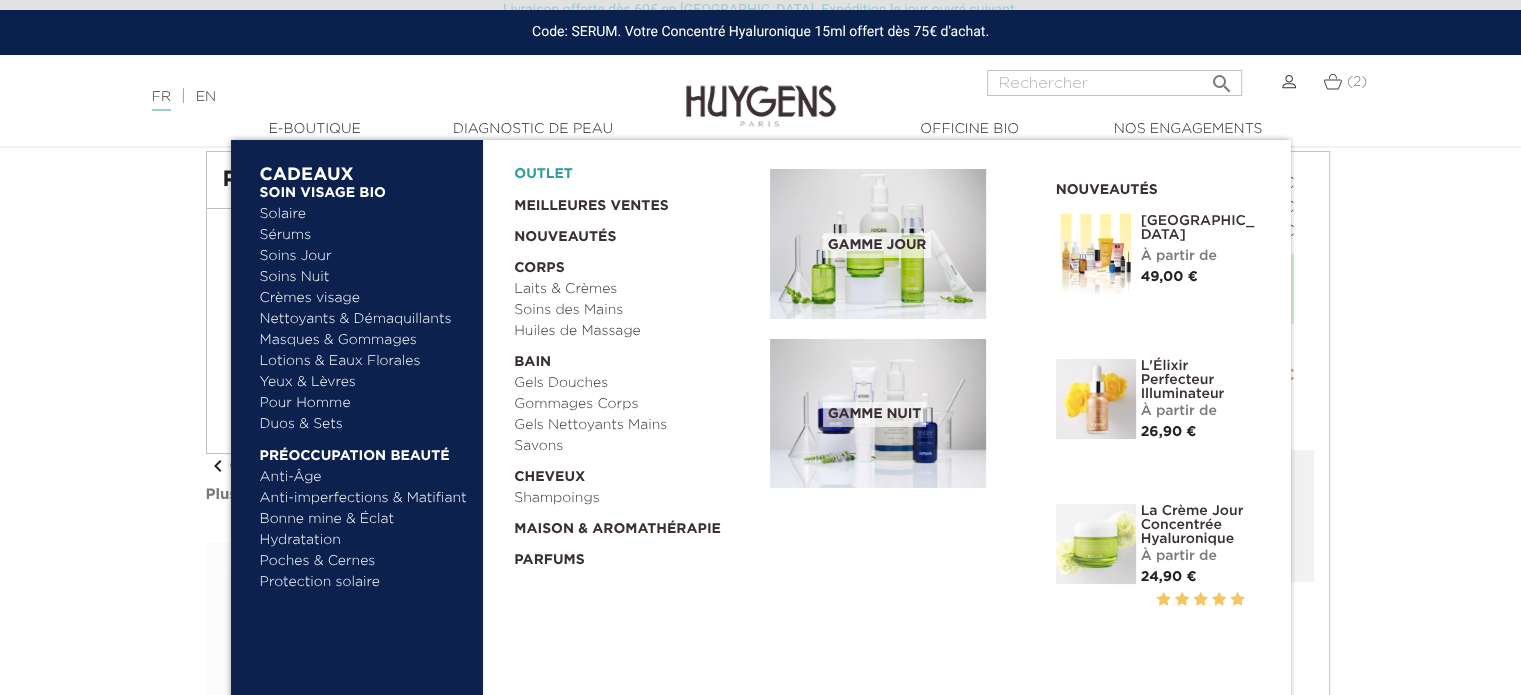 click on "OUTLET" at bounding box center (626, 169) 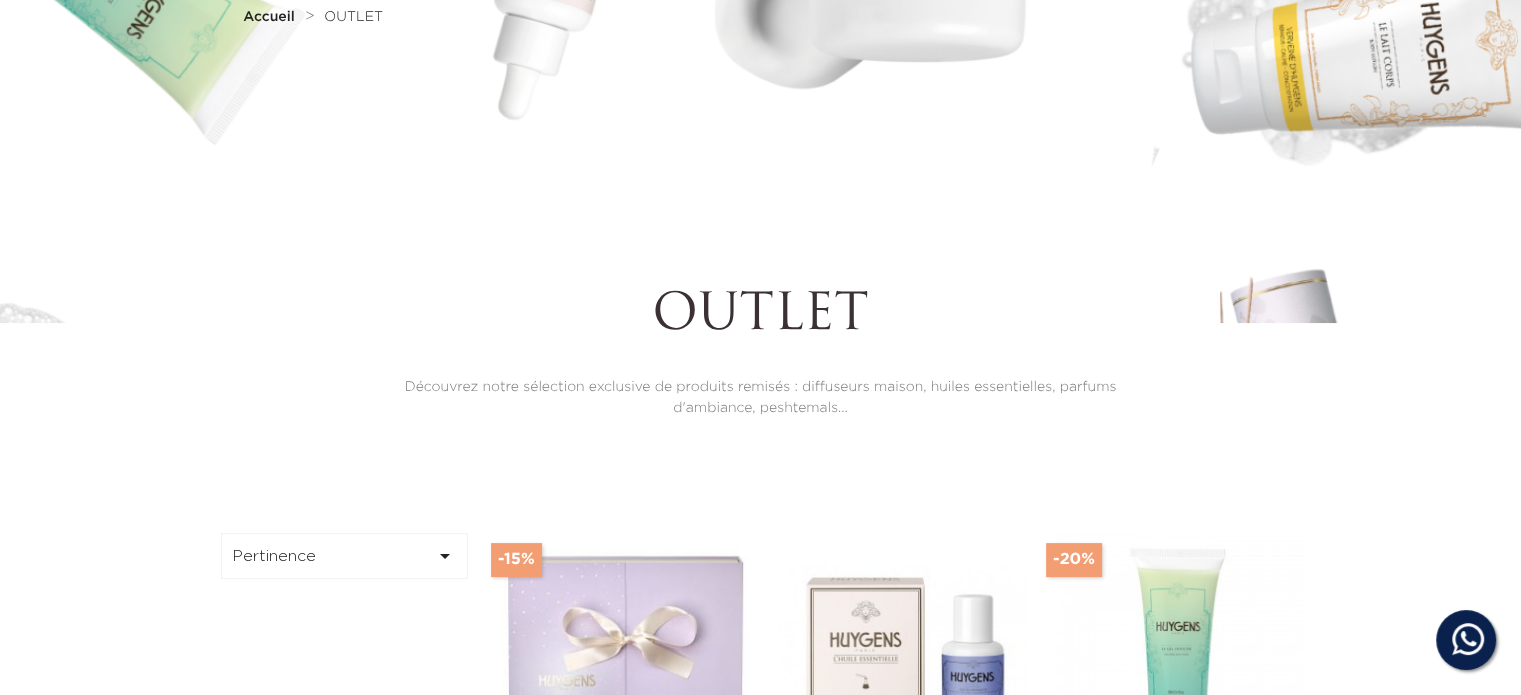 scroll, scrollTop: 0, scrollLeft: 0, axis: both 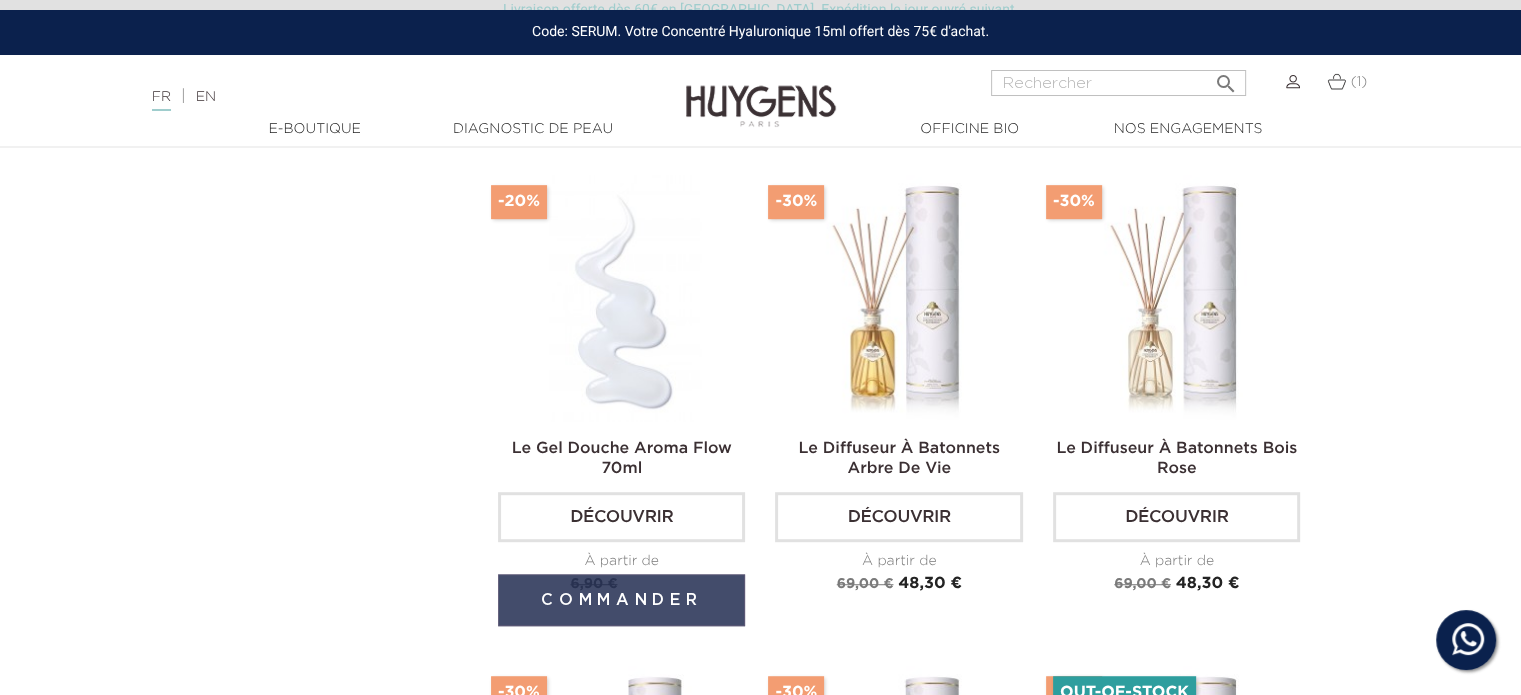click on "Commander" at bounding box center [621, 600] 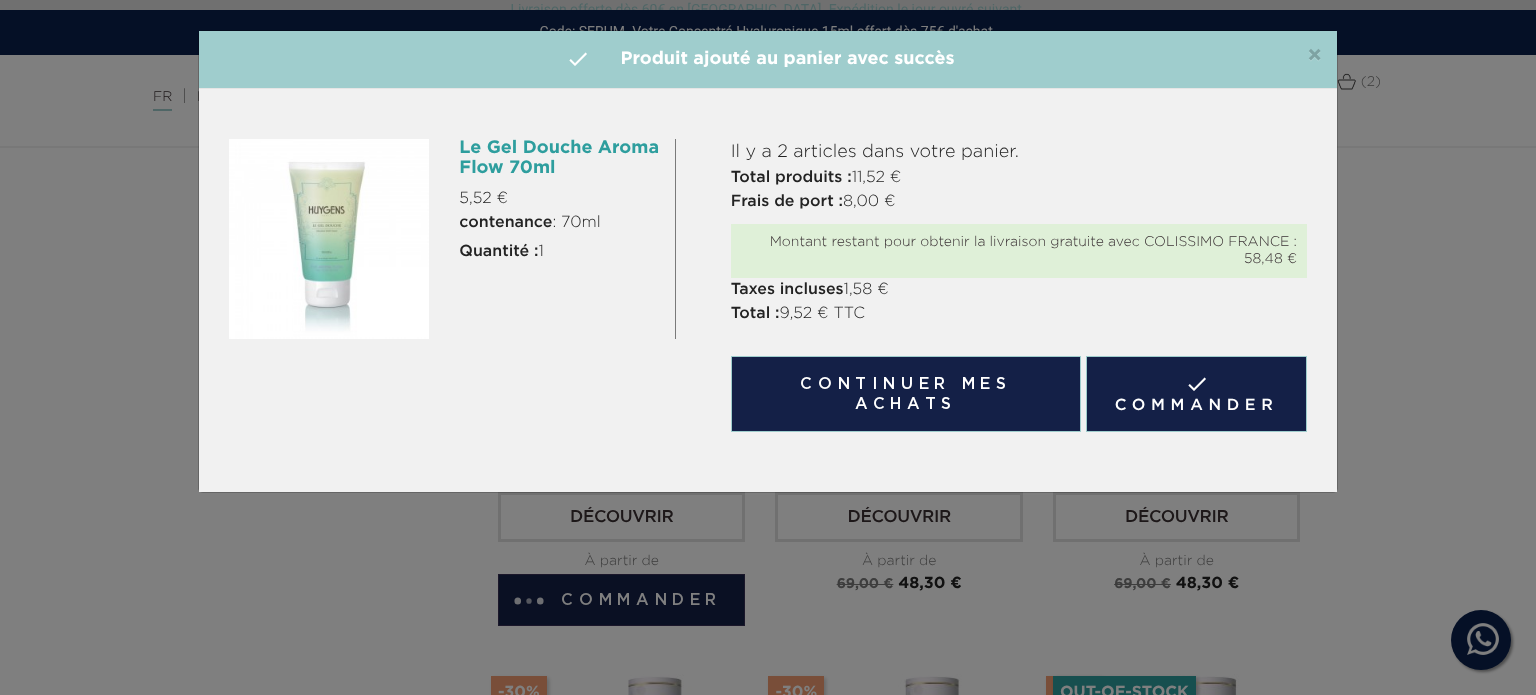 click on "×
 Produit ajouté au panier avec succès
Le Gel Douche Aroma Flow 70ml
5,52 €
contenance : 70ml
Quantité :  1
Il y a 2 articles dans votre panier.
Total produits :  11,52 €
Frais de port :  8,00 €
Montant restant pour obtenir la livraison gratuite avec COLISSIMO FRANCE : 58,48 €
Taxes incluses  1,58 €
Total :  9,52 € TTC
Continuer mes achats
 Commander" at bounding box center [768, 347] 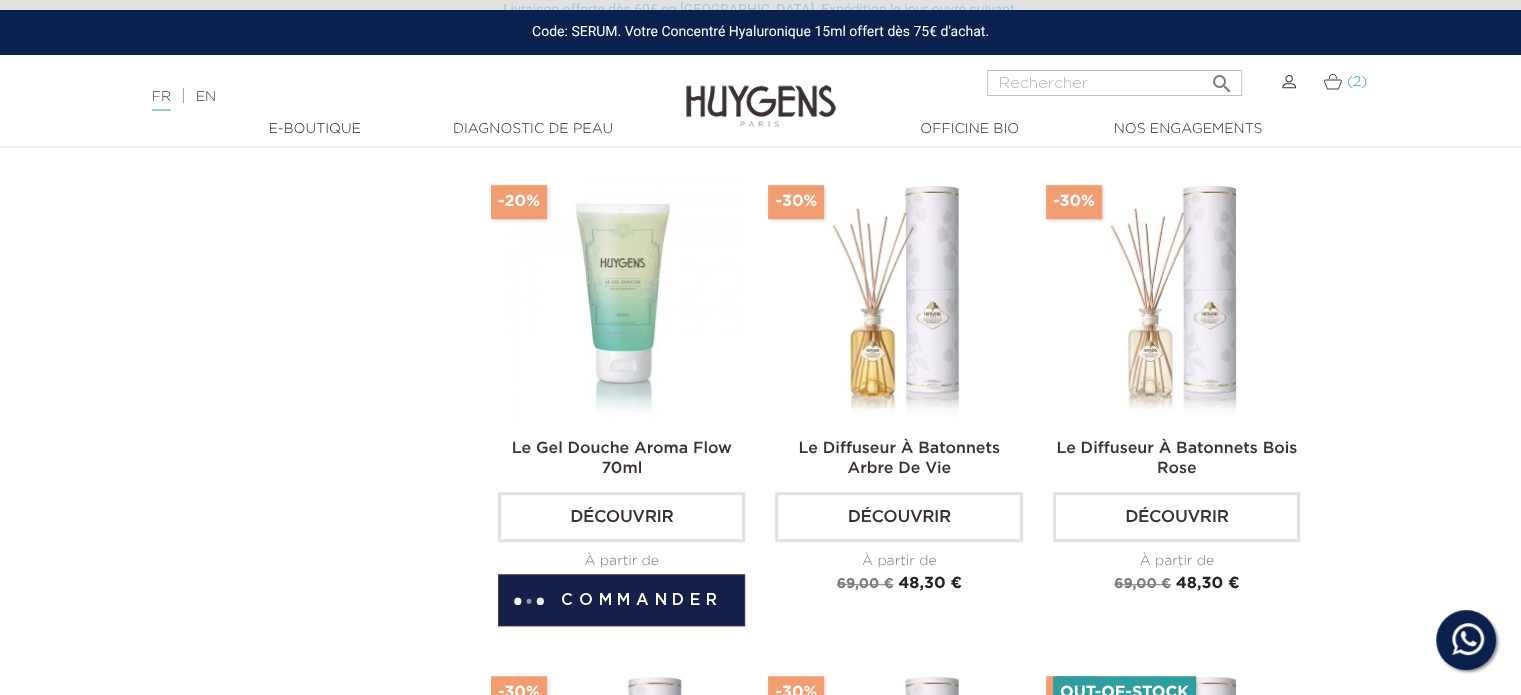 click at bounding box center [1332, 81] 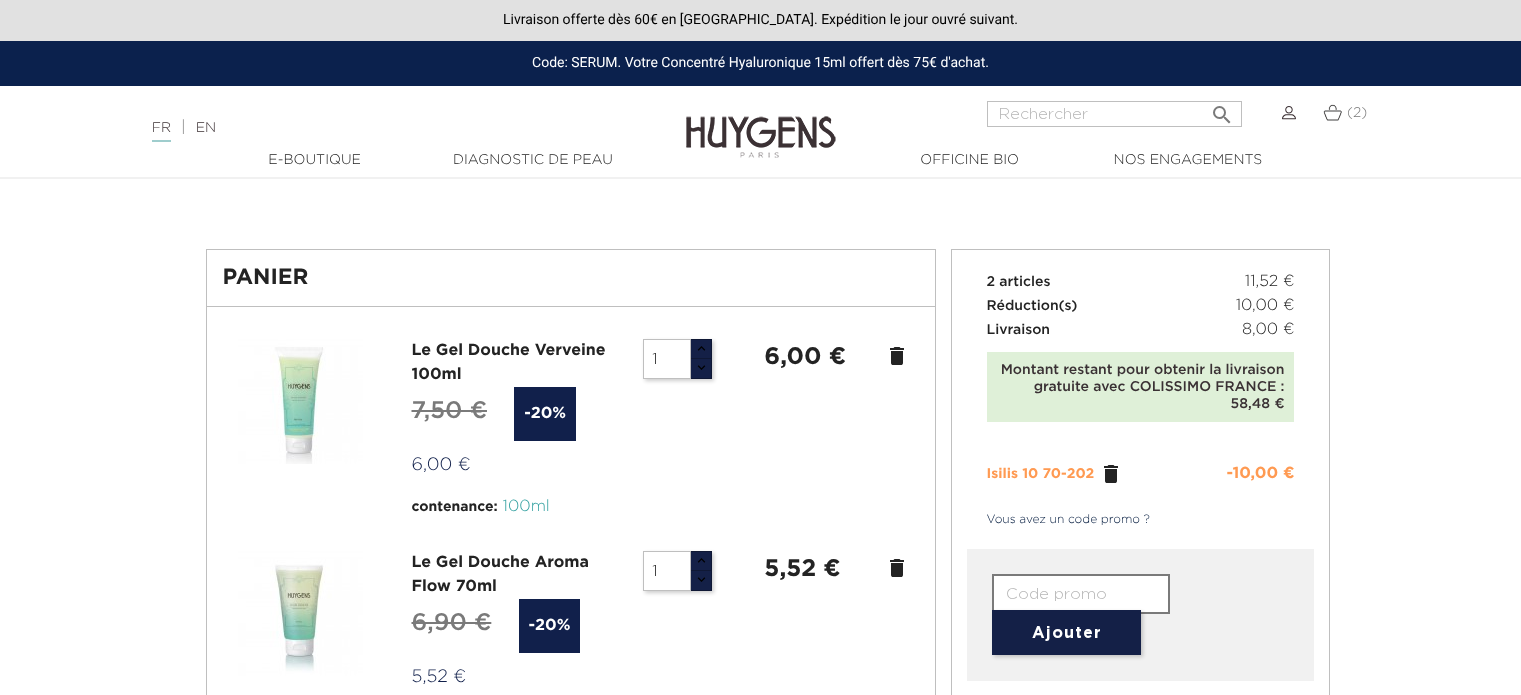 scroll, scrollTop: 0, scrollLeft: 0, axis: both 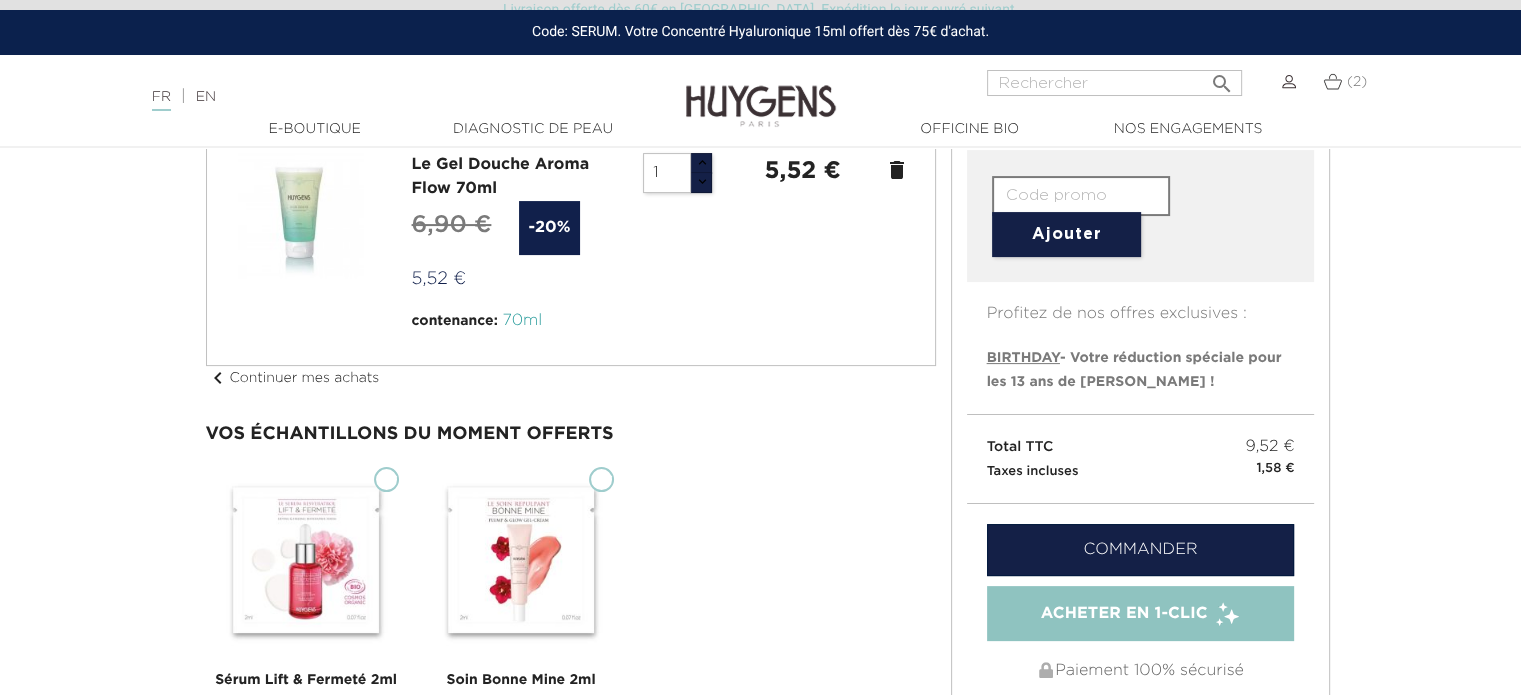 click at bounding box center [760, 303] 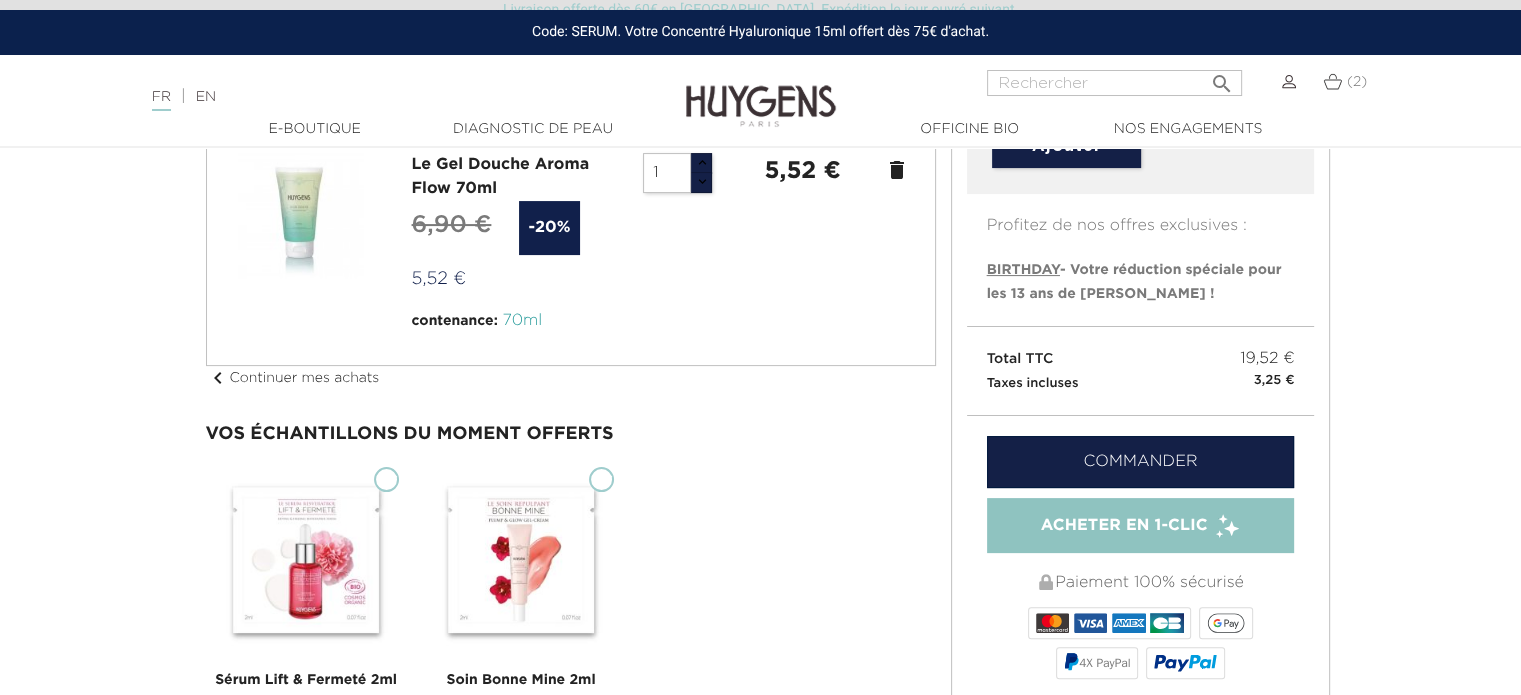 type on "BIRTHDAY" 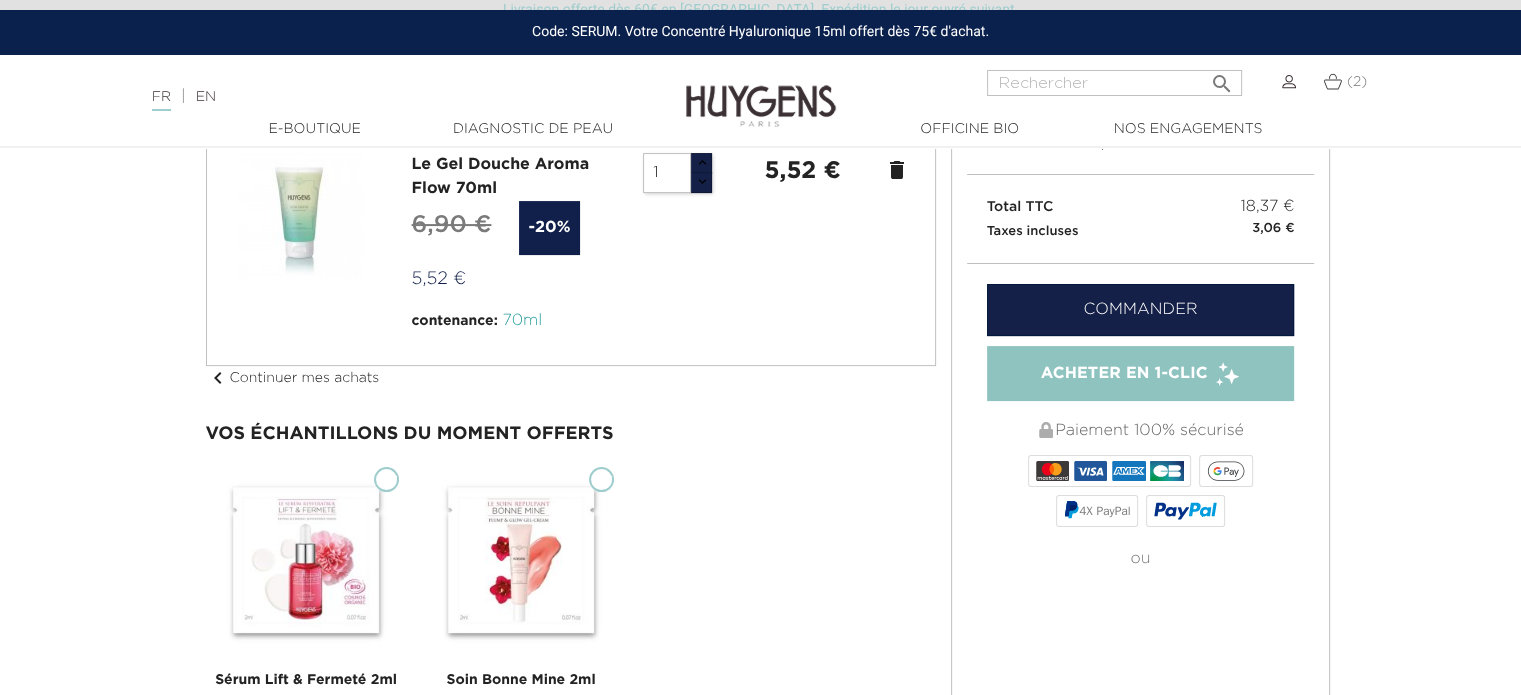 click at bounding box center (760, 303) 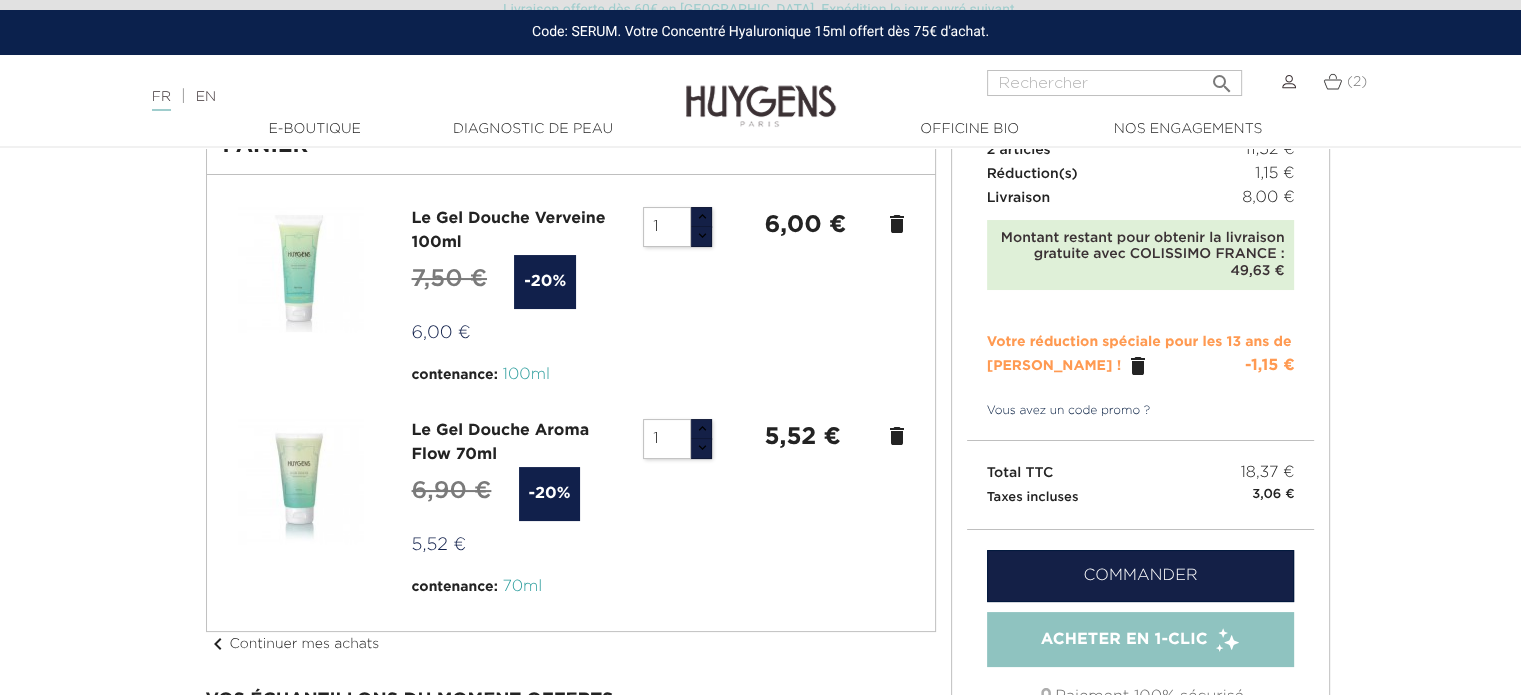 scroll, scrollTop: 100, scrollLeft: 0, axis: vertical 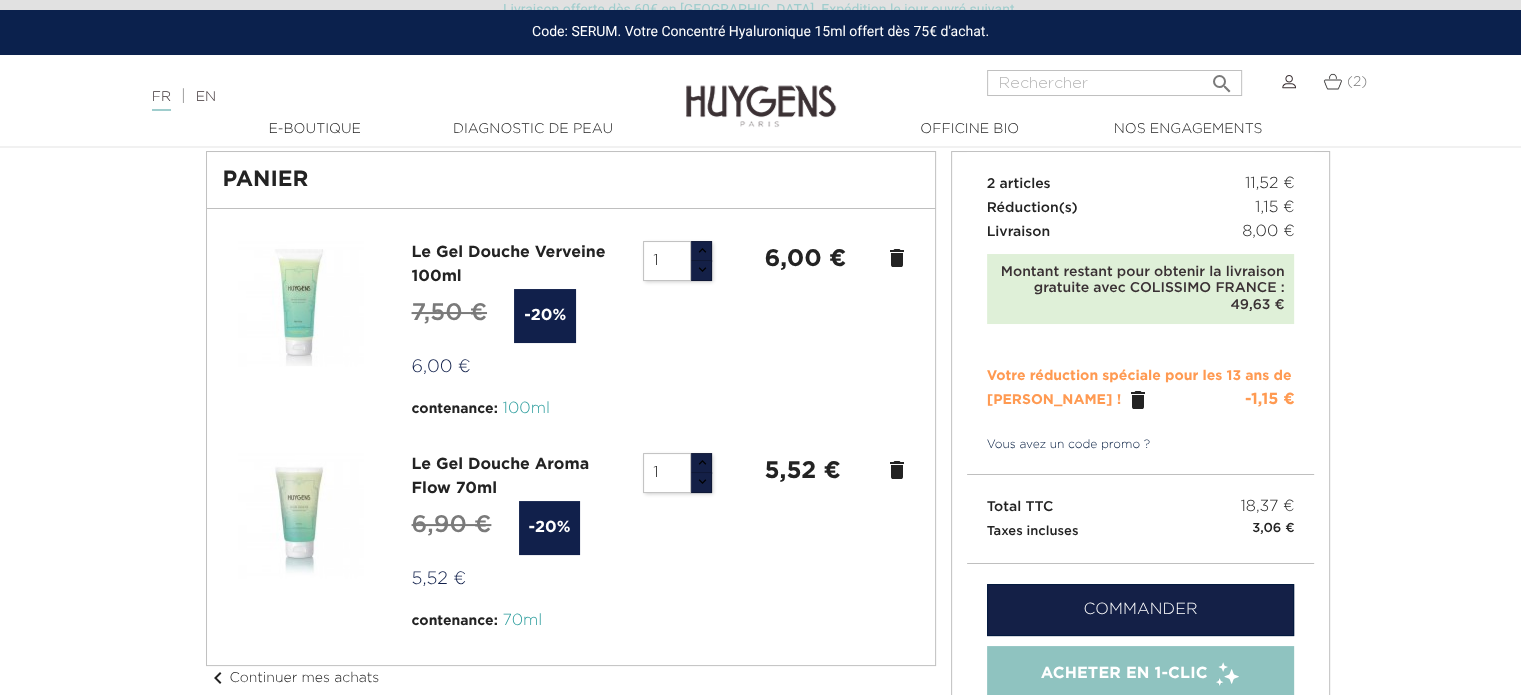 click on "Vous avez un code promo ?" at bounding box center [1059, 445] 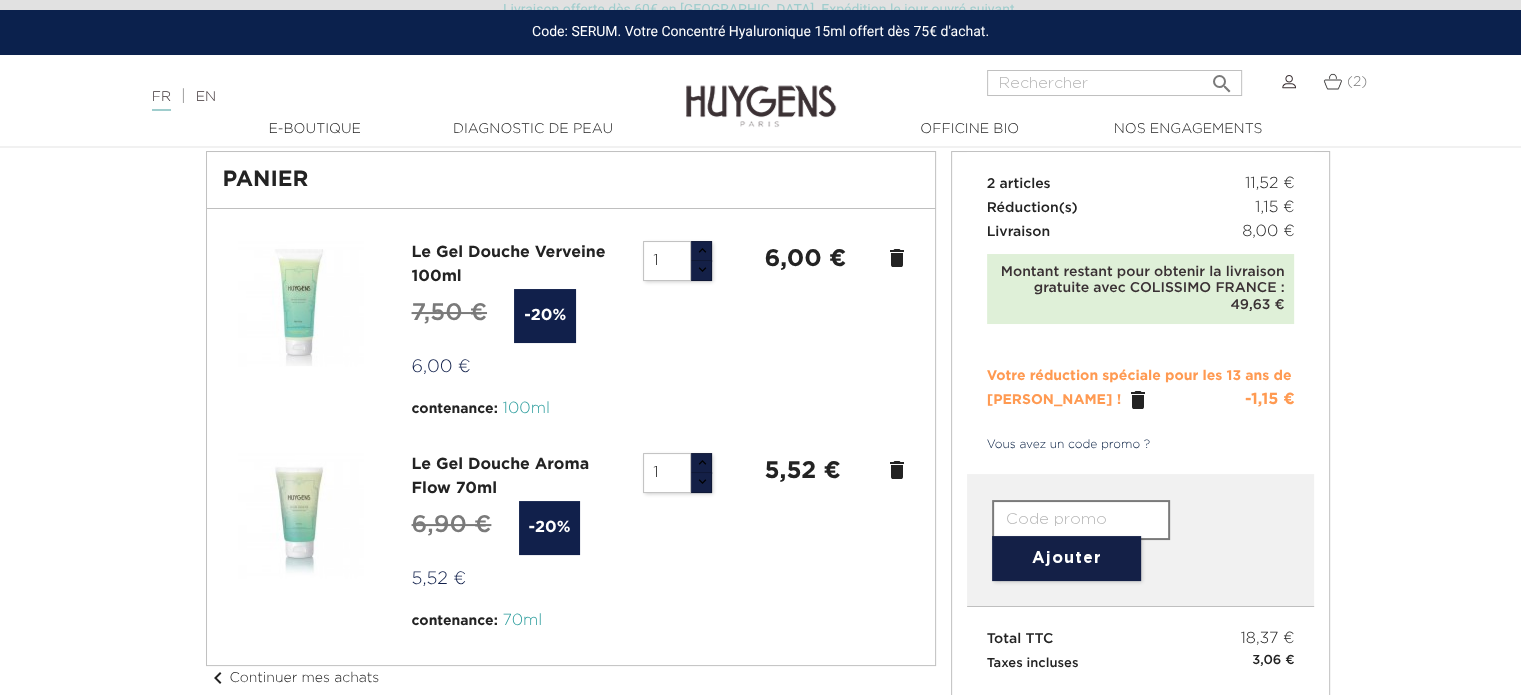 click at bounding box center (1081, 520) 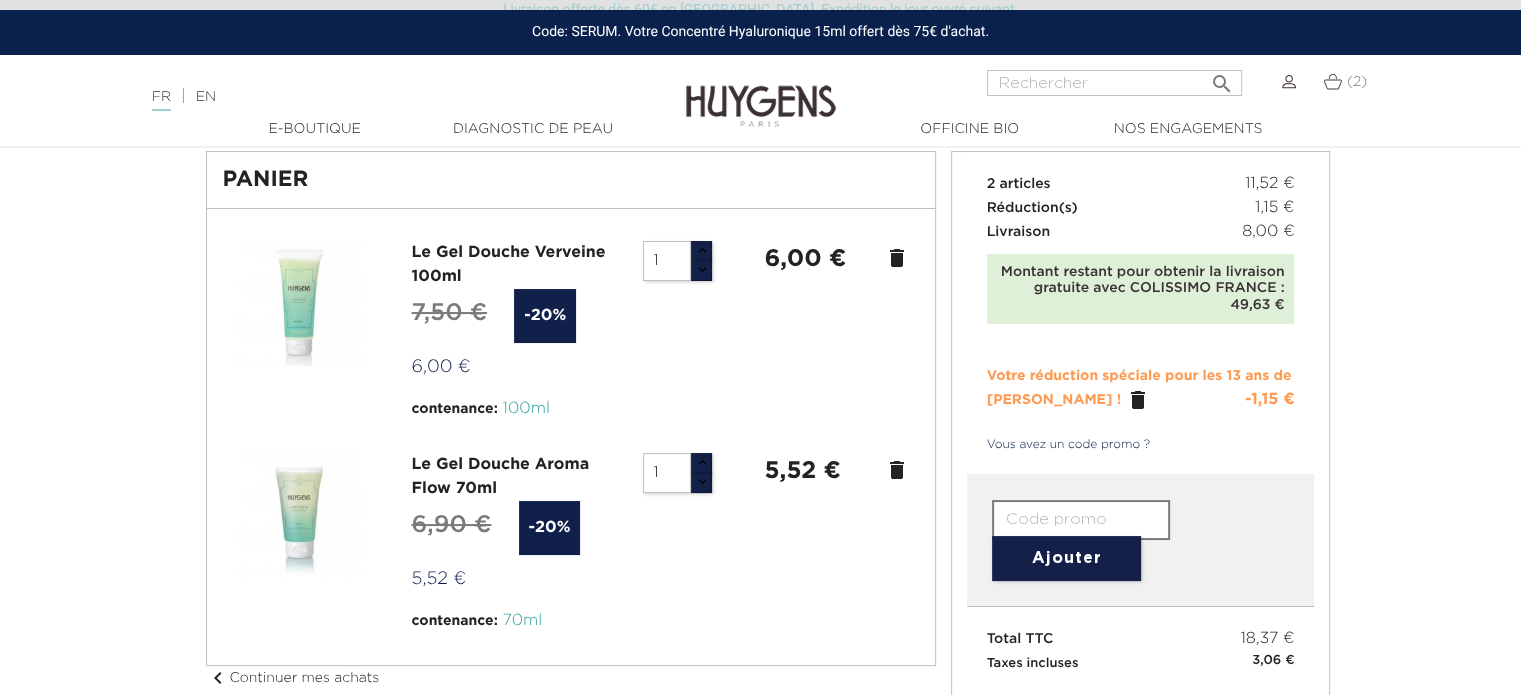 type on "060N-OMFC-J1LH-9XUB" 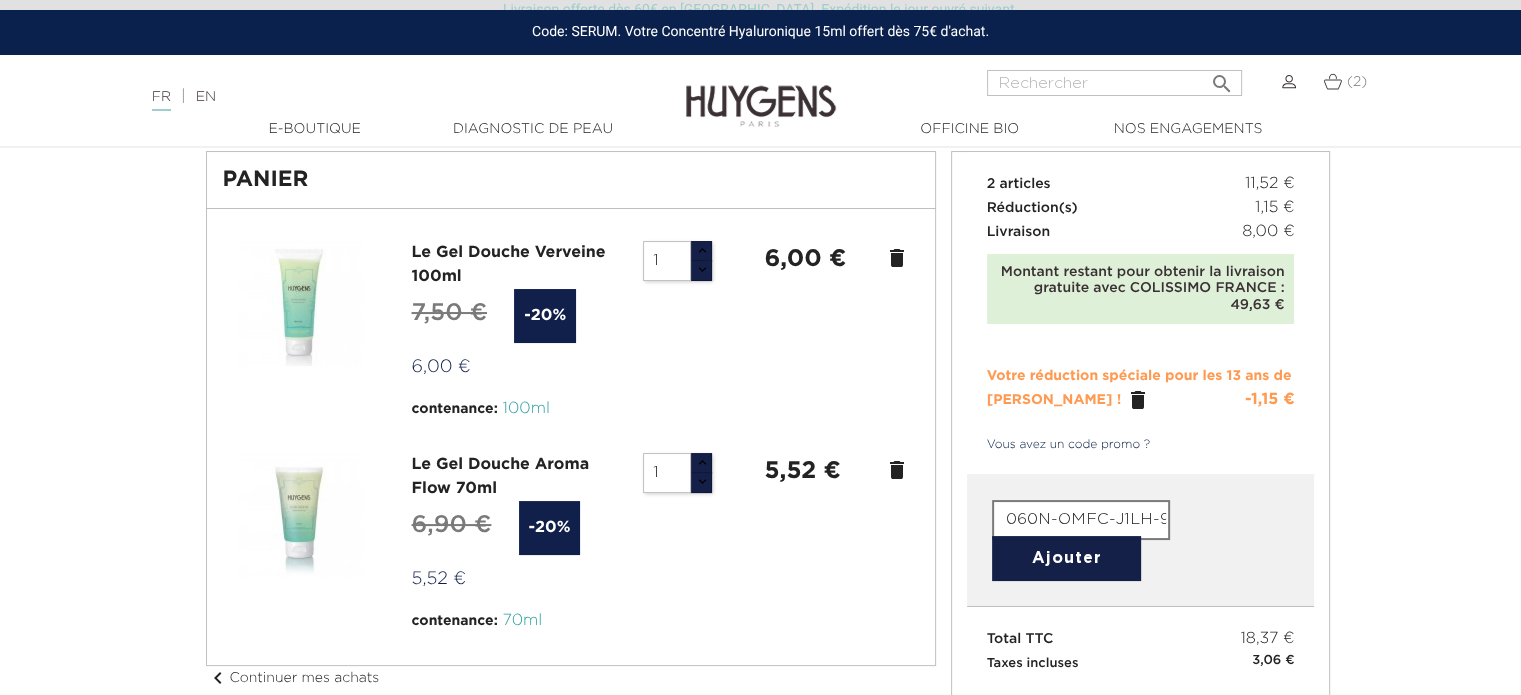 click on "Ajouter" at bounding box center [1066, 558] 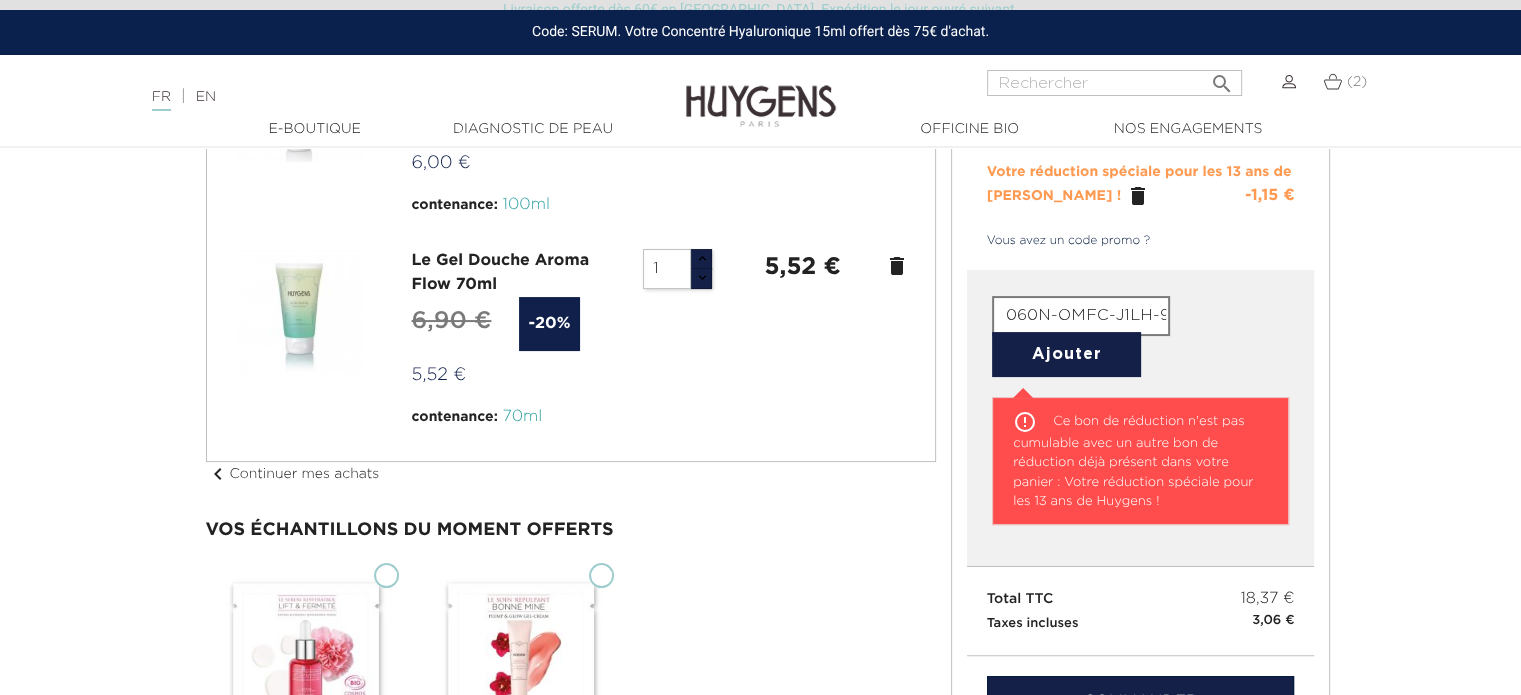 scroll, scrollTop: 200, scrollLeft: 0, axis: vertical 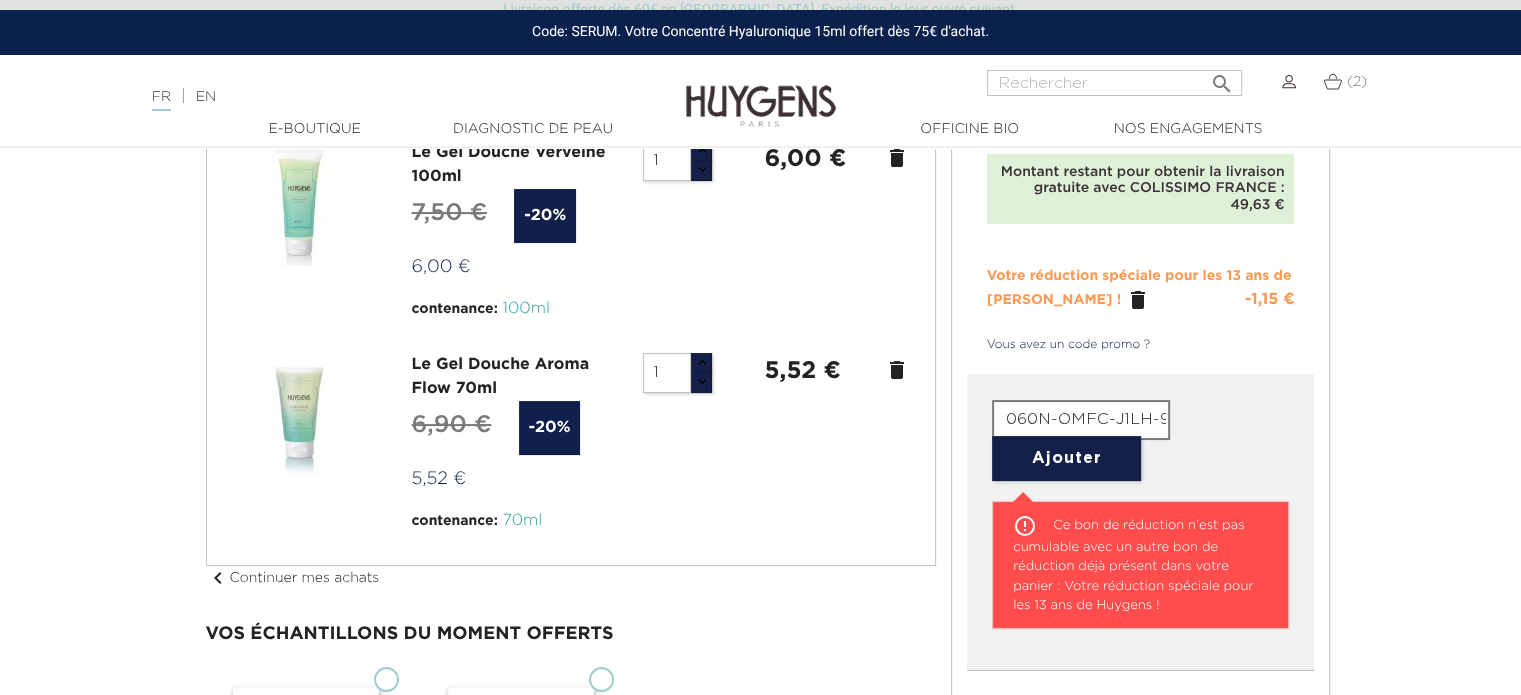 click on "" at bounding box center (1138, 300) 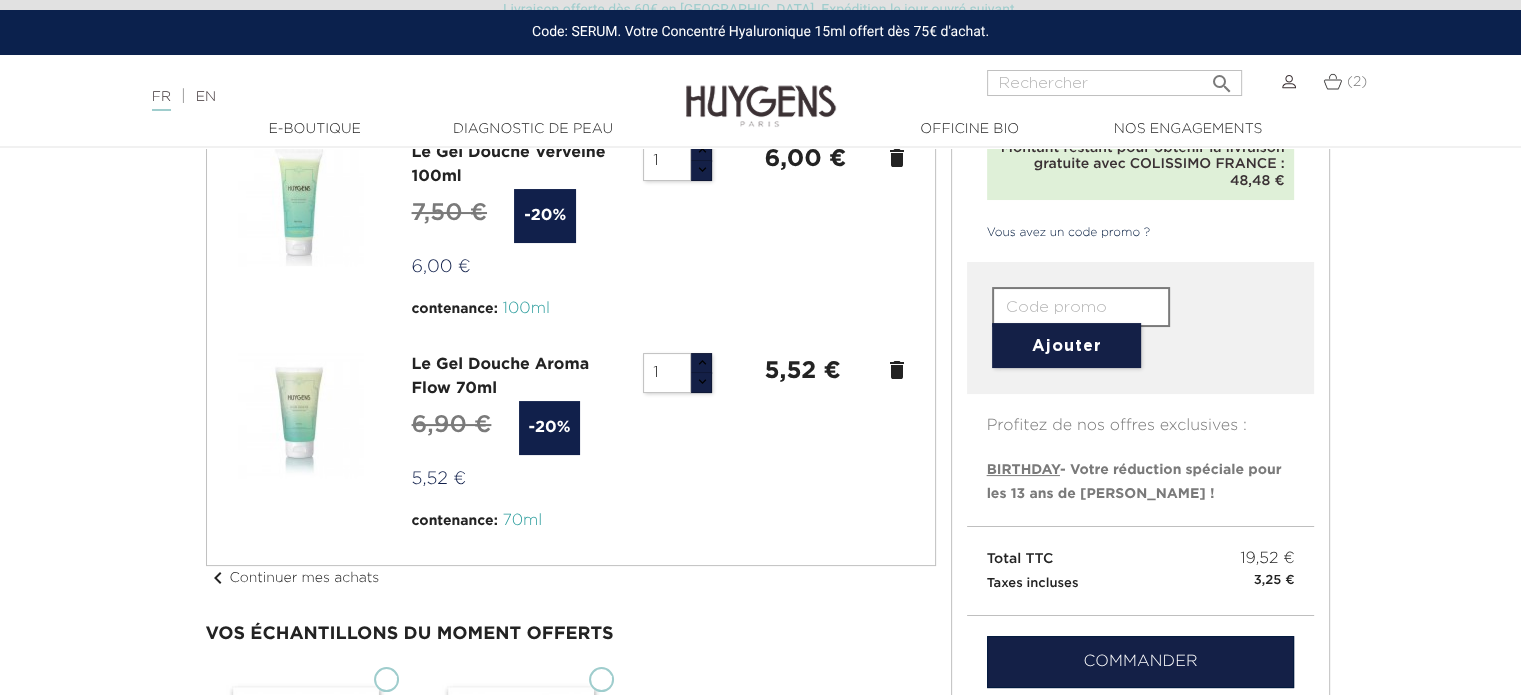 click at bounding box center [1081, 307] 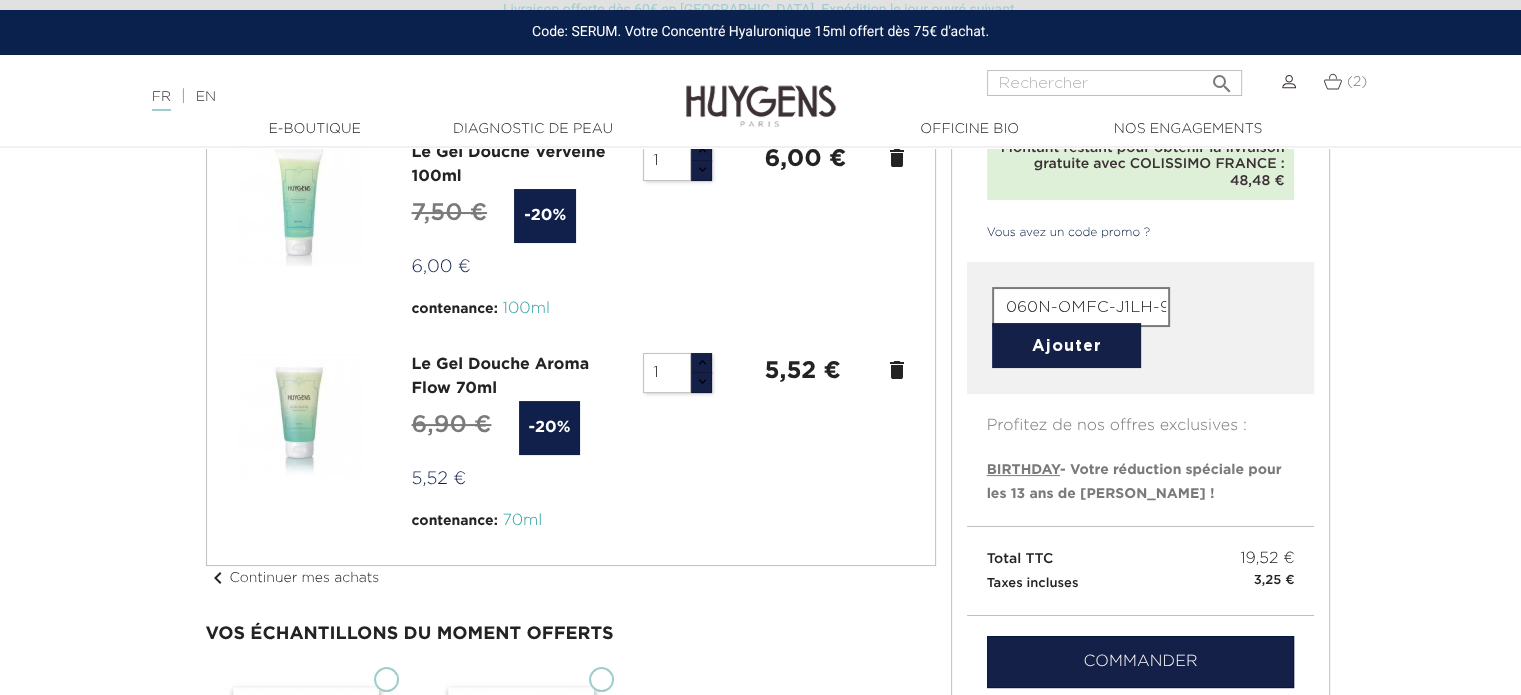 click on "Ajouter" at bounding box center [1066, 345] 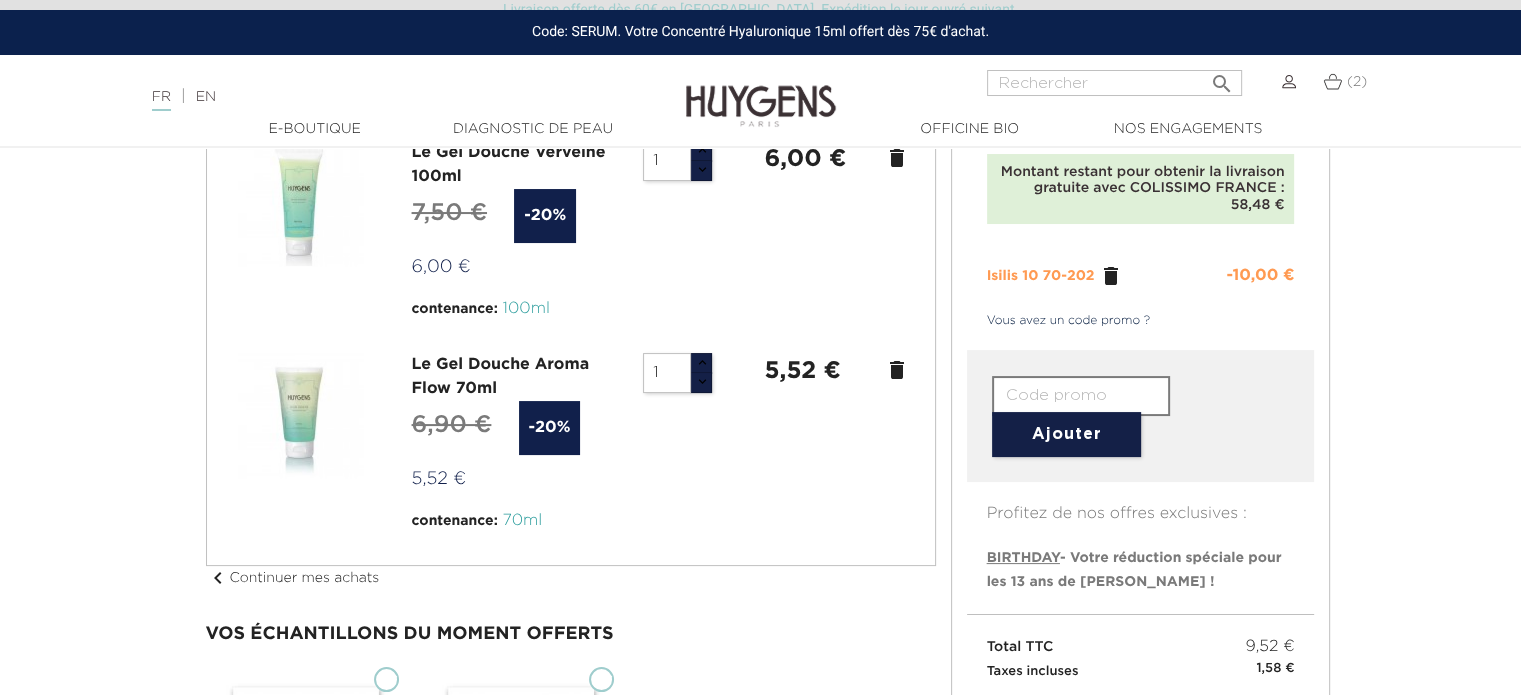 click at bounding box center [760, 503] 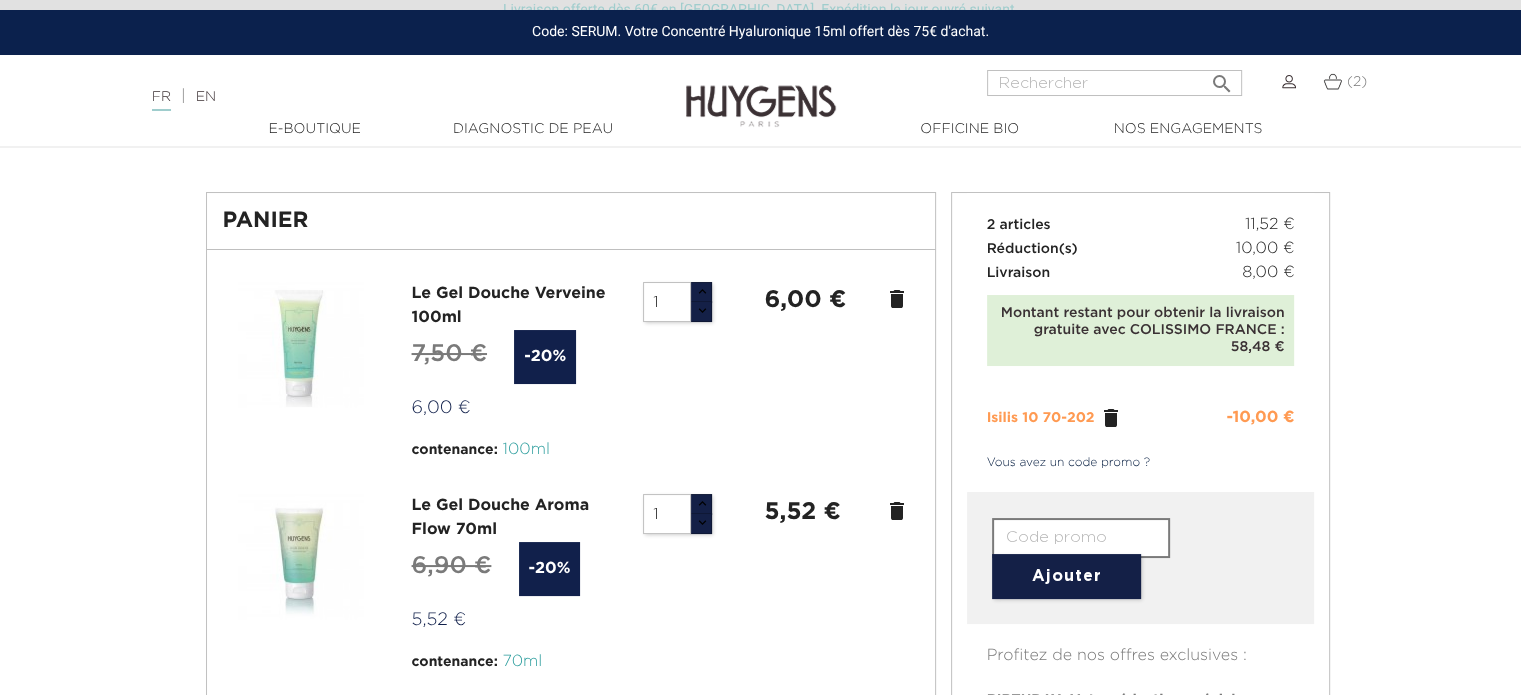 scroll, scrollTop: 0, scrollLeft: 0, axis: both 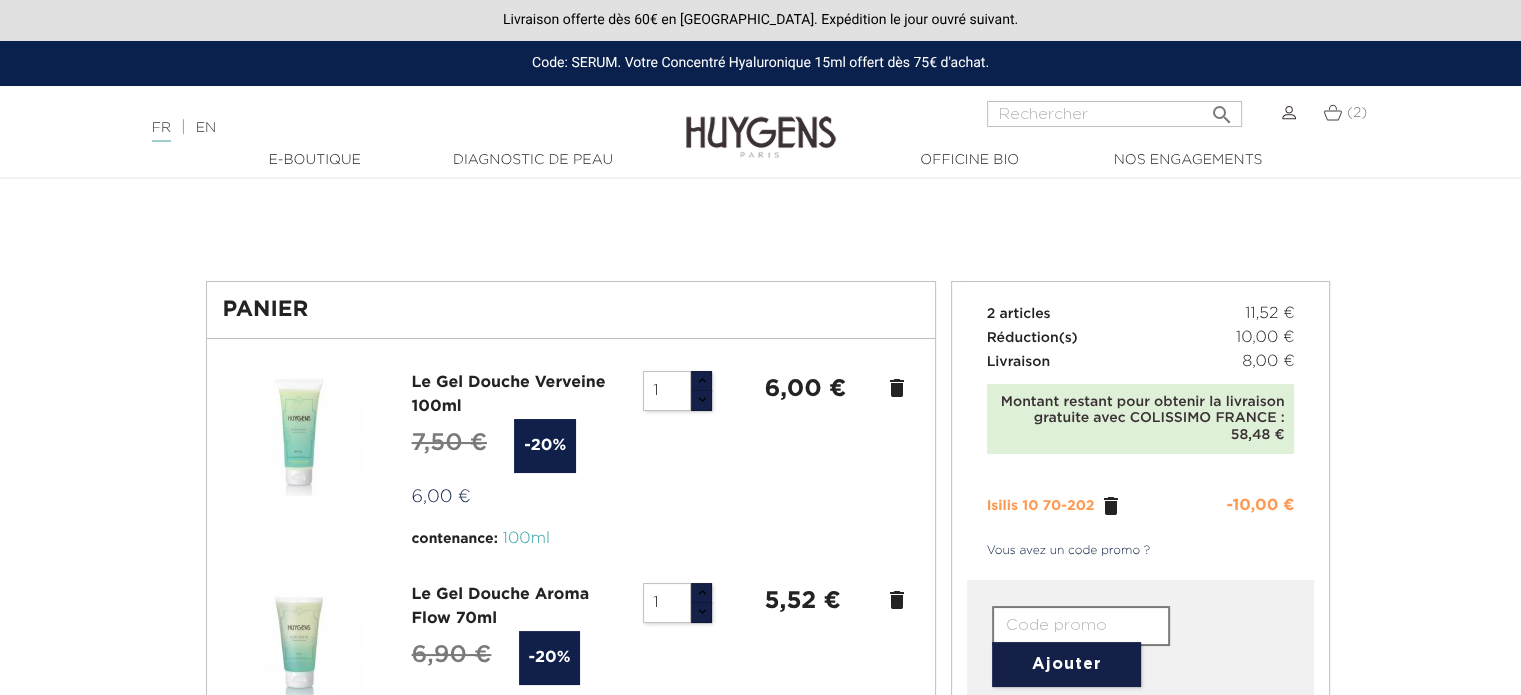 click at bounding box center (761, 122) 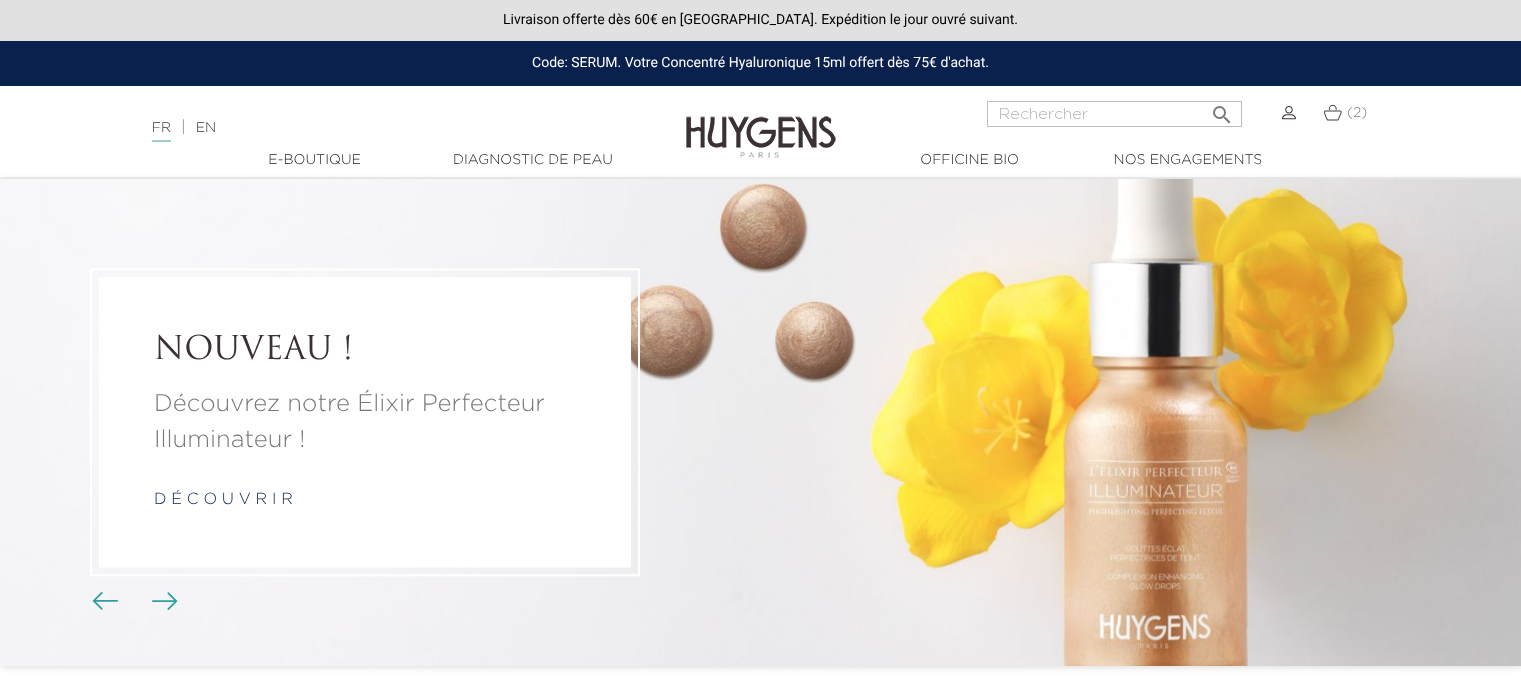scroll, scrollTop: 0, scrollLeft: 0, axis: both 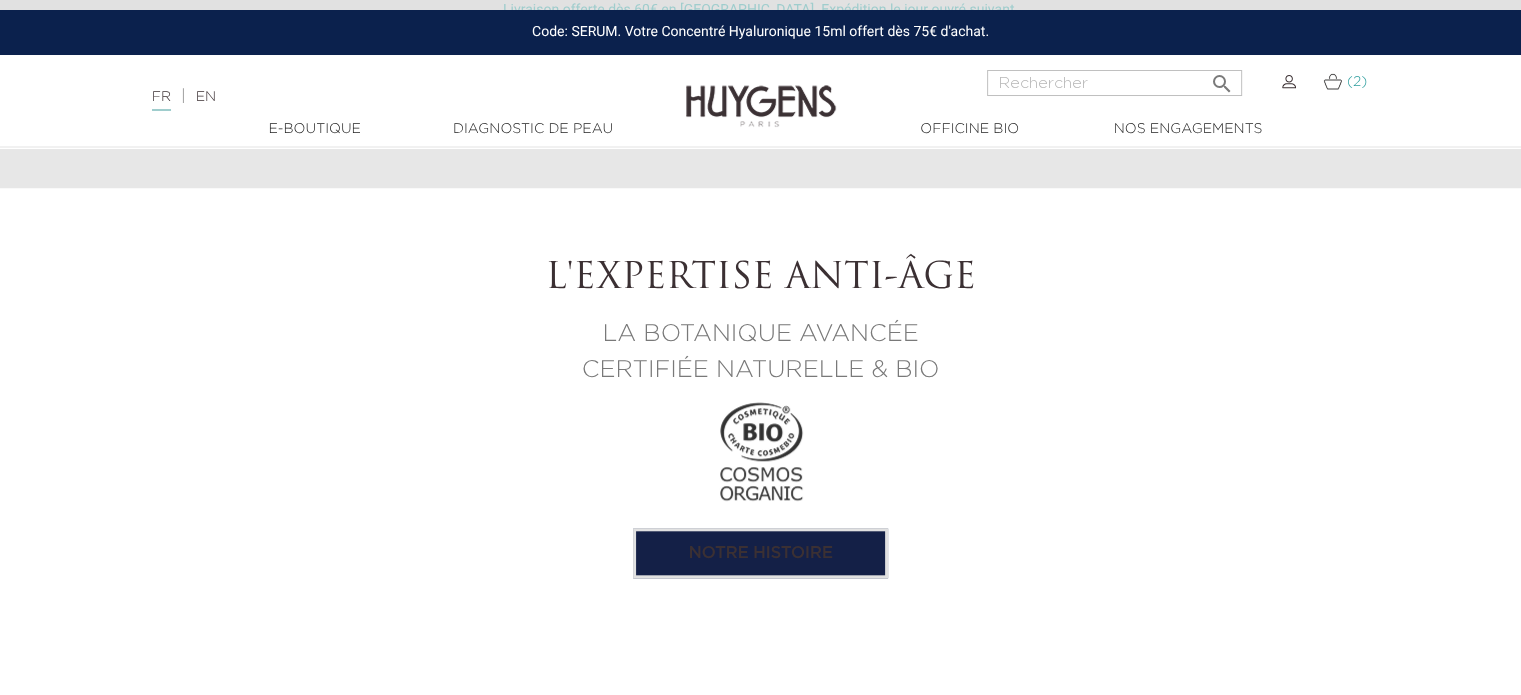 click at bounding box center [1332, 81] 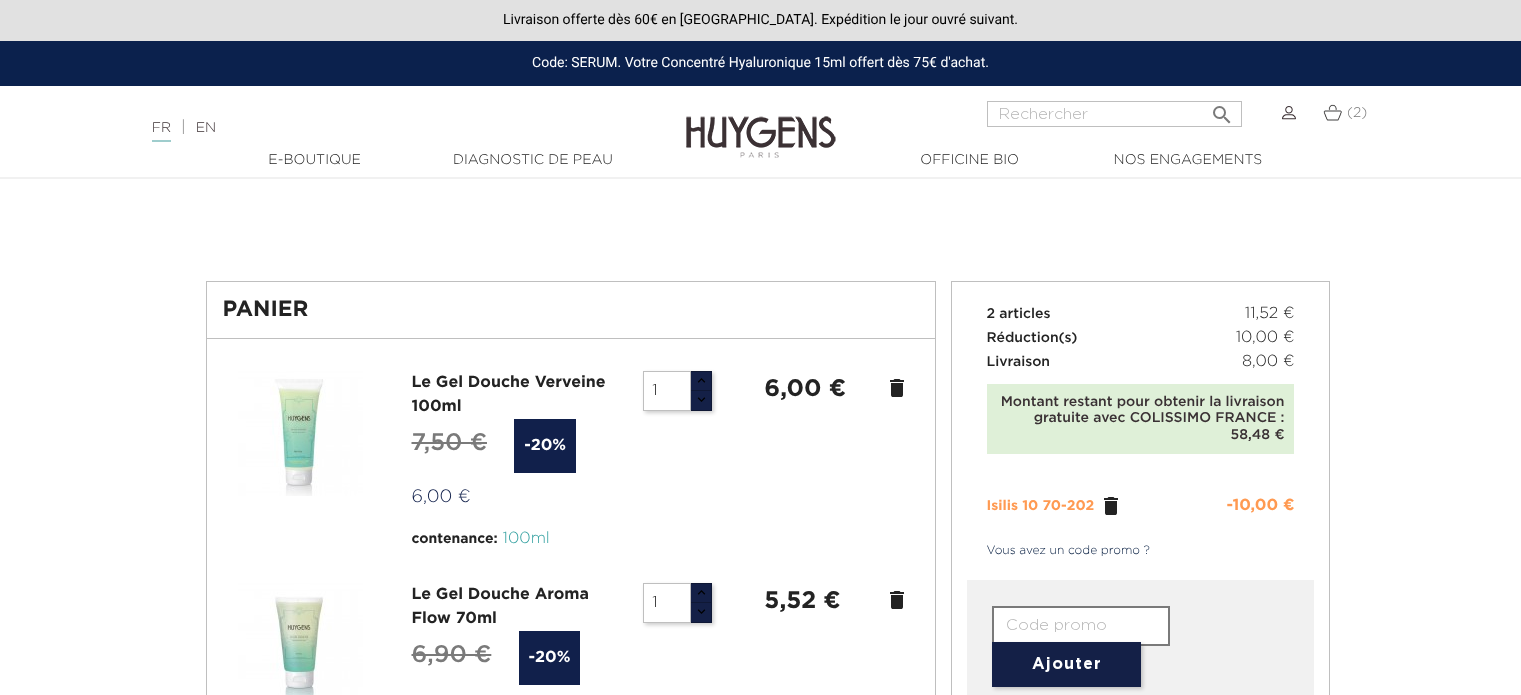 scroll, scrollTop: 0, scrollLeft: 0, axis: both 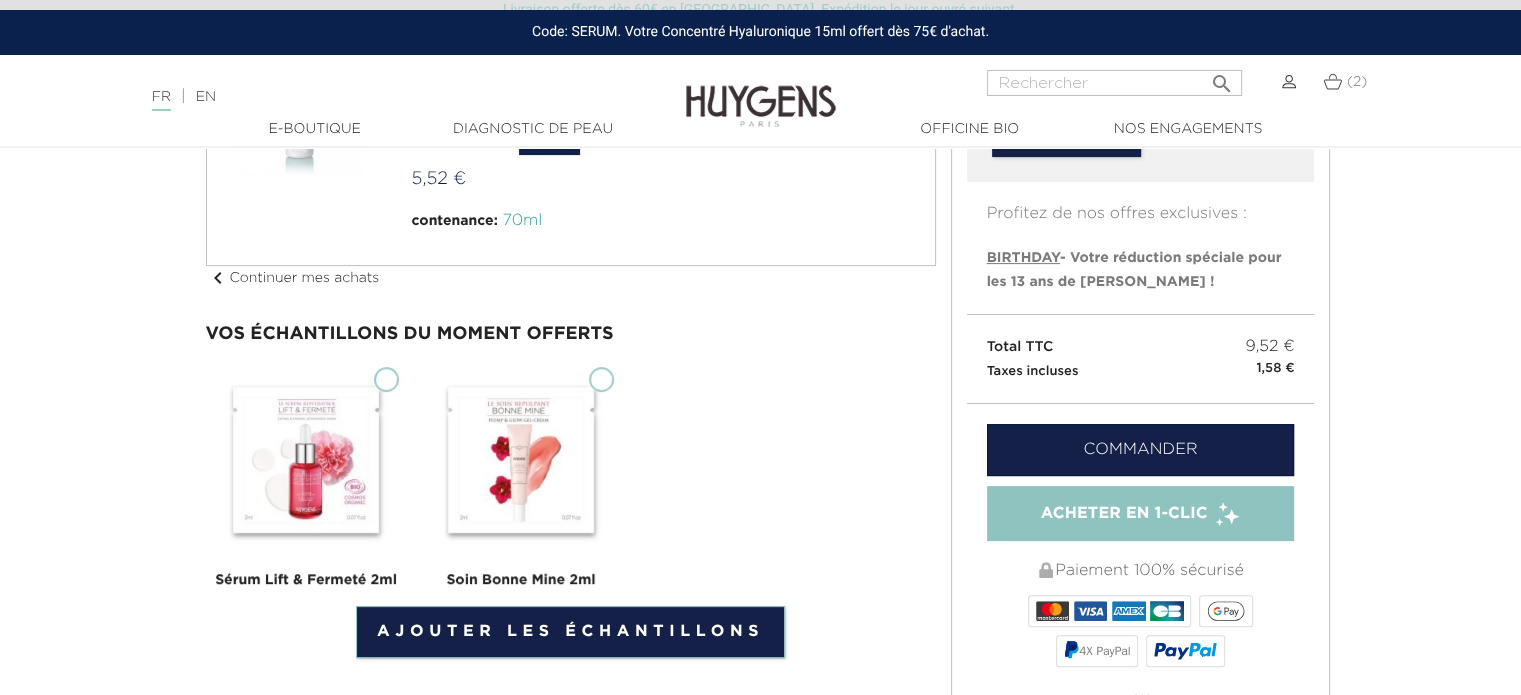 click at bounding box center [760, 203] 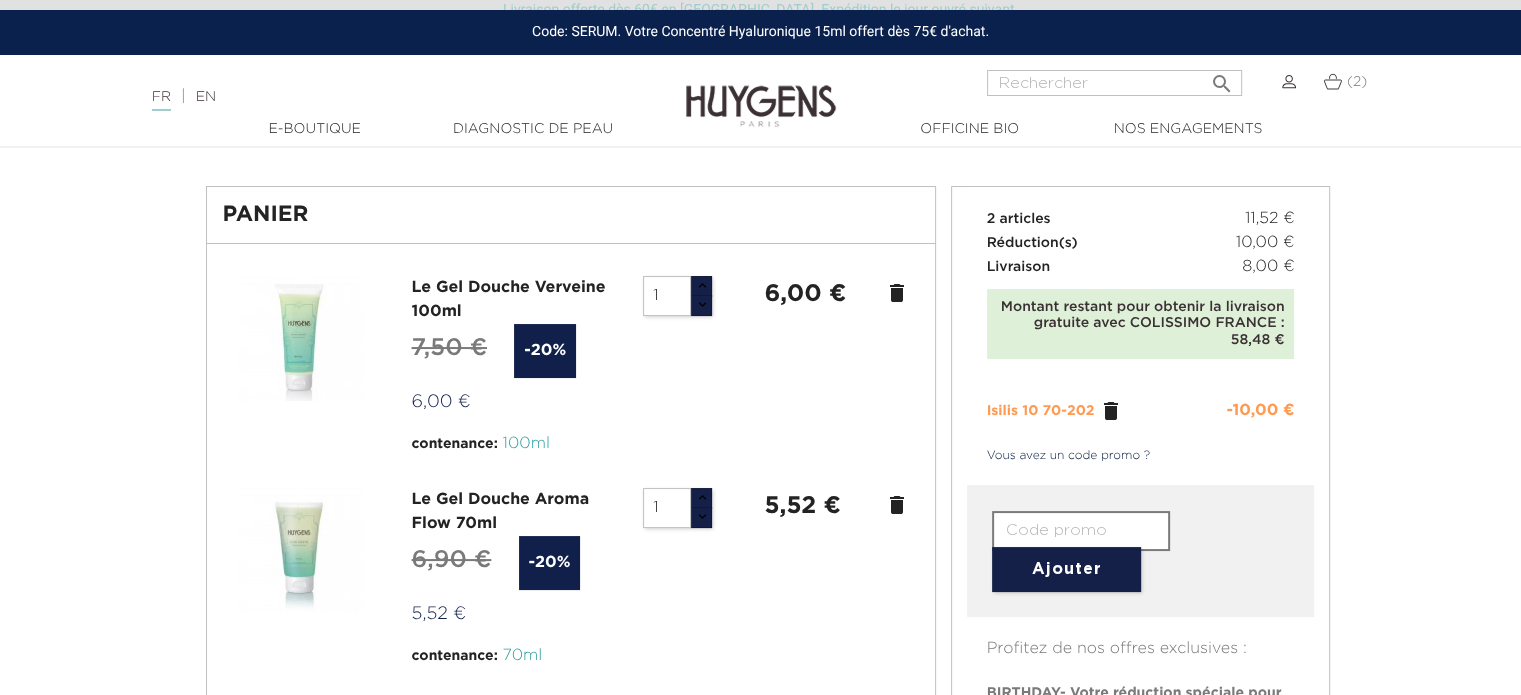 scroll, scrollTop: 100, scrollLeft: 0, axis: vertical 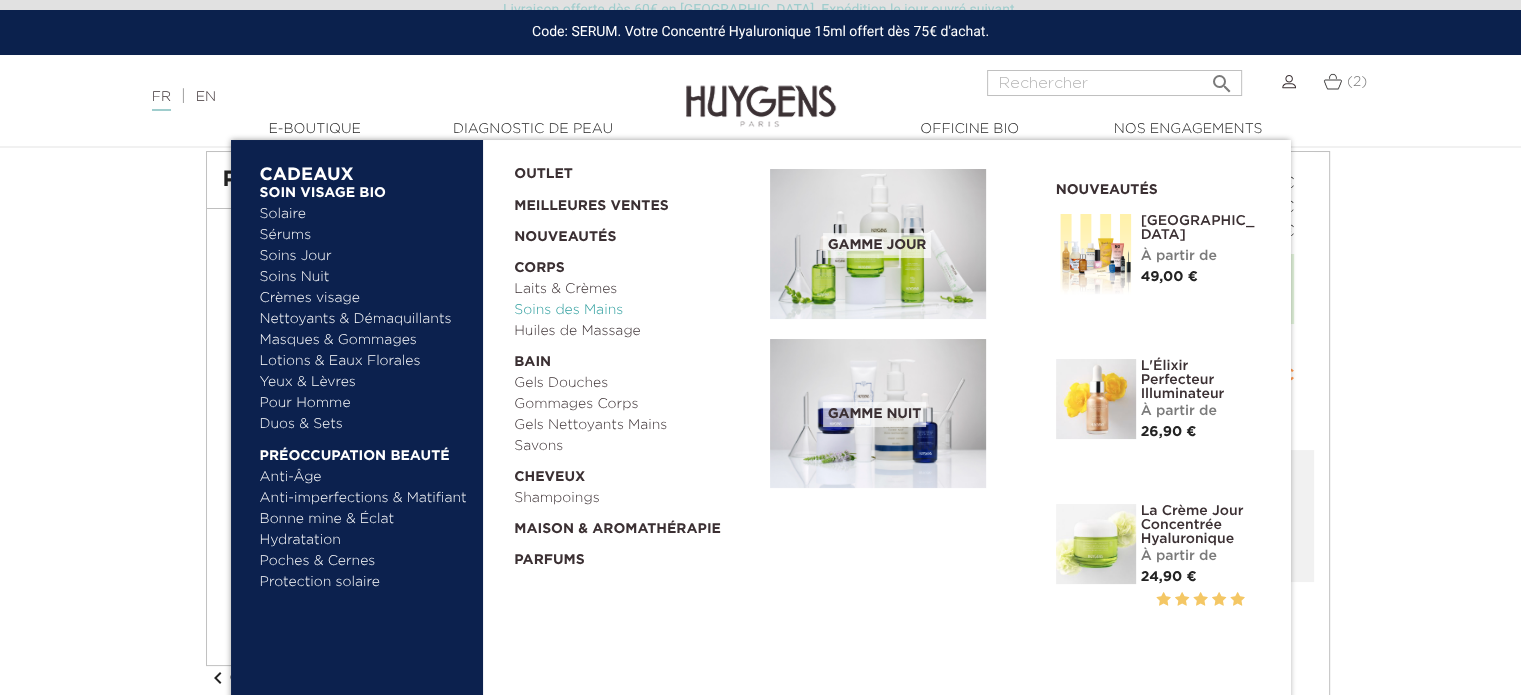 click on "Soins des Mains" at bounding box center (635, 310) 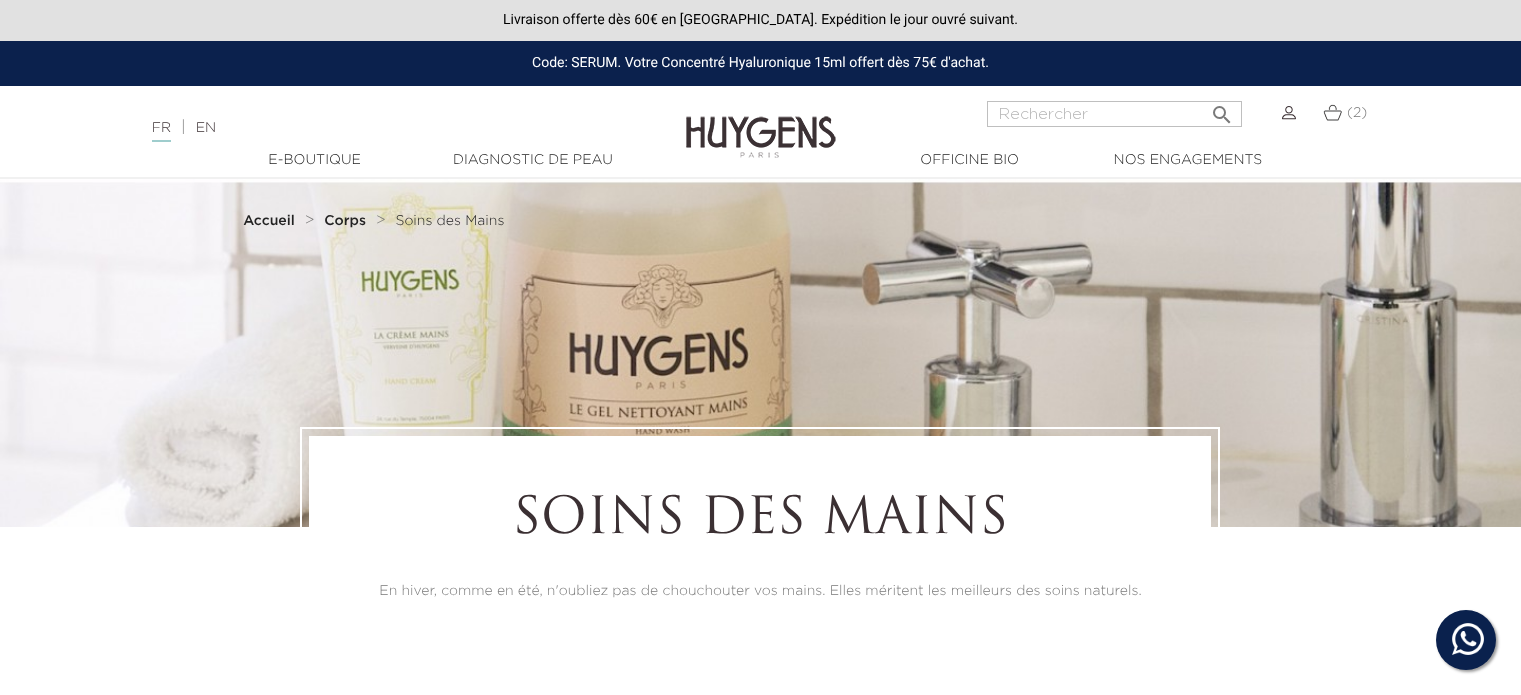 scroll, scrollTop: 0, scrollLeft: 0, axis: both 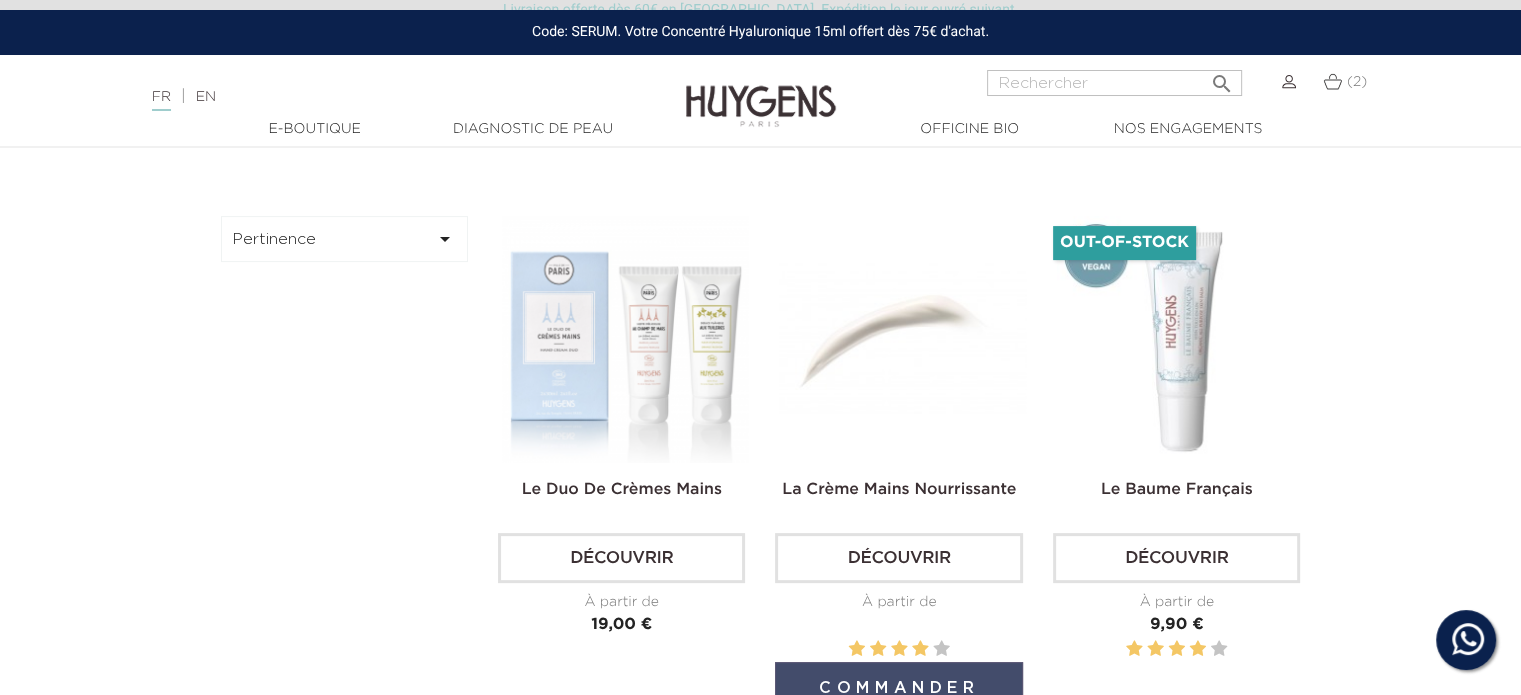 click on "Commander" at bounding box center [898, 688] 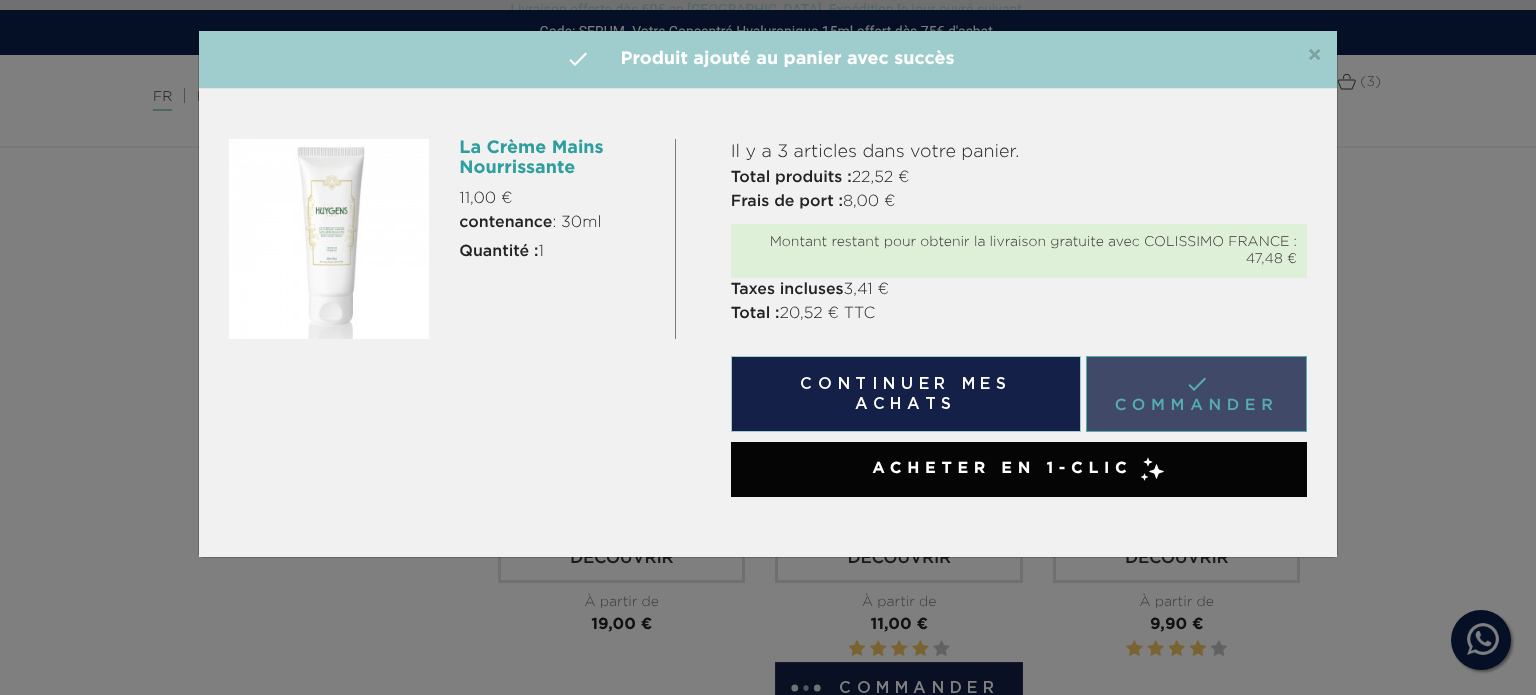 click on " Commander" at bounding box center (1196, 394) 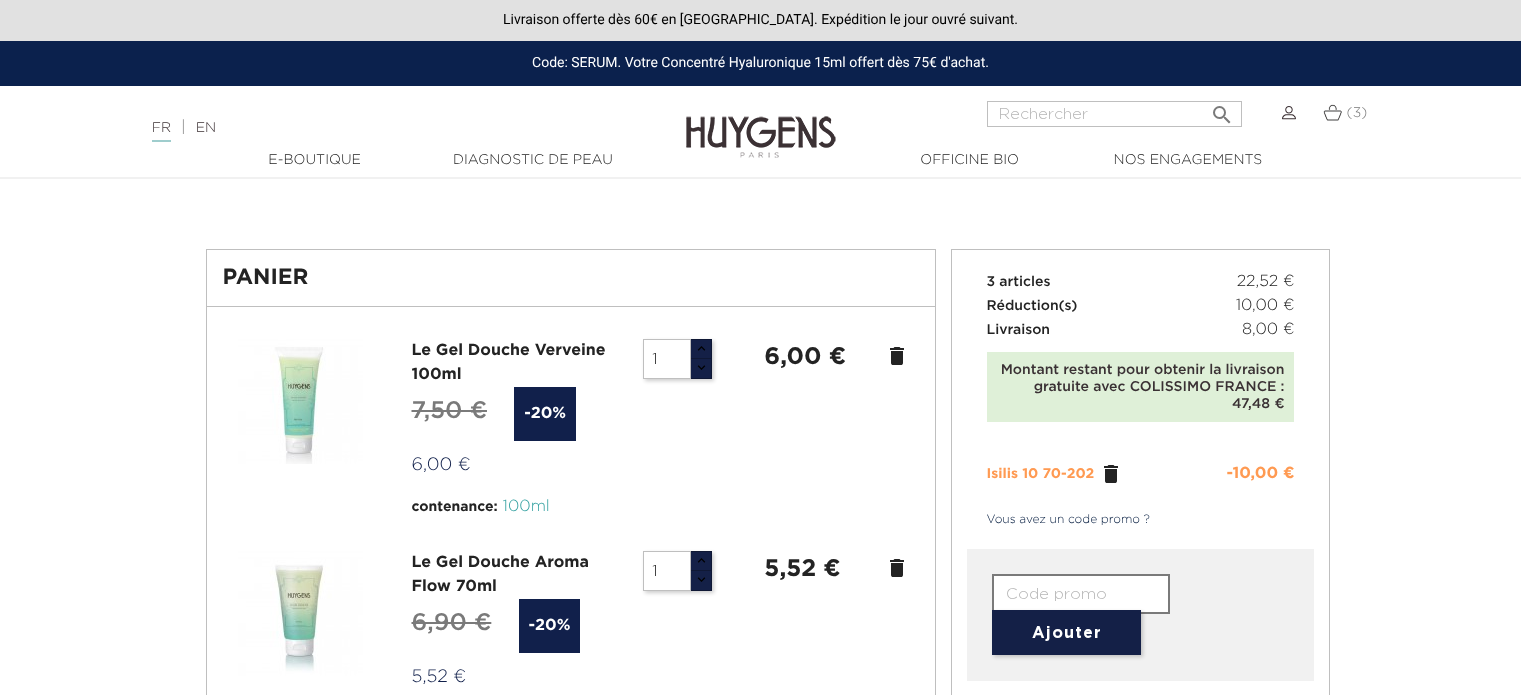 scroll, scrollTop: 0, scrollLeft: 0, axis: both 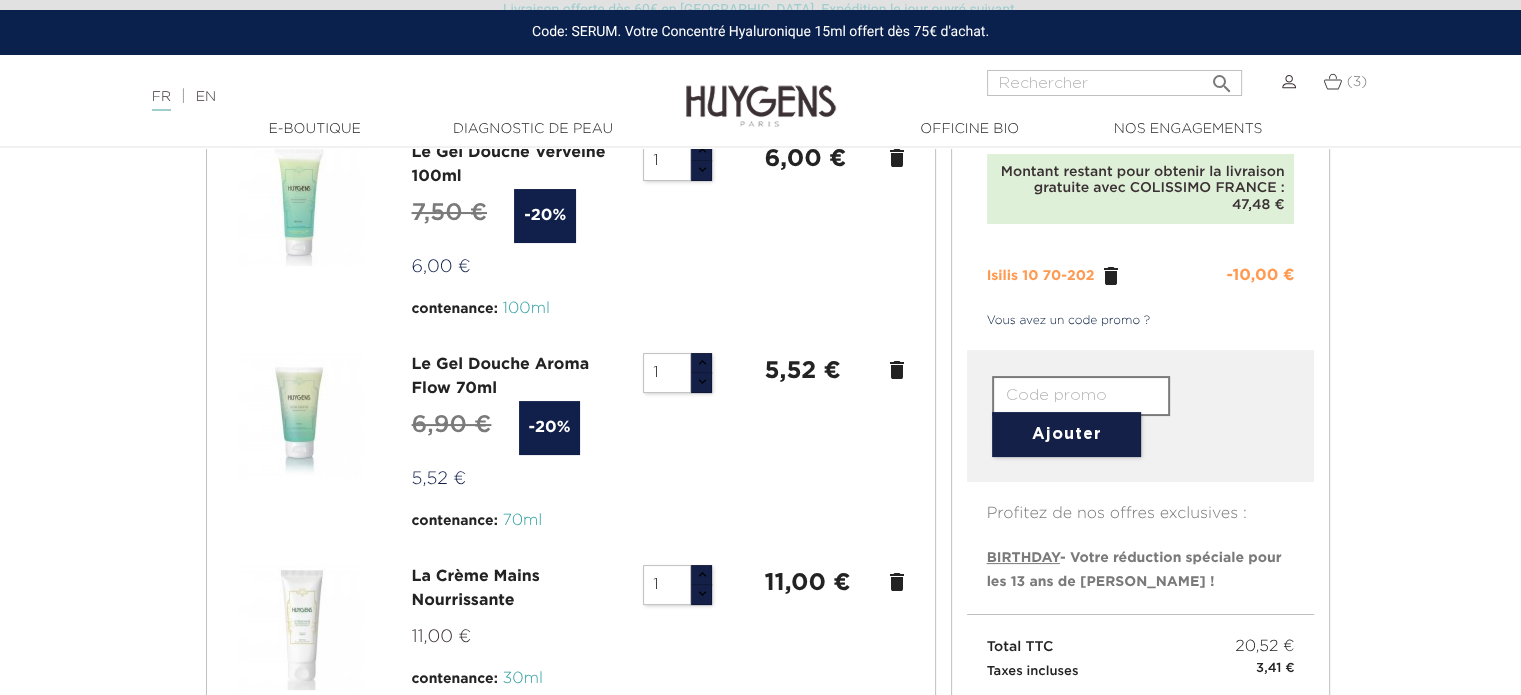 click on "delete" at bounding box center (897, 158) 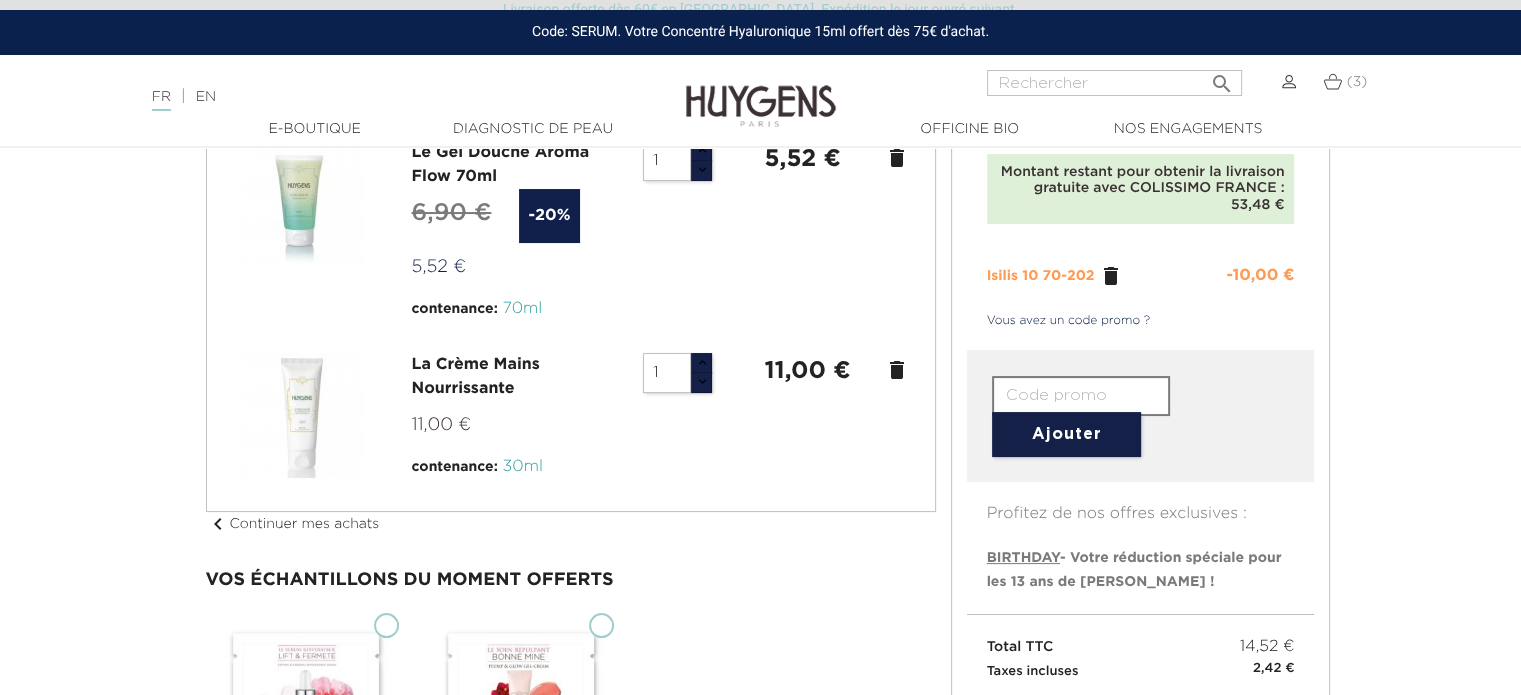 click on "delete" at bounding box center [897, 158] 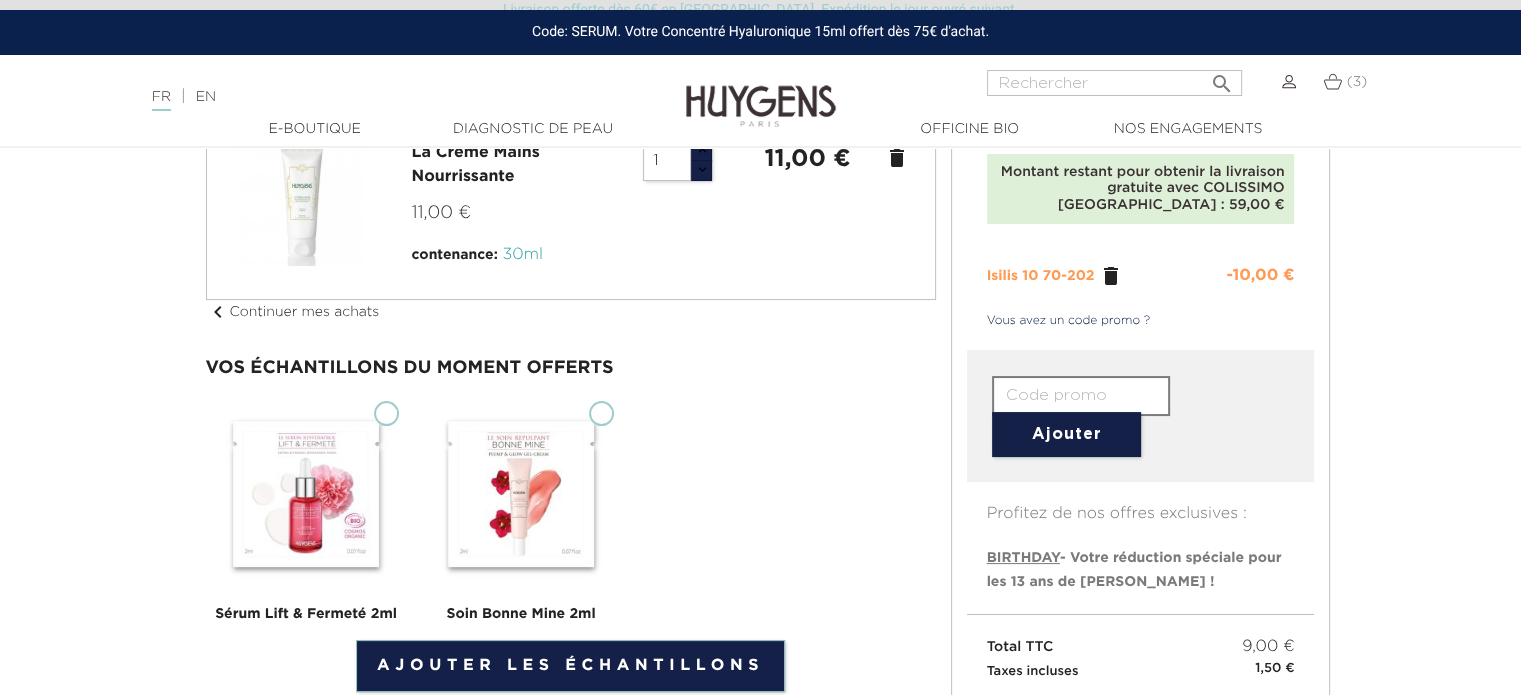 click at bounding box center [760, 503] 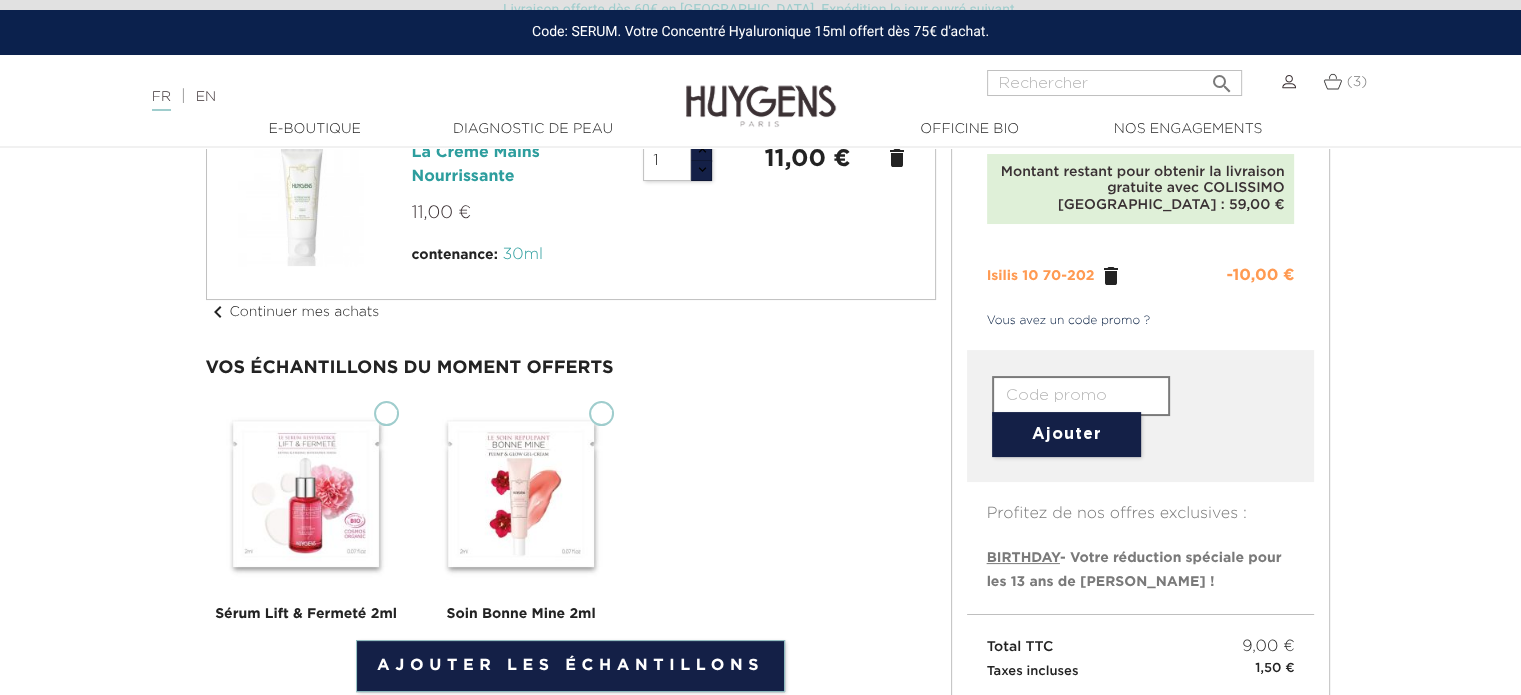 click on "La Crème Mains Nourrissante" at bounding box center [476, 165] 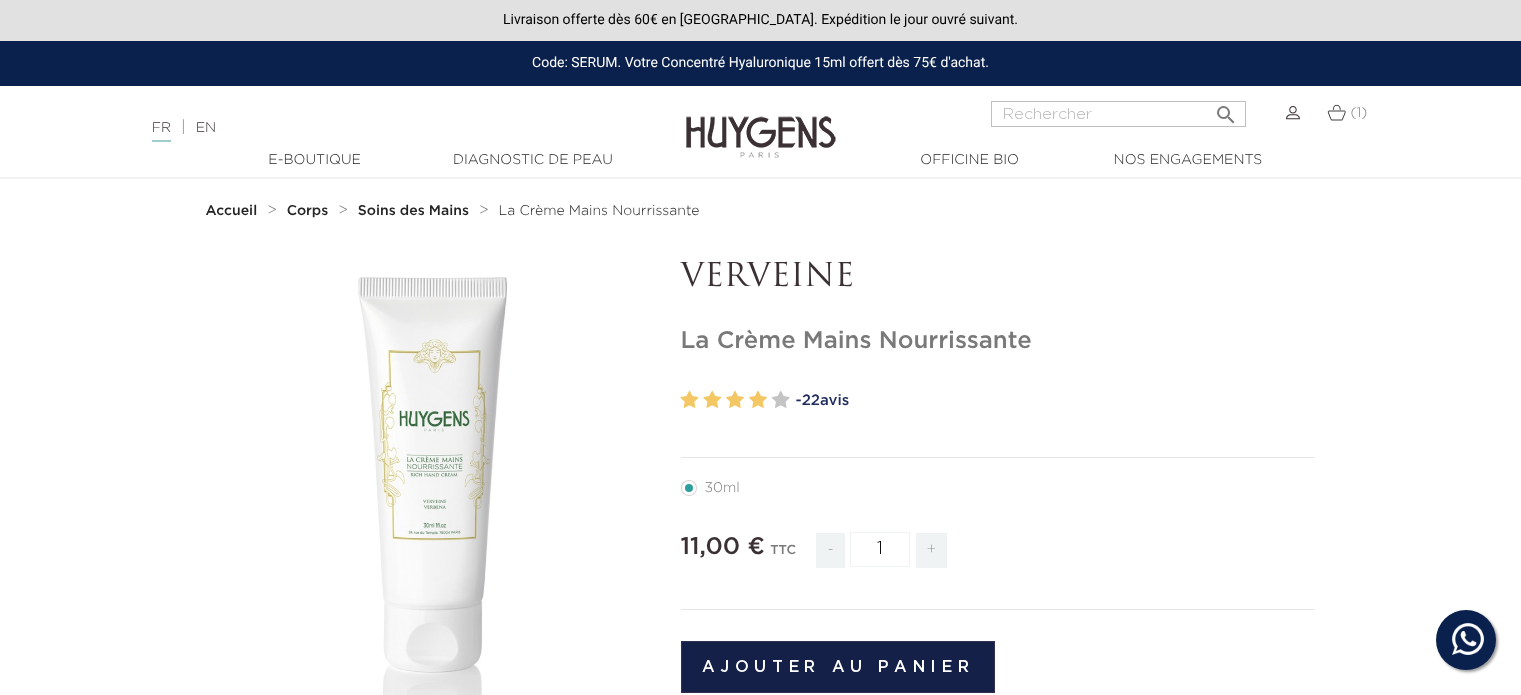 scroll, scrollTop: 0, scrollLeft: 0, axis: both 